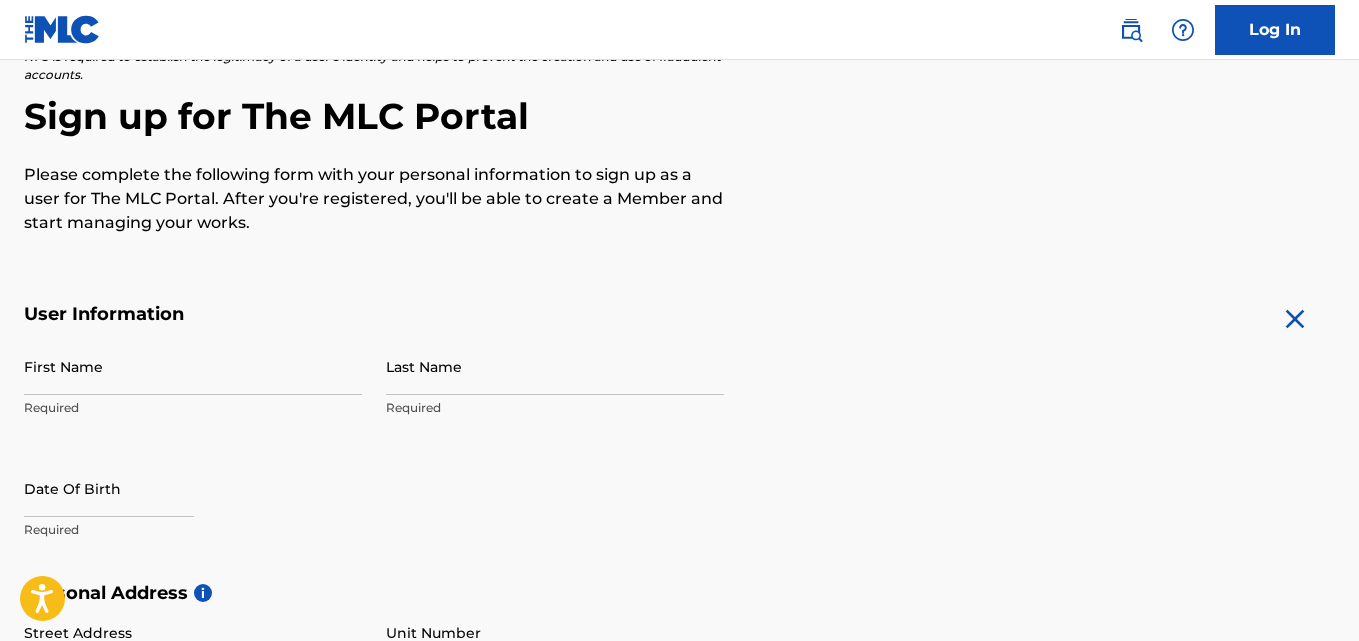 scroll, scrollTop: 0, scrollLeft: 0, axis: both 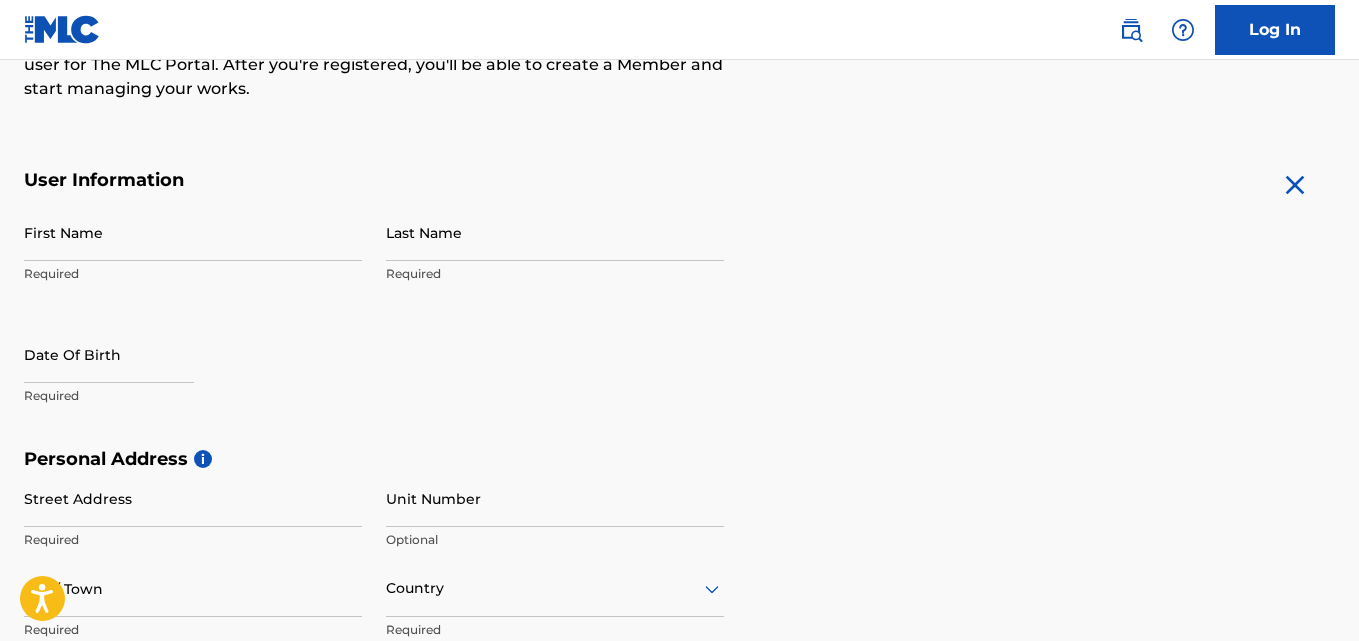 click on "Log In" at bounding box center [1275, 30] 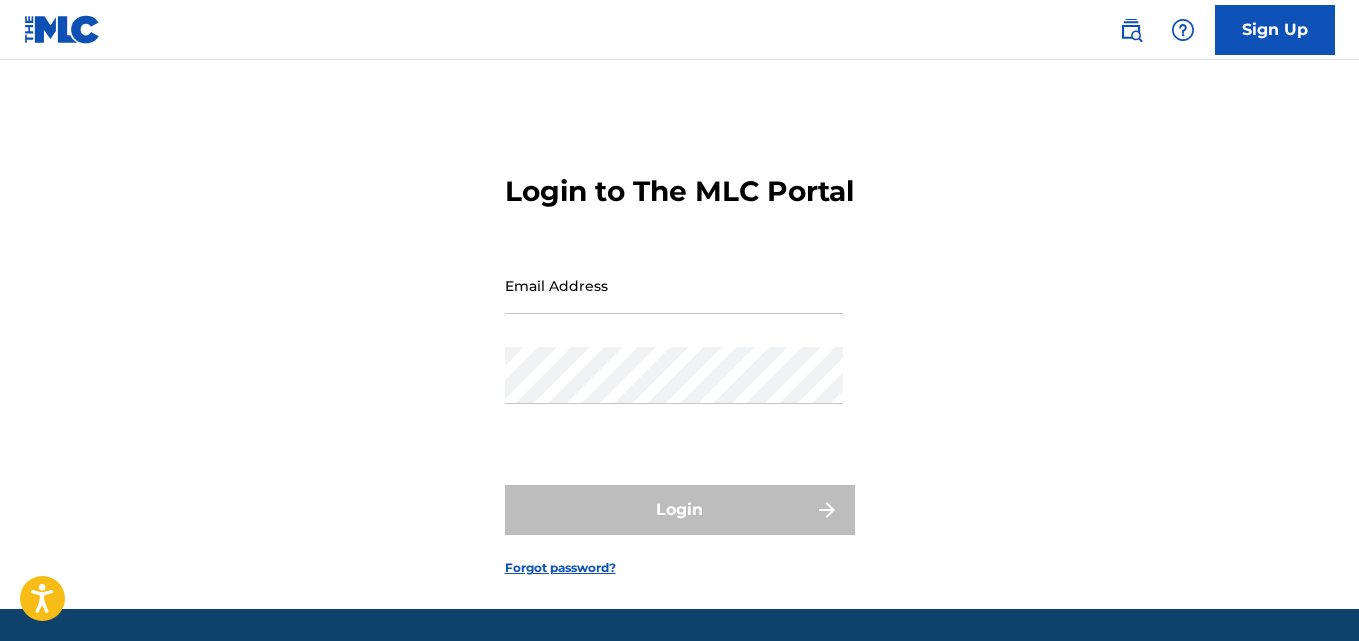 click on "Email Address" at bounding box center (674, 285) 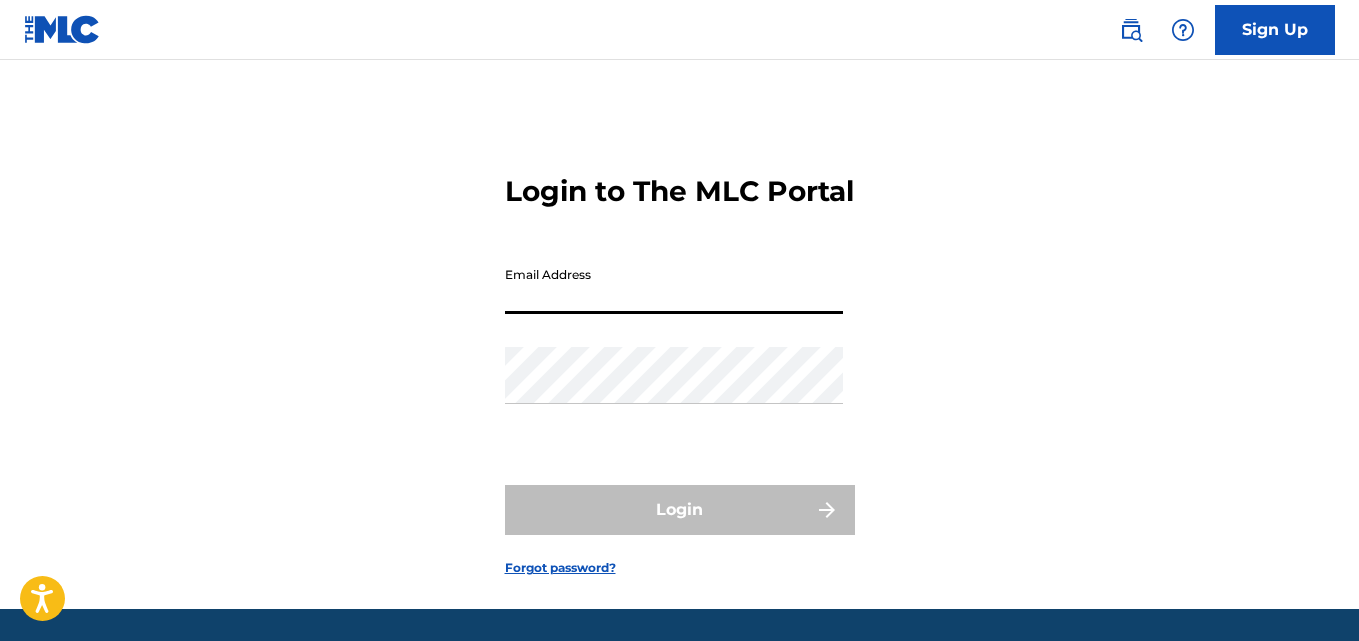 type on "[EMAIL_ADDRESS][DOMAIN_NAME]" 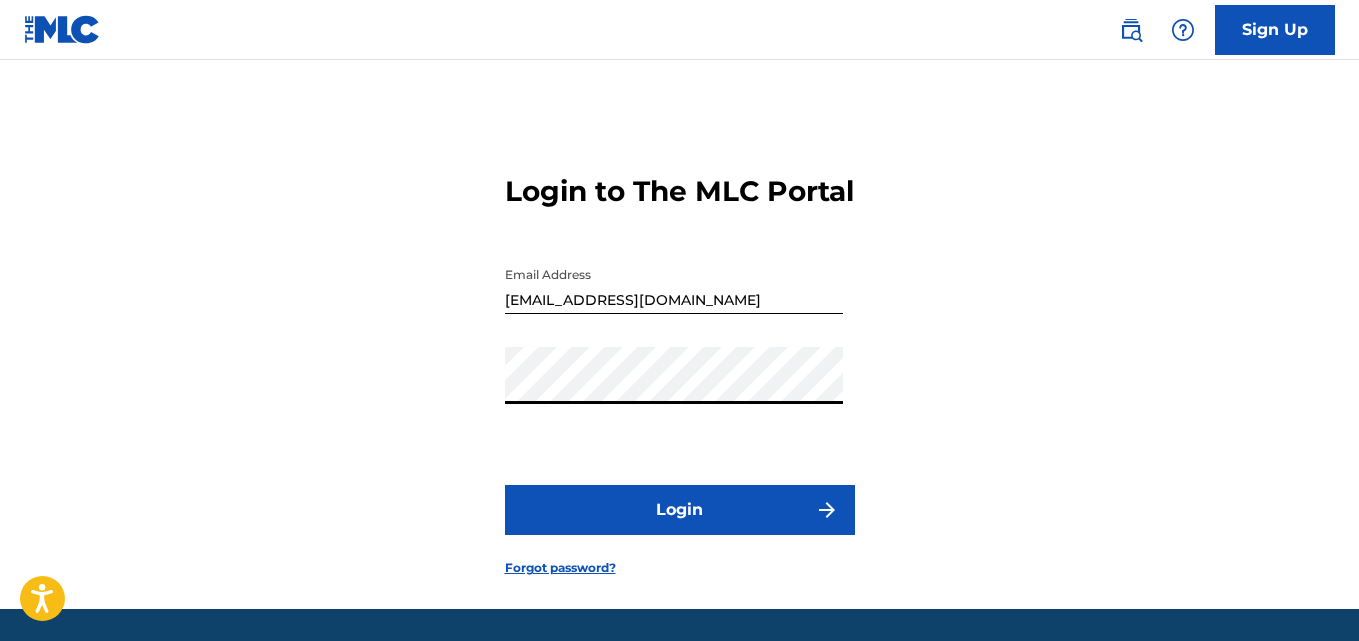 click on "Login" at bounding box center [680, 510] 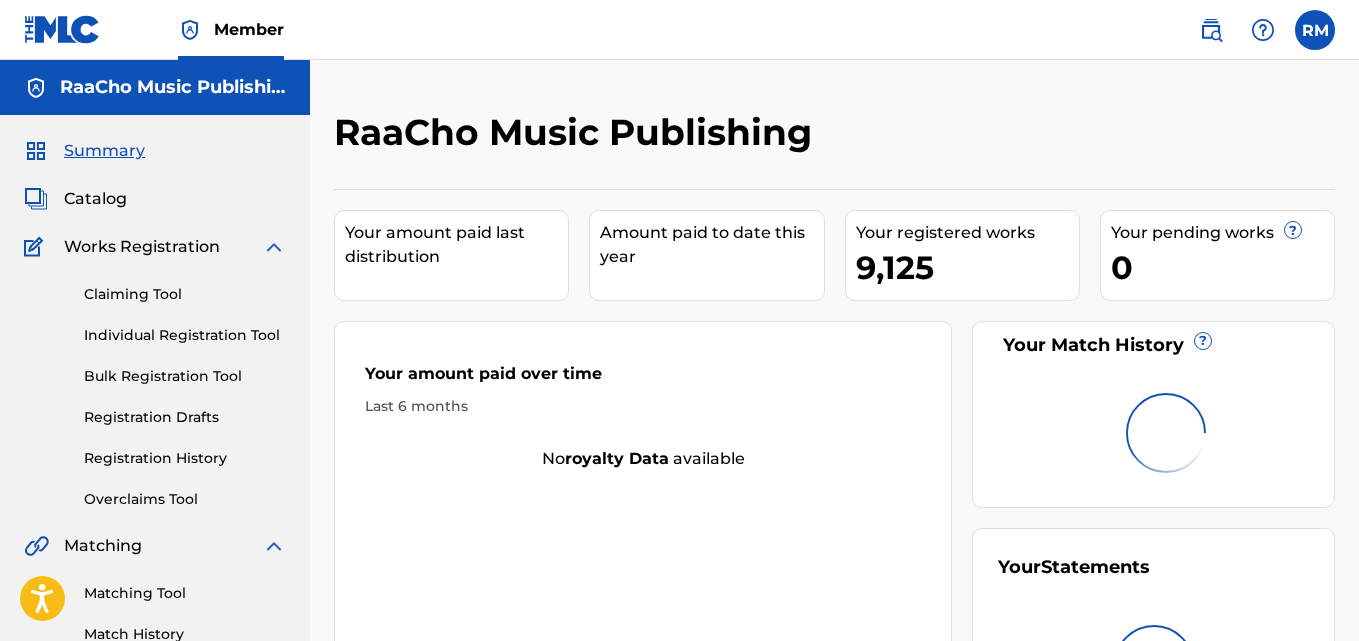 scroll, scrollTop: 0, scrollLeft: 0, axis: both 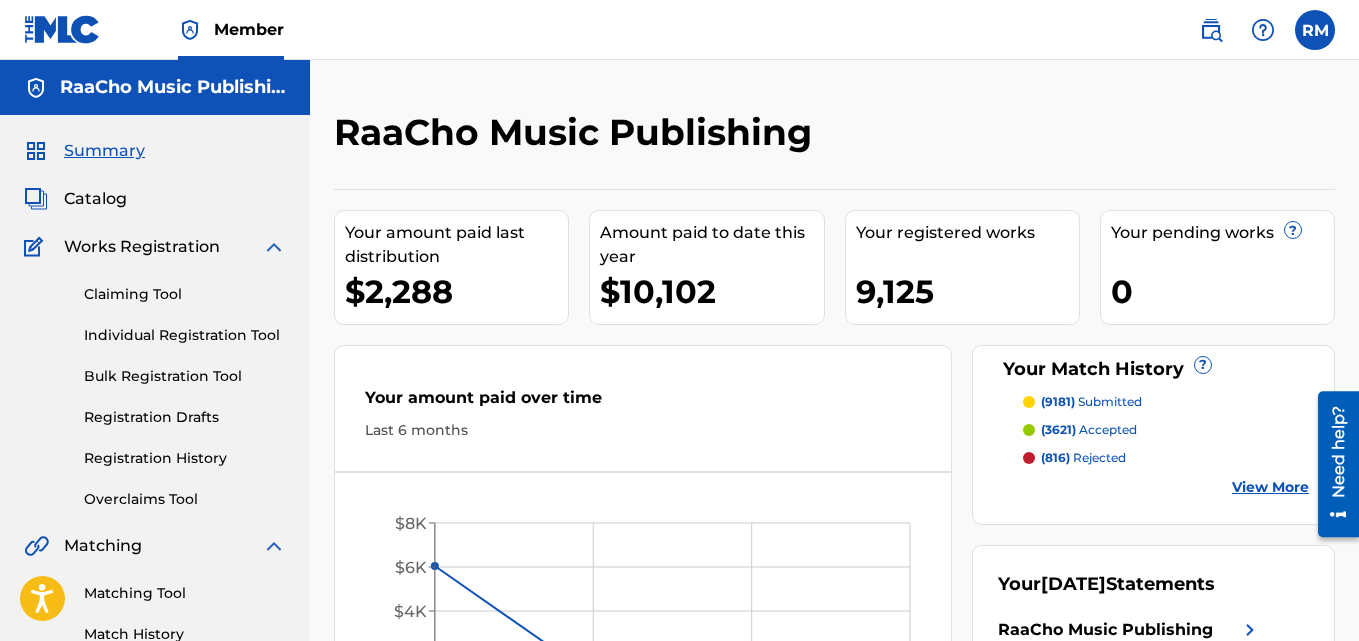 click on "Catalog" at bounding box center (95, 199) 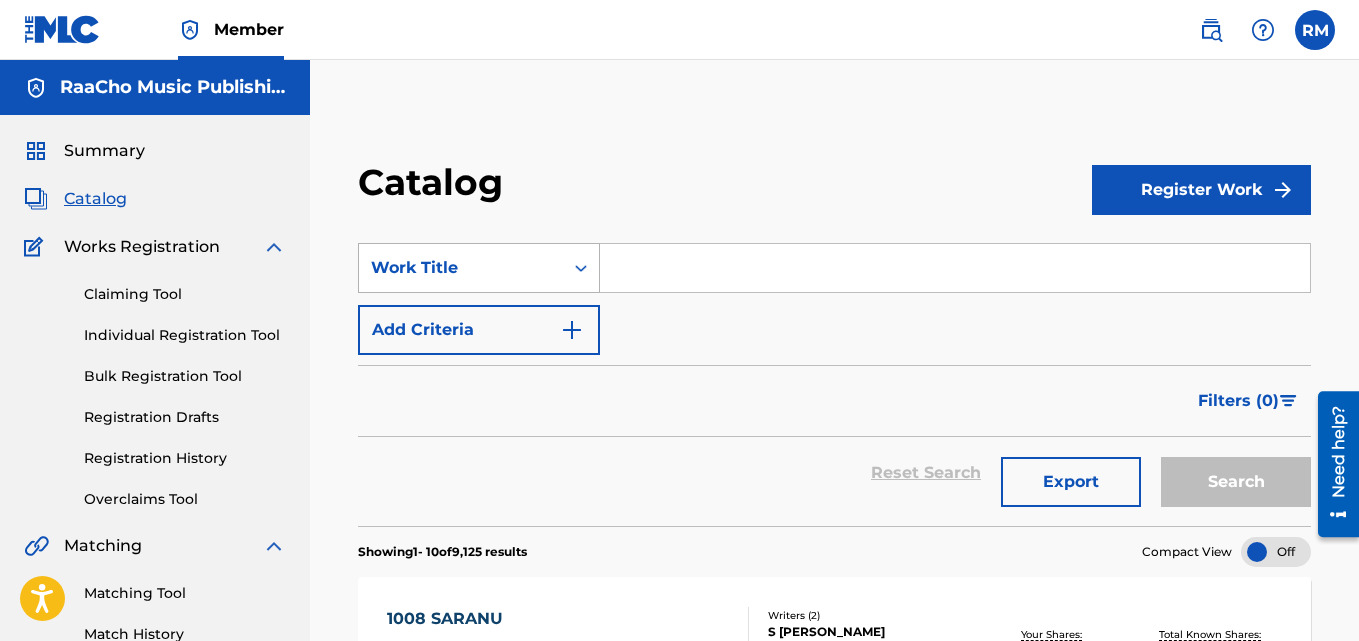 click on "Work Title" at bounding box center (461, 268) 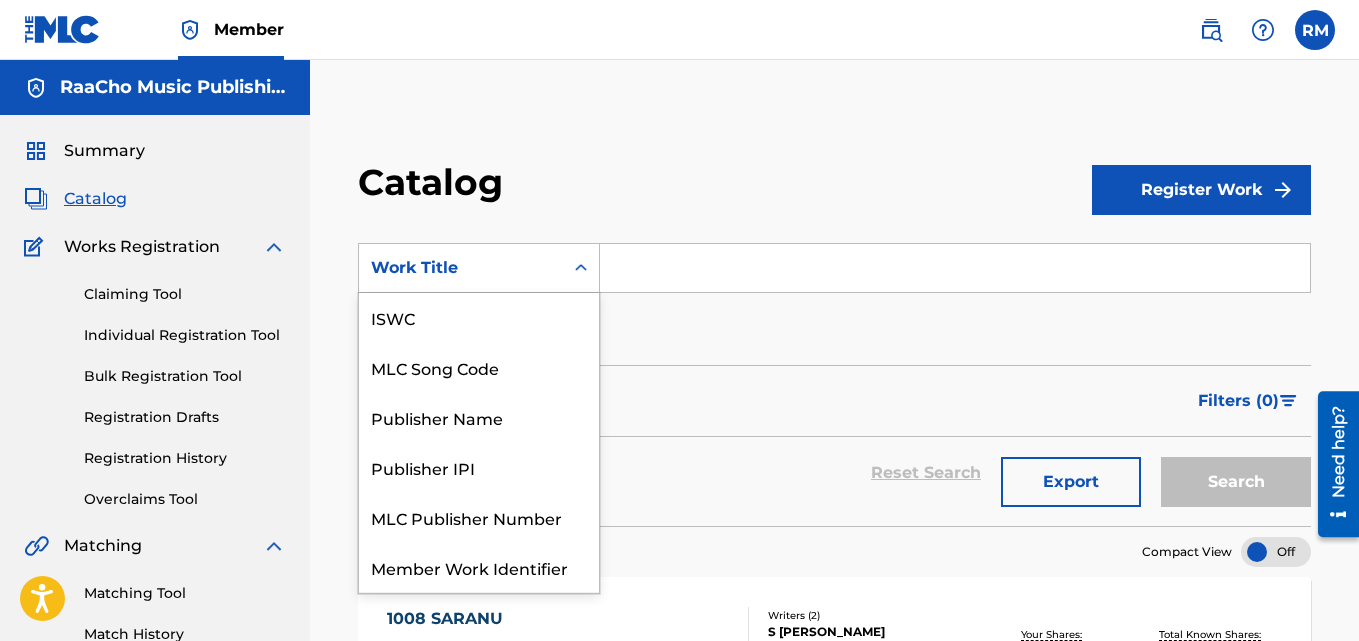 scroll, scrollTop: 100, scrollLeft: 0, axis: vertical 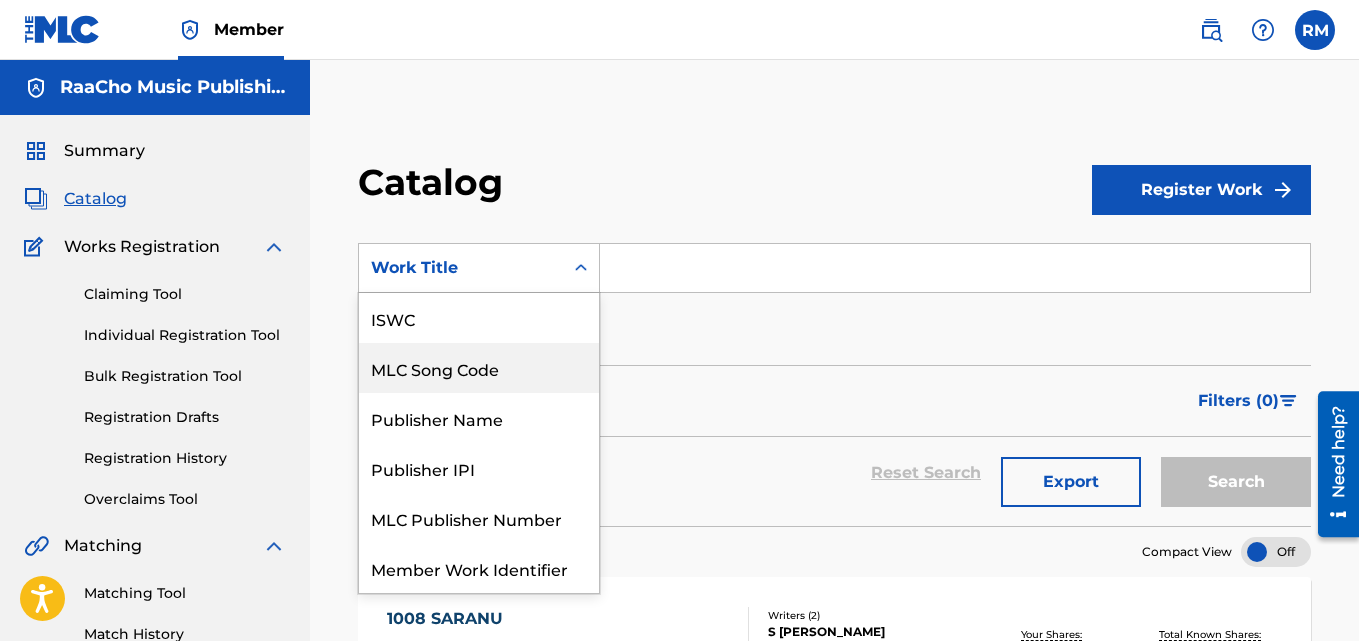 click on "MLC Song Code" at bounding box center (479, 368) 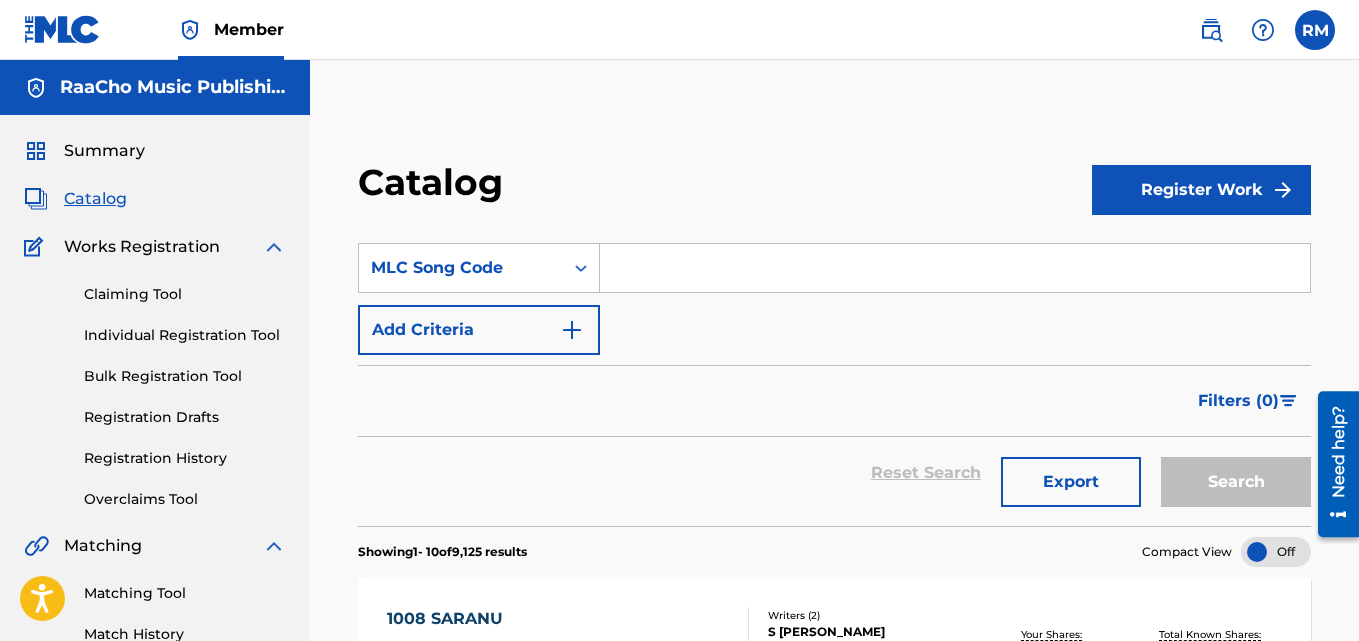 click at bounding box center (955, 268) 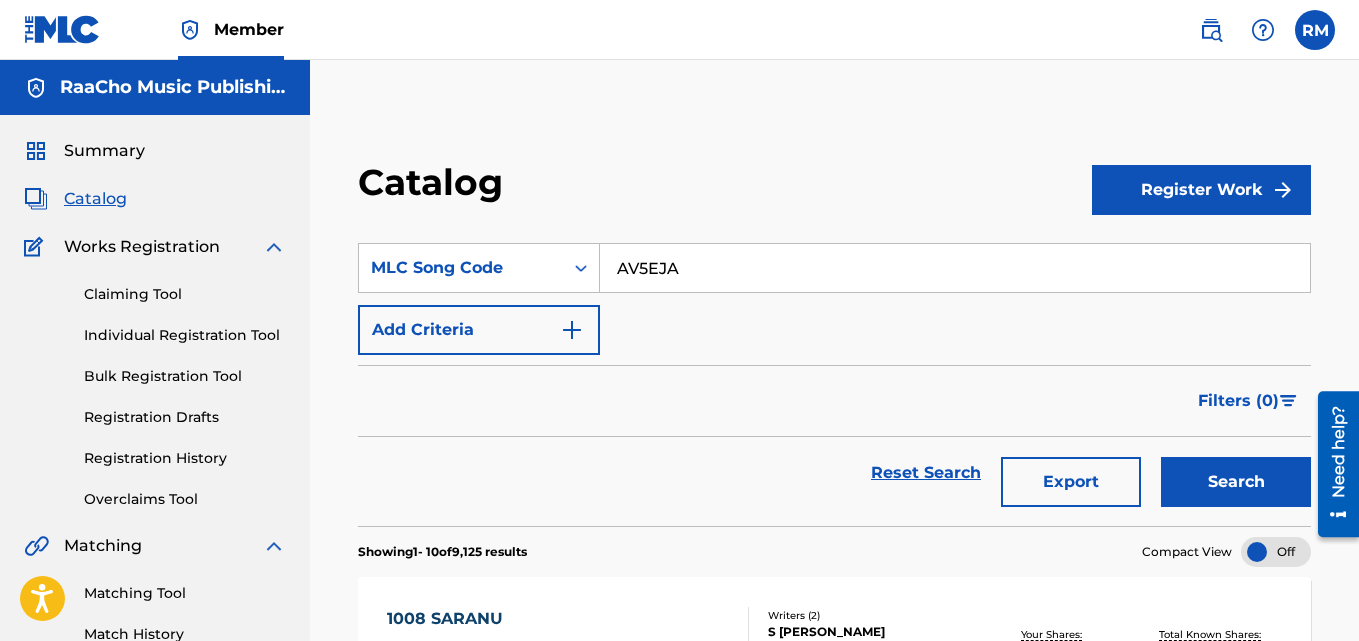 type on "AV5EJA" 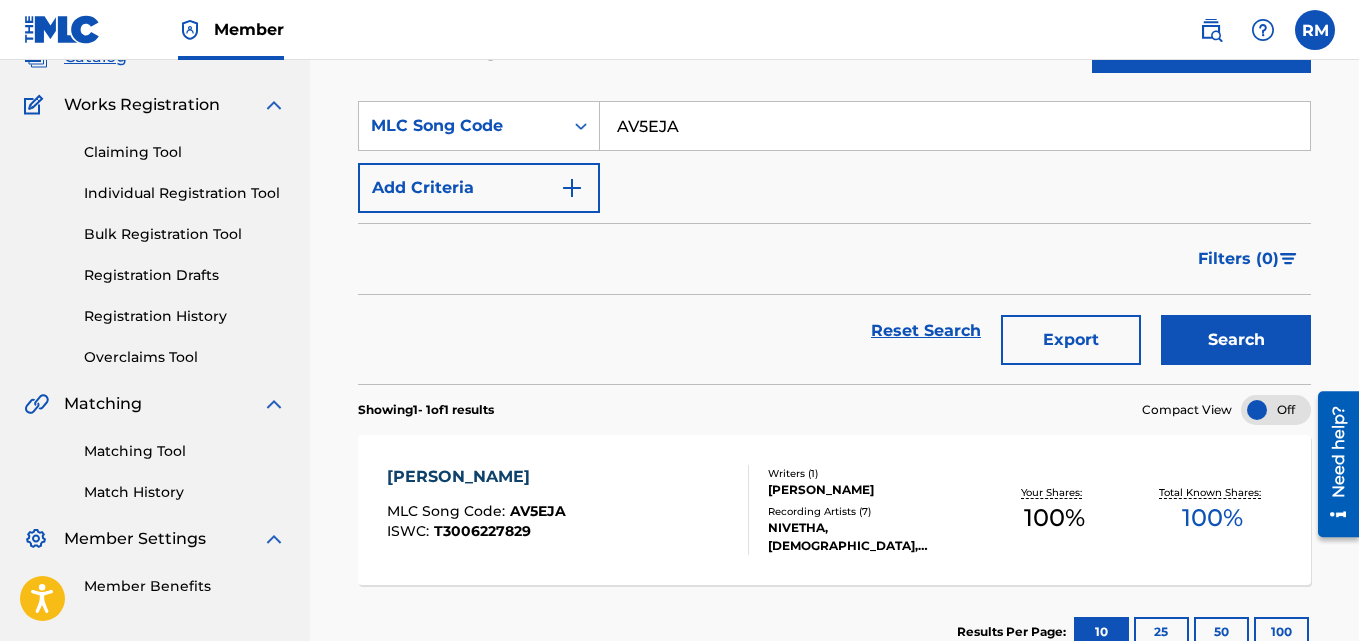 scroll, scrollTop: 276, scrollLeft: 0, axis: vertical 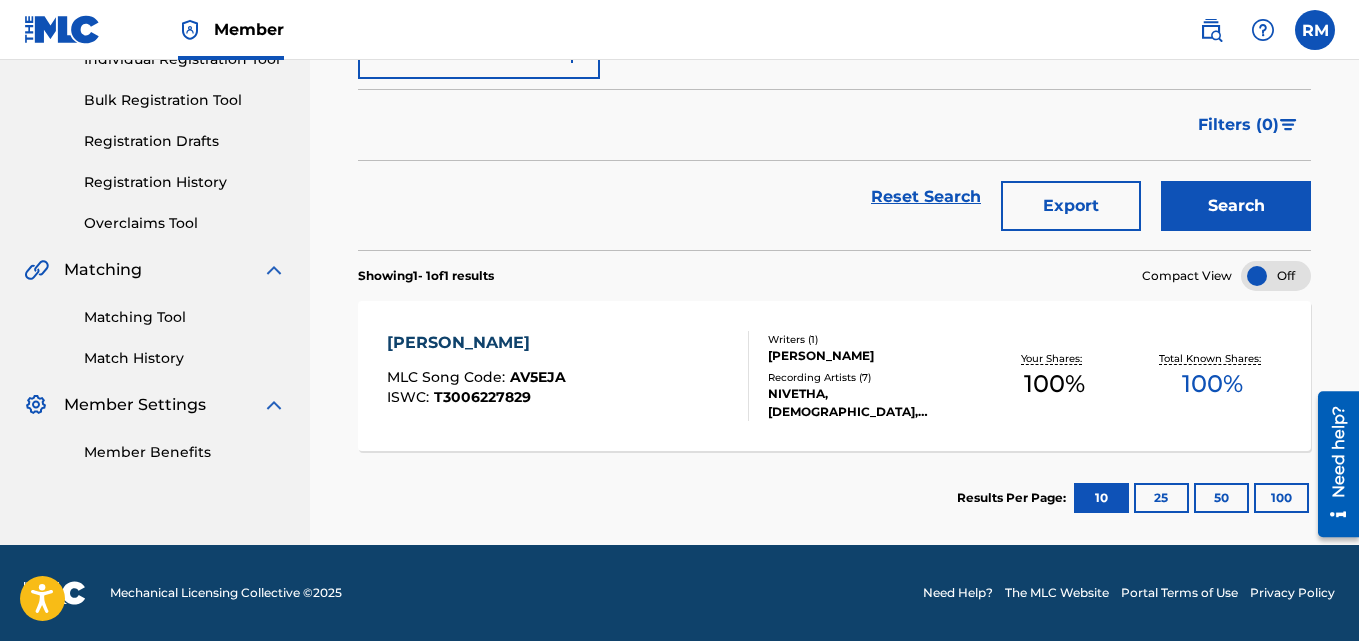 click on "[PERSON_NAME]" at bounding box center [476, 343] 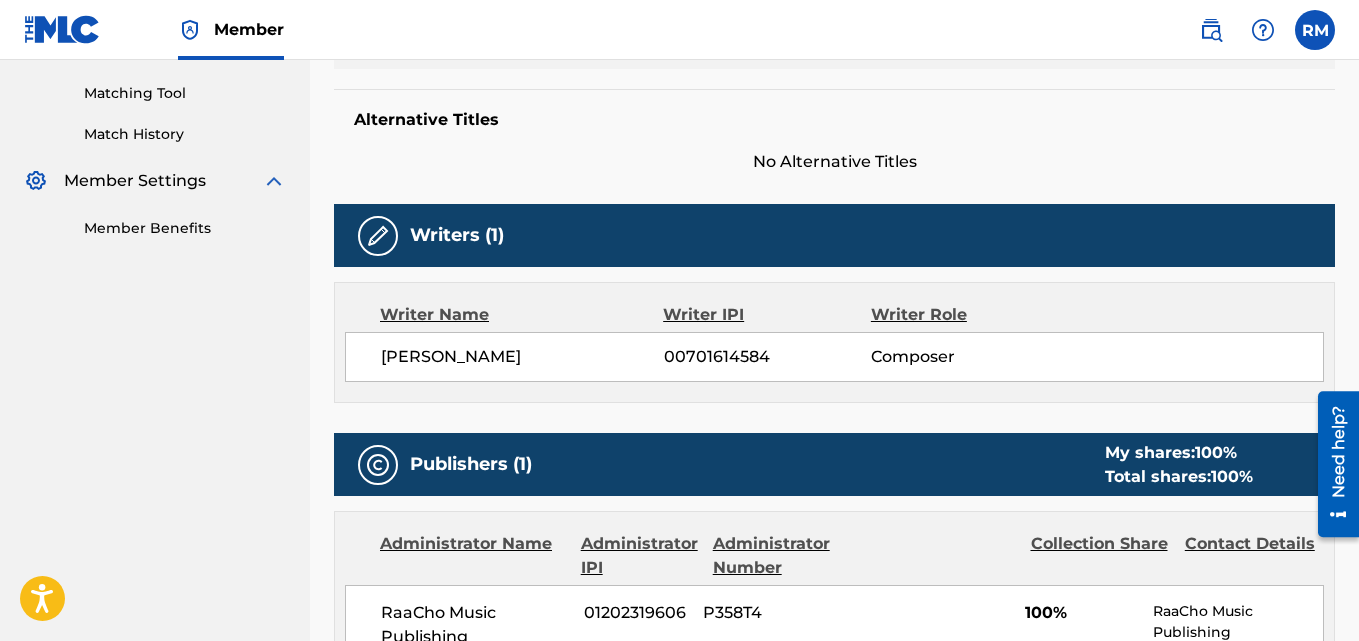 scroll, scrollTop: 0, scrollLeft: 0, axis: both 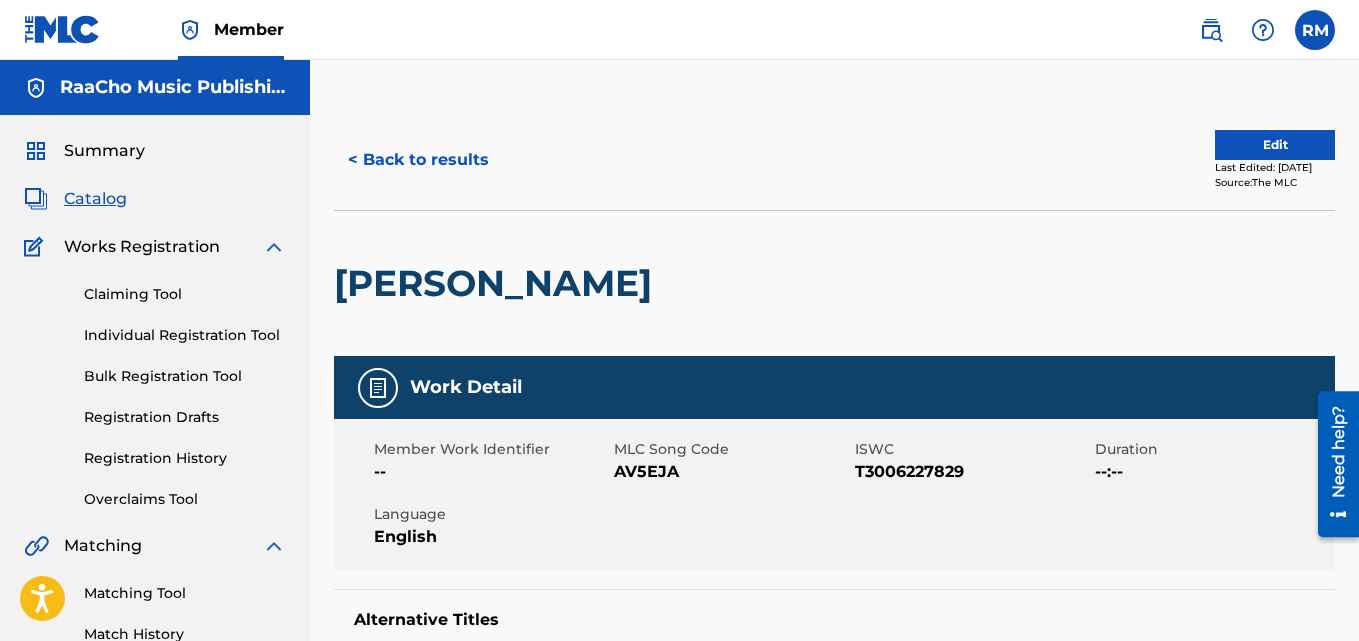 click on "< Back to results" at bounding box center (418, 160) 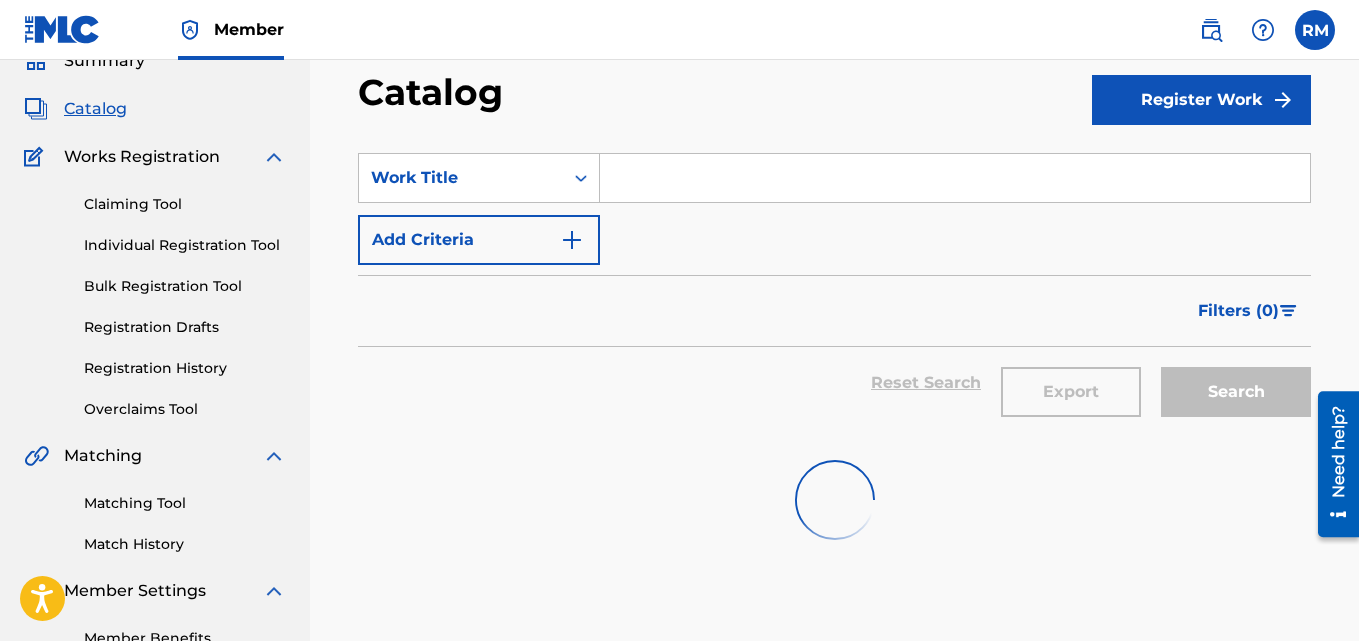 scroll, scrollTop: 0, scrollLeft: 0, axis: both 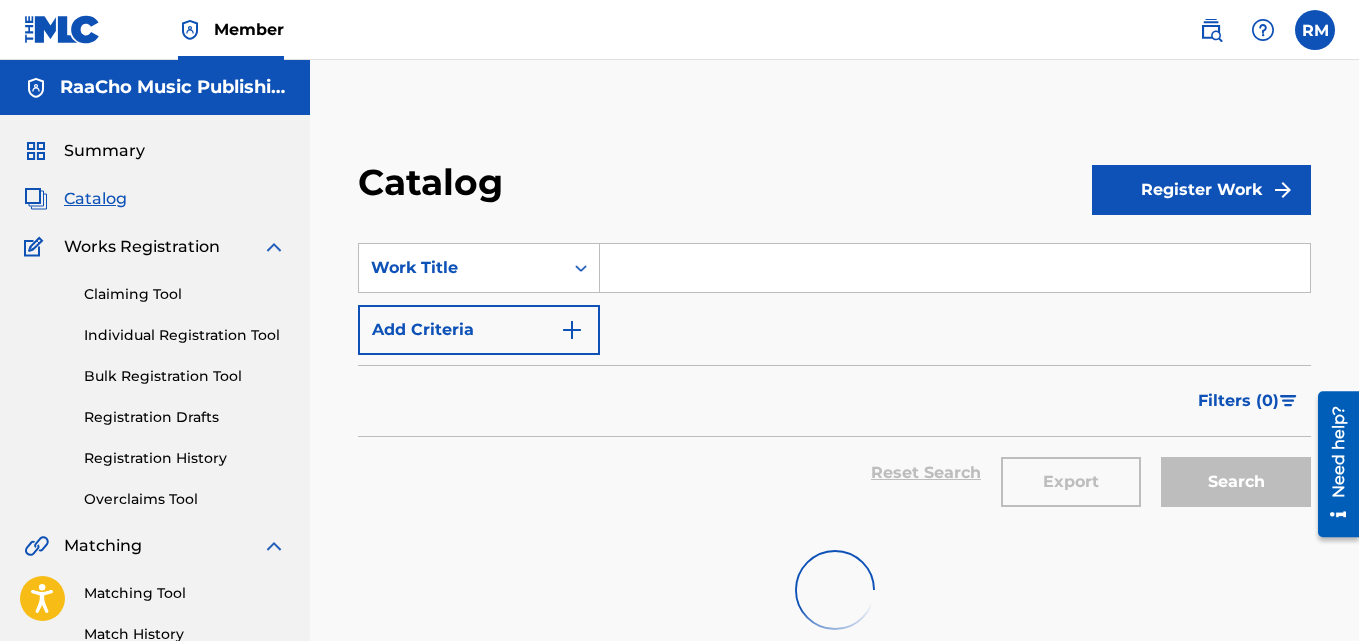 click on "SearchWithCriteriae15d6549-b7de-4644-8b1c-8bc6b8f0f407 Work Title Add Criteria Filter Hold Filters Overclaim   Dispute   Remove Filters Apply Filters Filters ( 0 ) Reset Search Export Search" at bounding box center [834, 372] 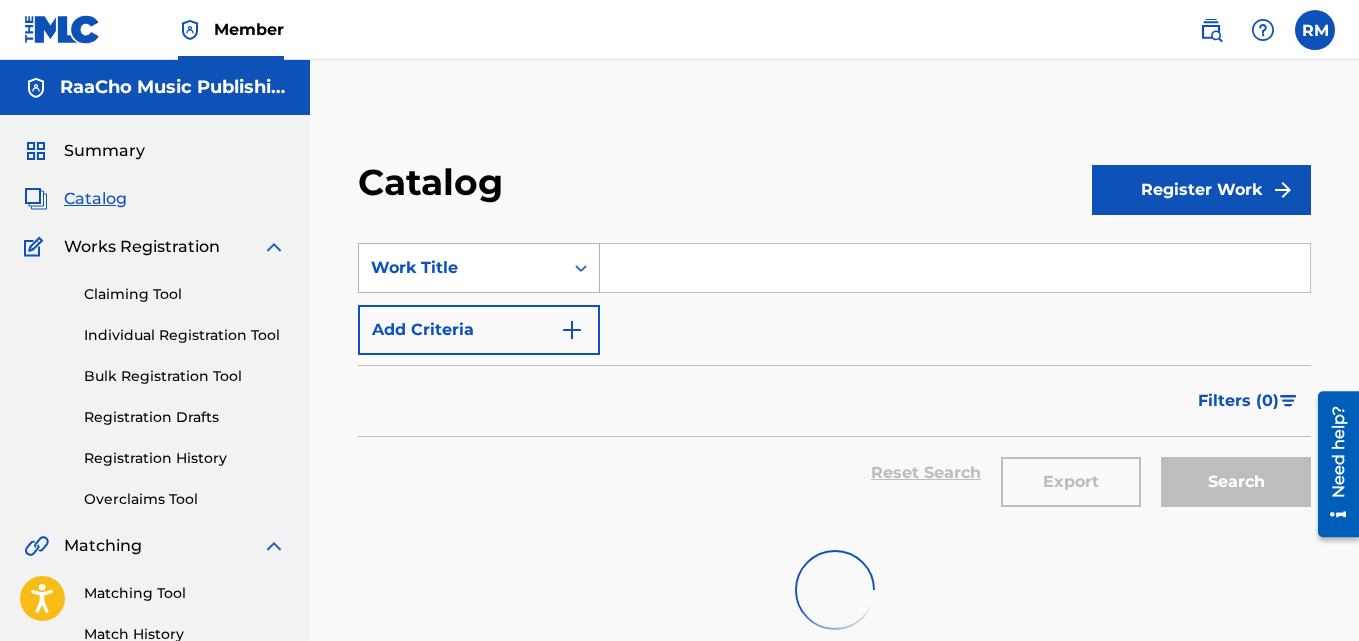 drag, startPoint x: 531, startPoint y: 259, endPoint x: 543, endPoint y: 290, distance: 33.24154 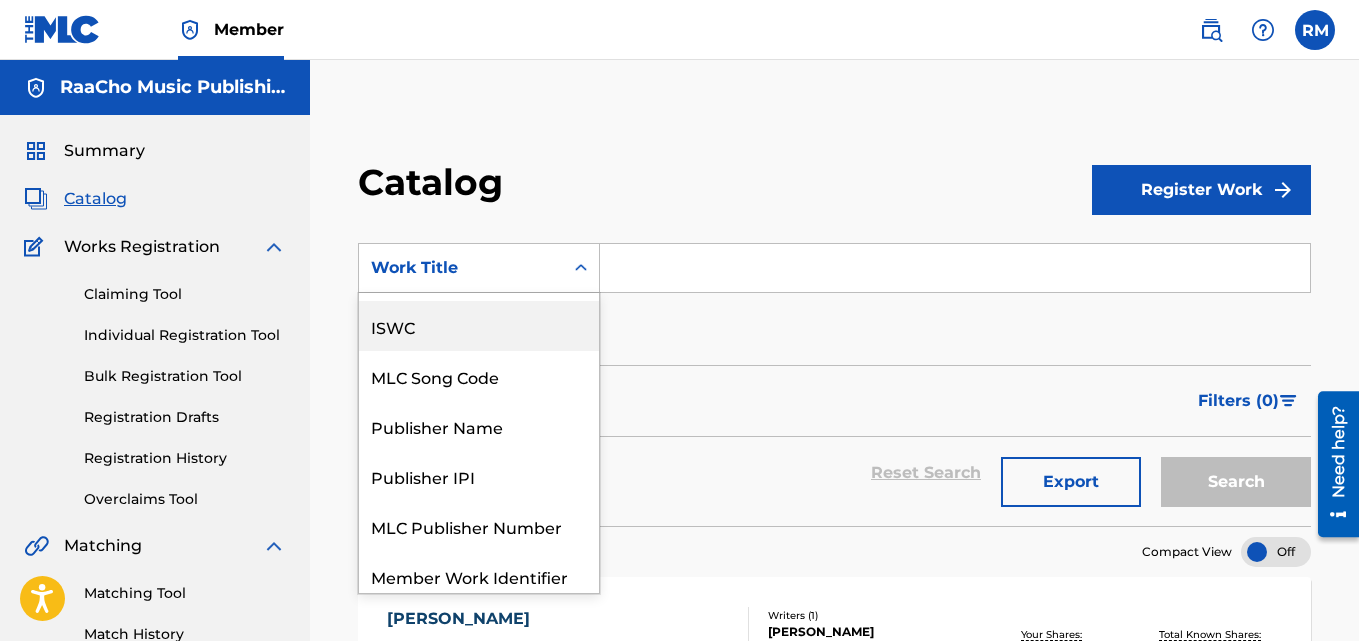 scroll, scrollTop: 0, scrollLeft: 0, axis: both 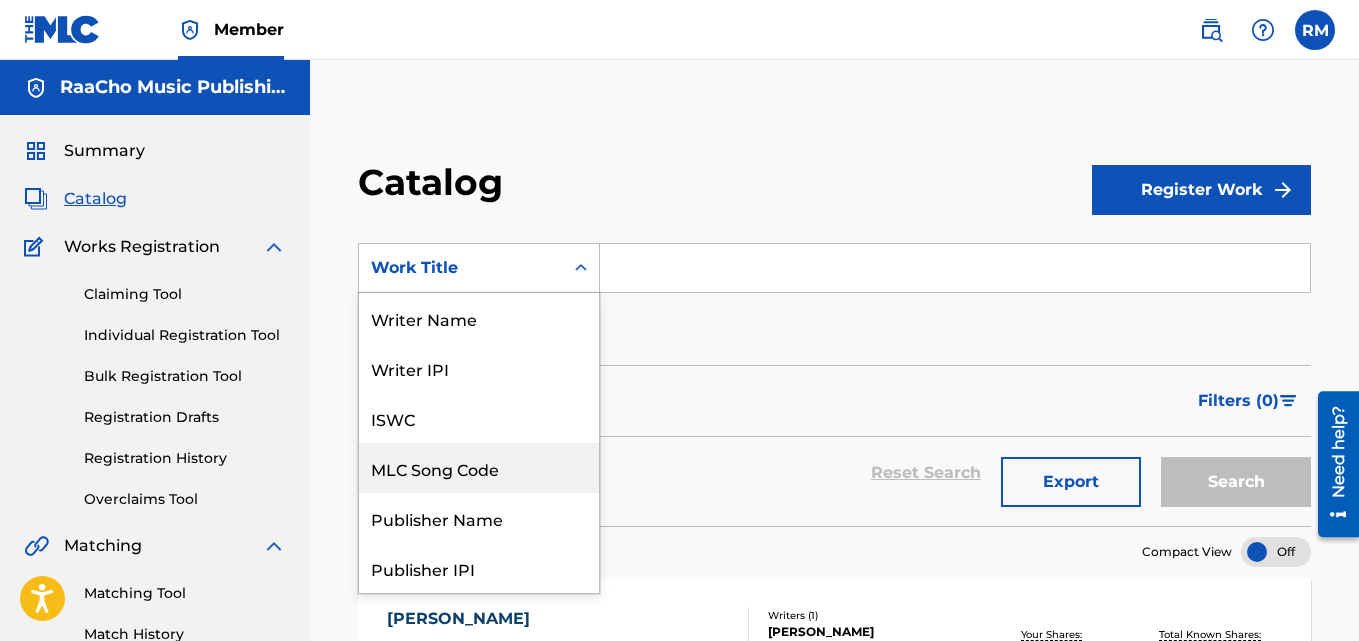 click on "MLC Song Code" at bounding box center (479, 468) 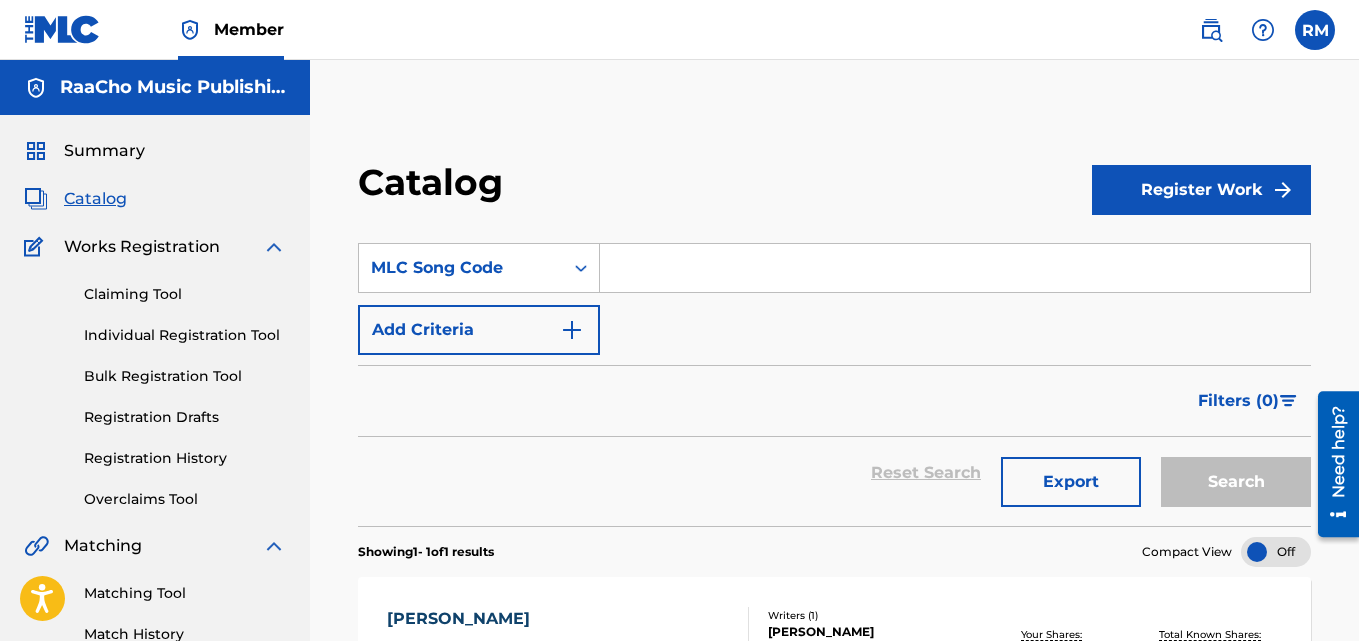 click at bounding box center (955, 268) 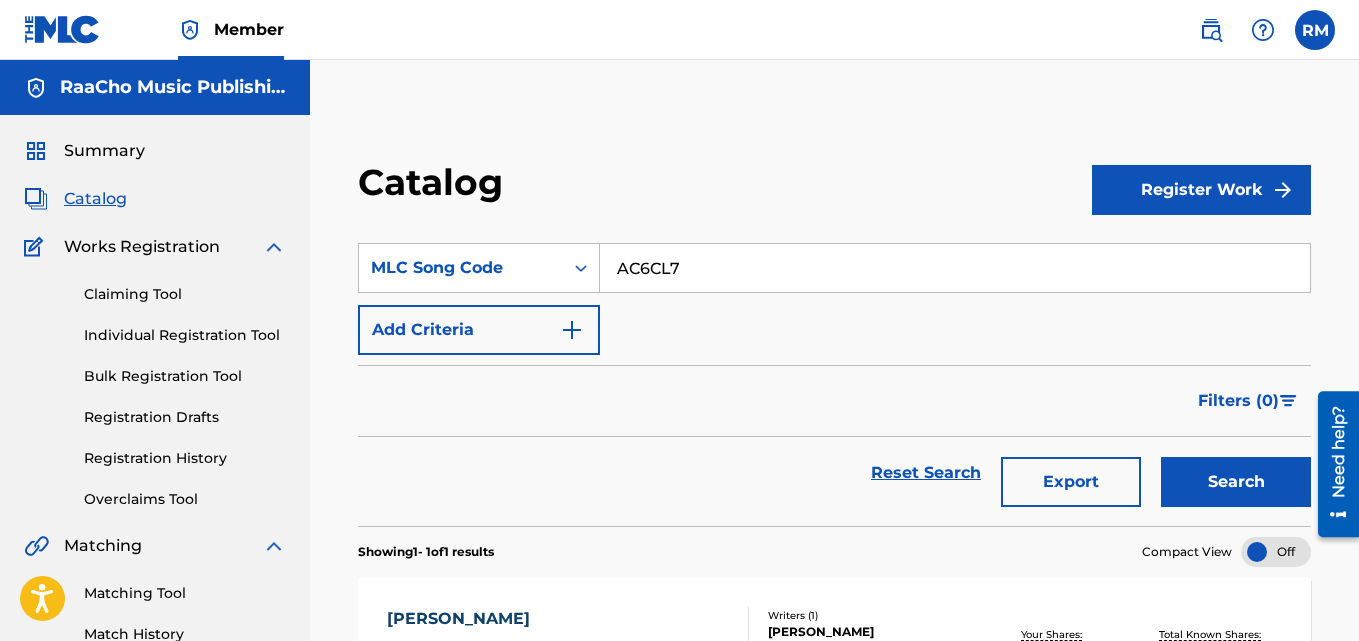 type on "AC6CL7" 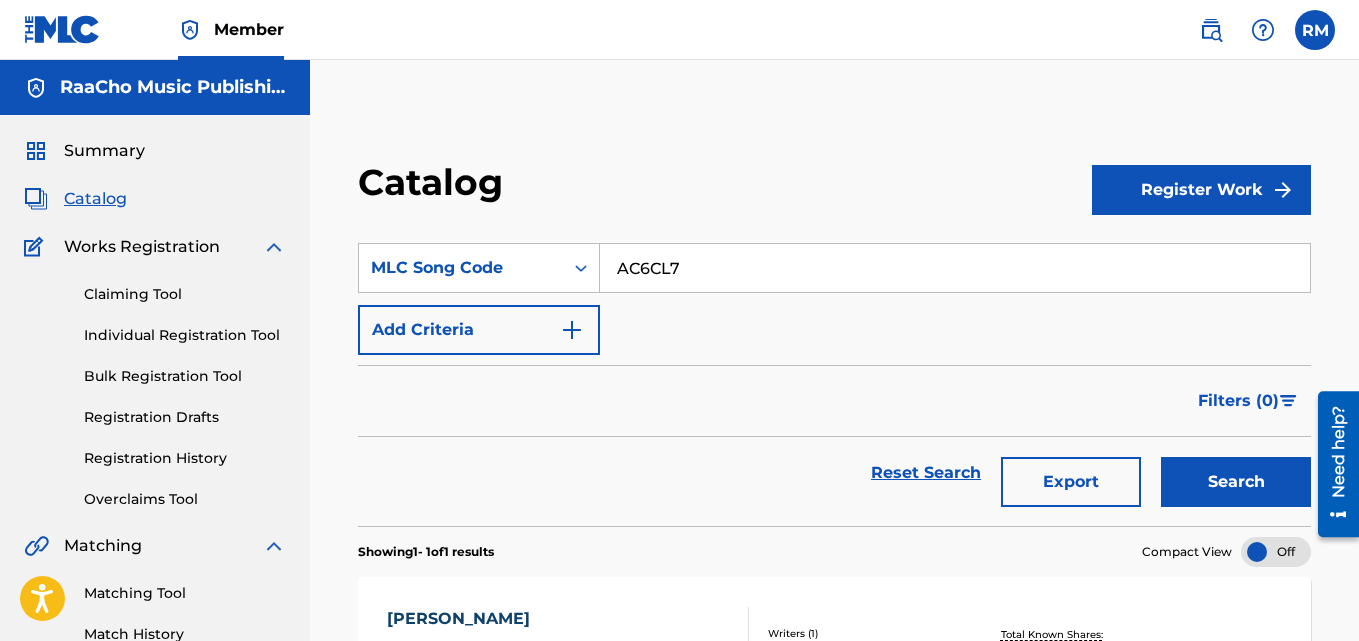 scroll, scrollTop: 276, scrollLeft: 0, axis: vertical 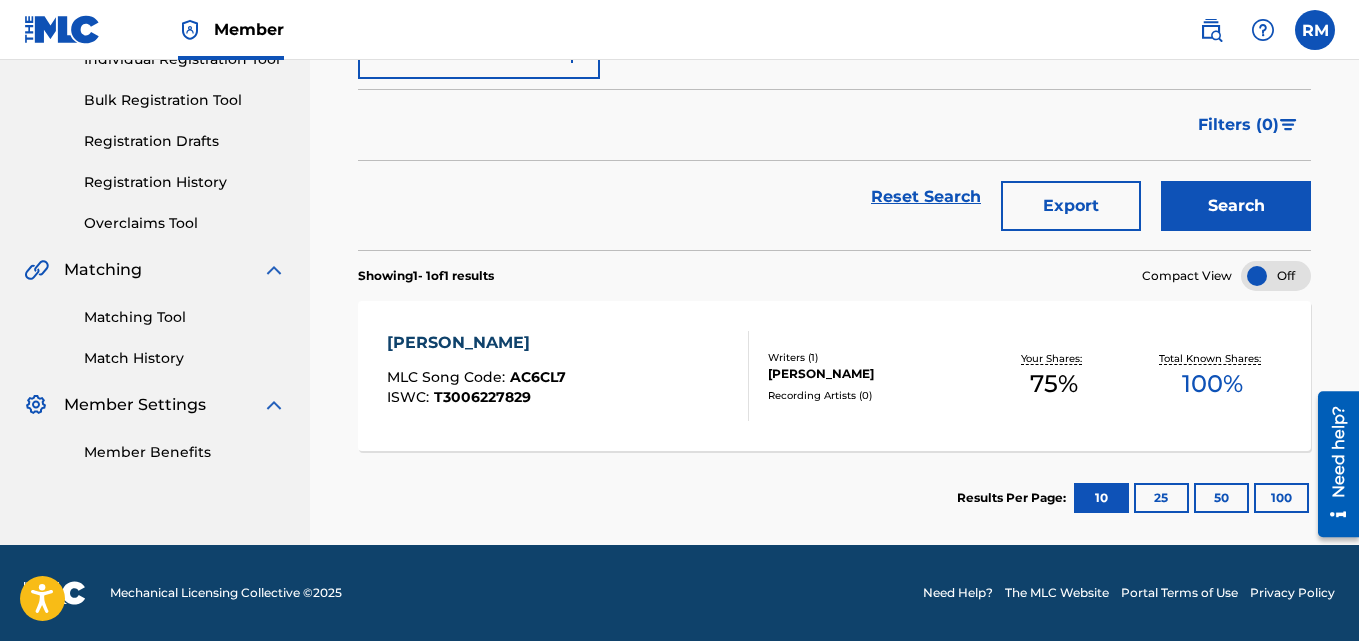 click on "ADA KATTU PAYALAY MLC Song Code : AC6CL7 ISWC : T3006227829" at bounding box center [476, 376] 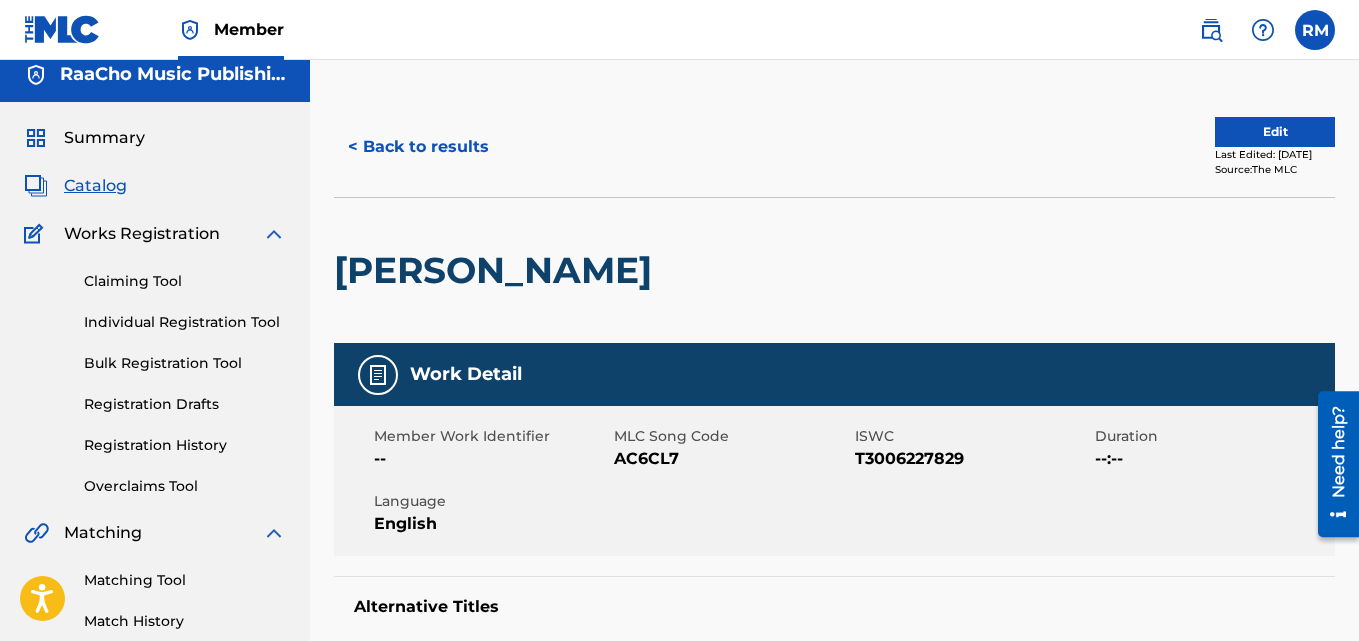 scroll, scrollTop: 0, scrollLeft: 0, axis: both 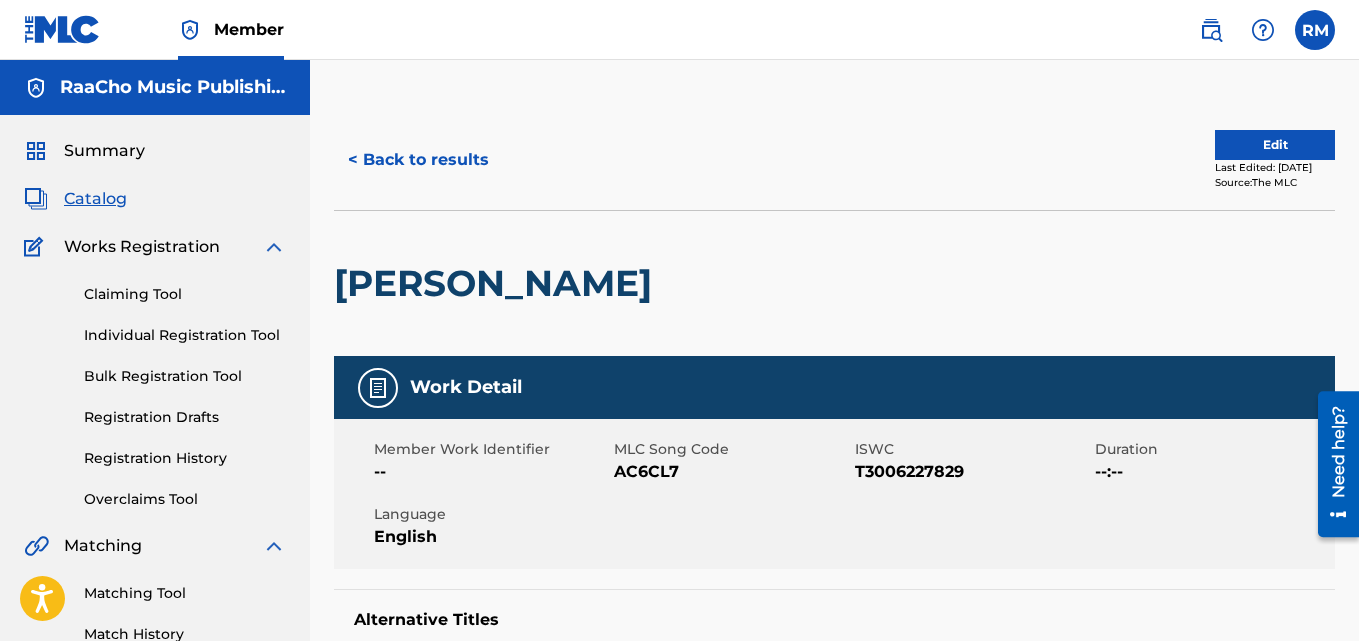click on "< Back to results" at bounding box center [418, 160] 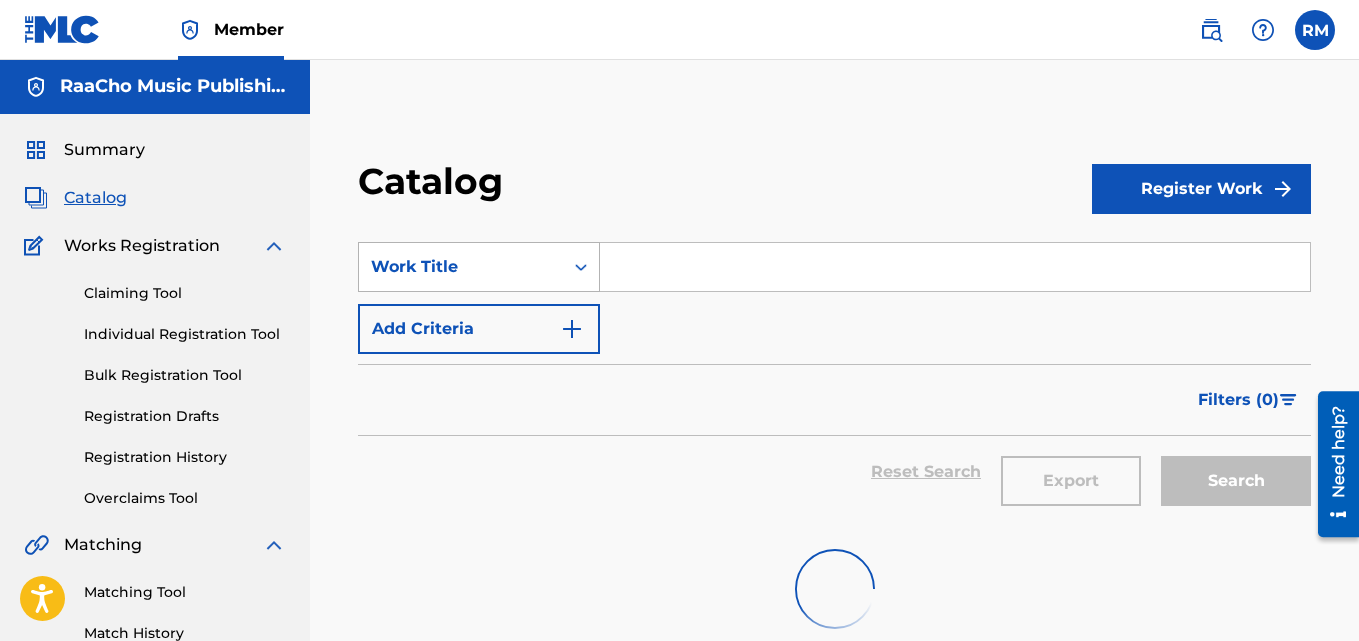 scroll, scrollTop: 0, scrollLeft: 0, axis: both 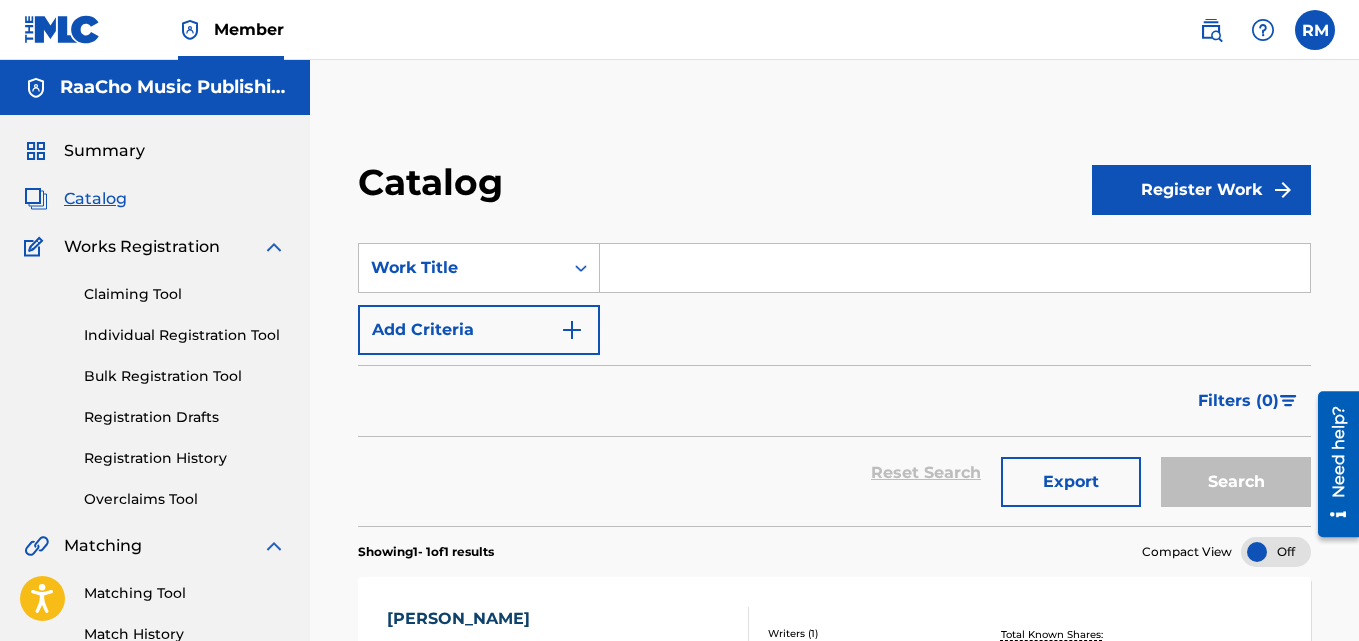 click on "SearchWithCriteriae15d6549-b7de-4644-8b1c-8bc6b8f0f407 Work Title Add Criteria" at bounding box center (834, 299) 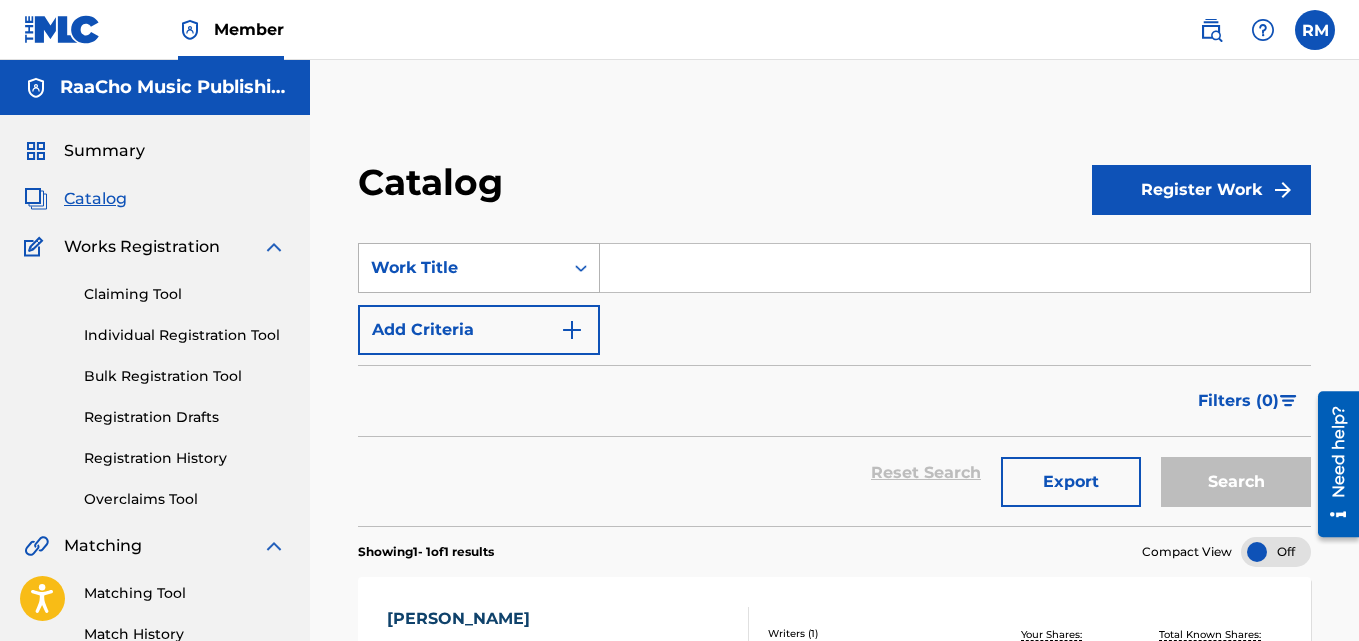 click on "Work Title" at bounding box center (461, 268) 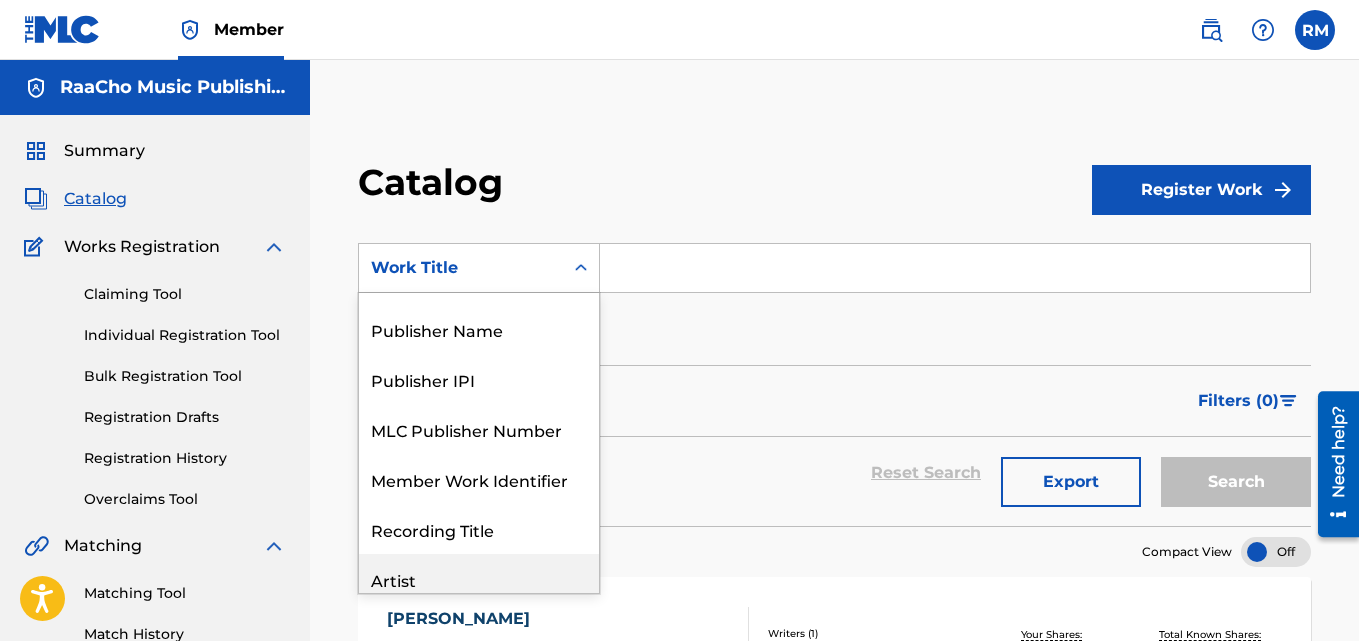 scroll, scrollTop: 100, scrollLeft: 0, axis: vertical 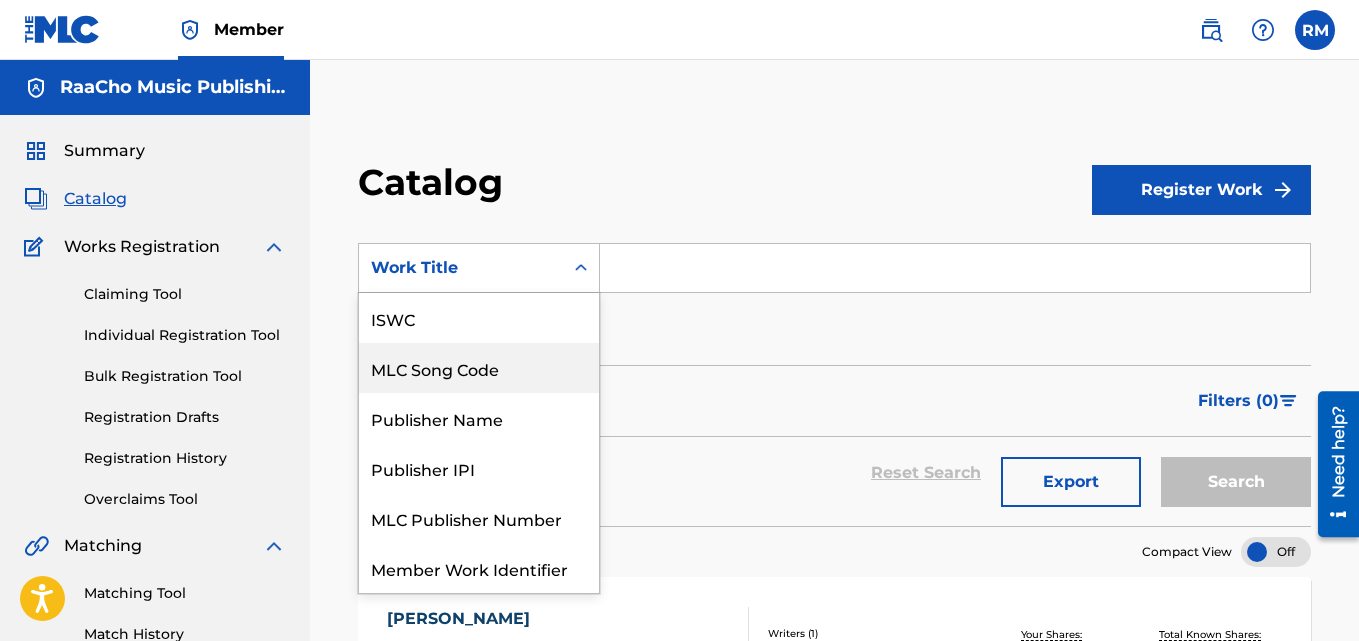 click on "MLC Song Code" at bounding box center (479, 368) 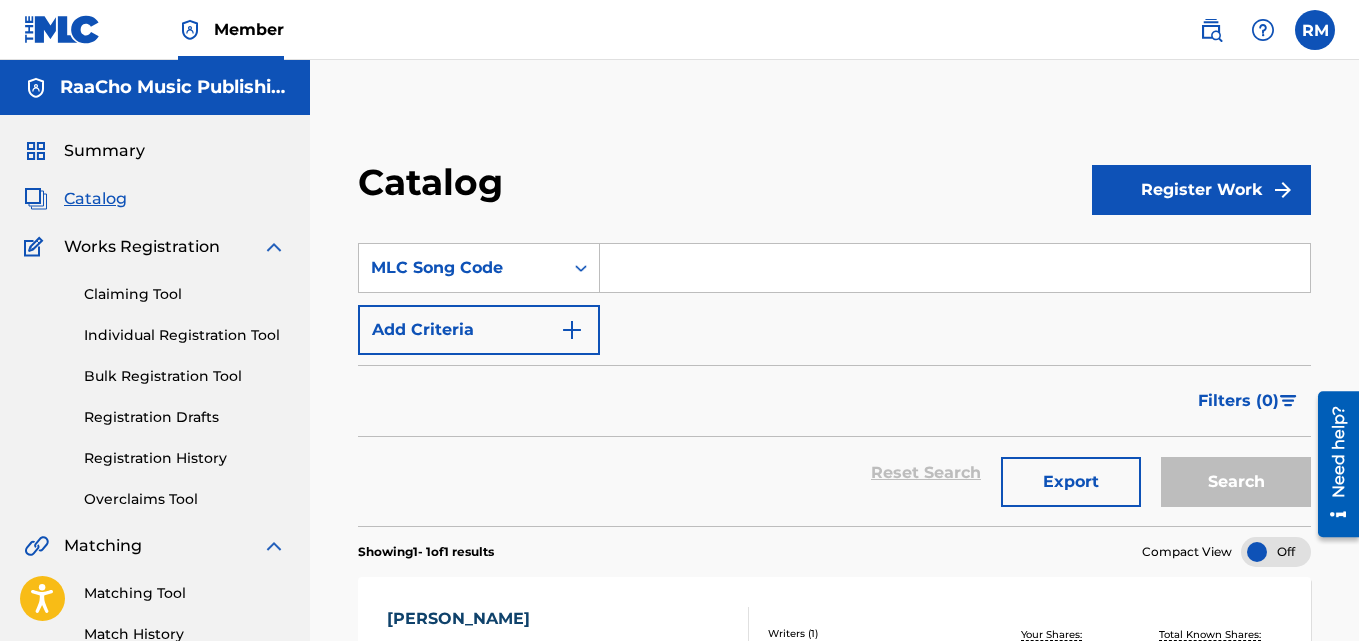 click at bounding box center (955, 268) 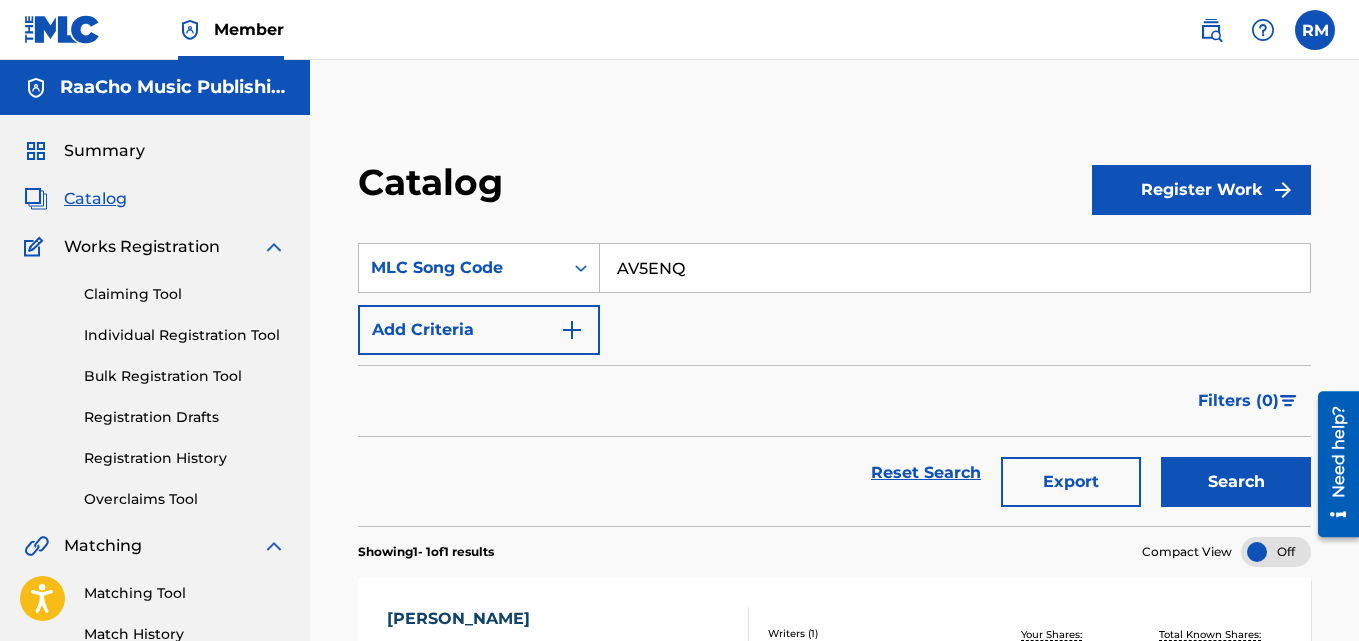 type on "AV5ENQ" 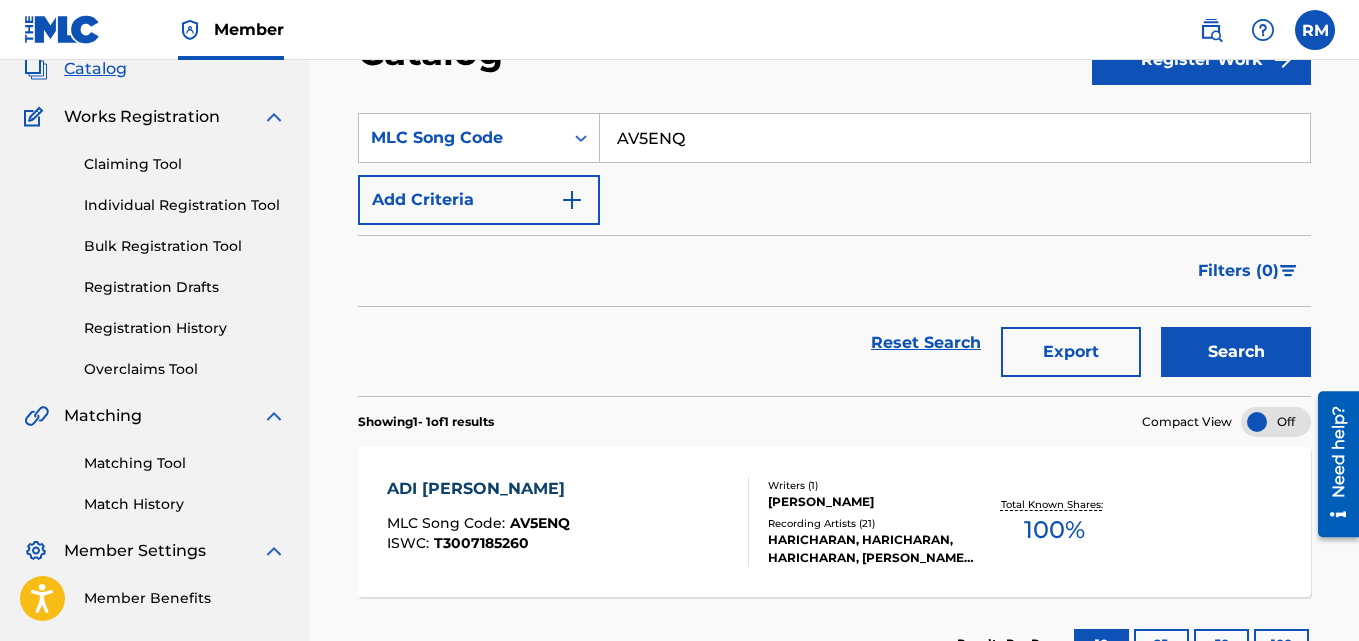 scroll, scrollTop: 276, scrollLeft: 0, axis: vertical 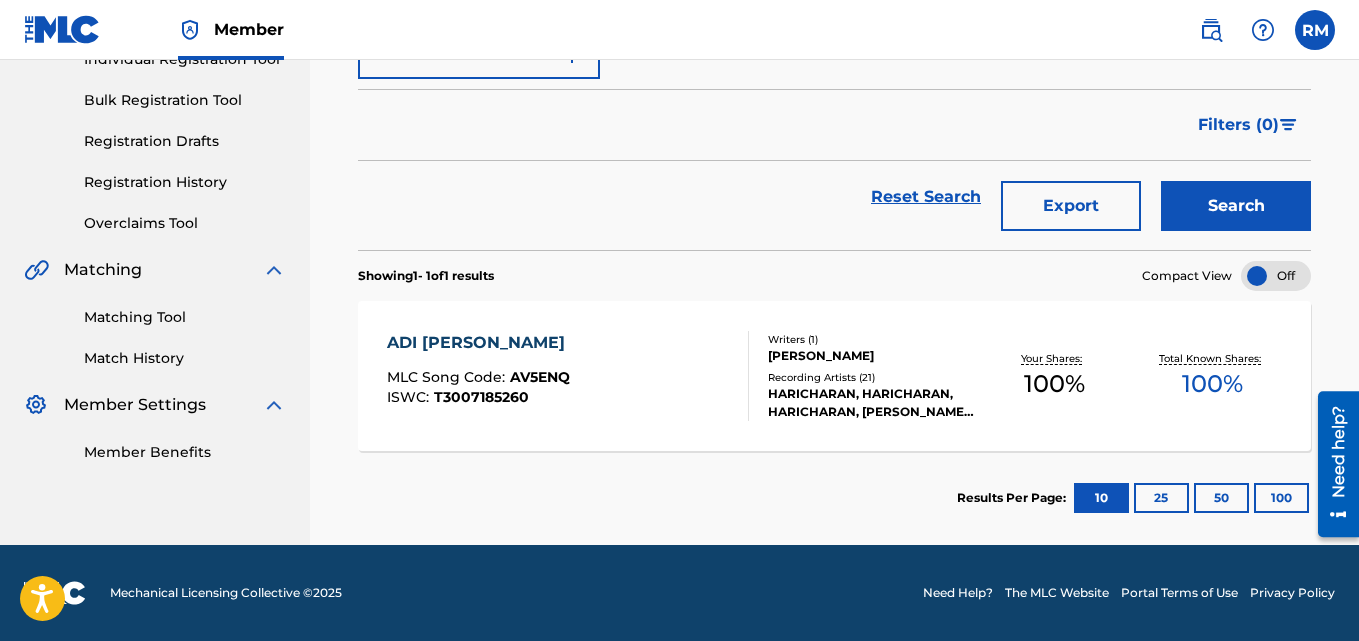 click on "ADI [PERSON_NAME]" at bounding box center (481, 343) 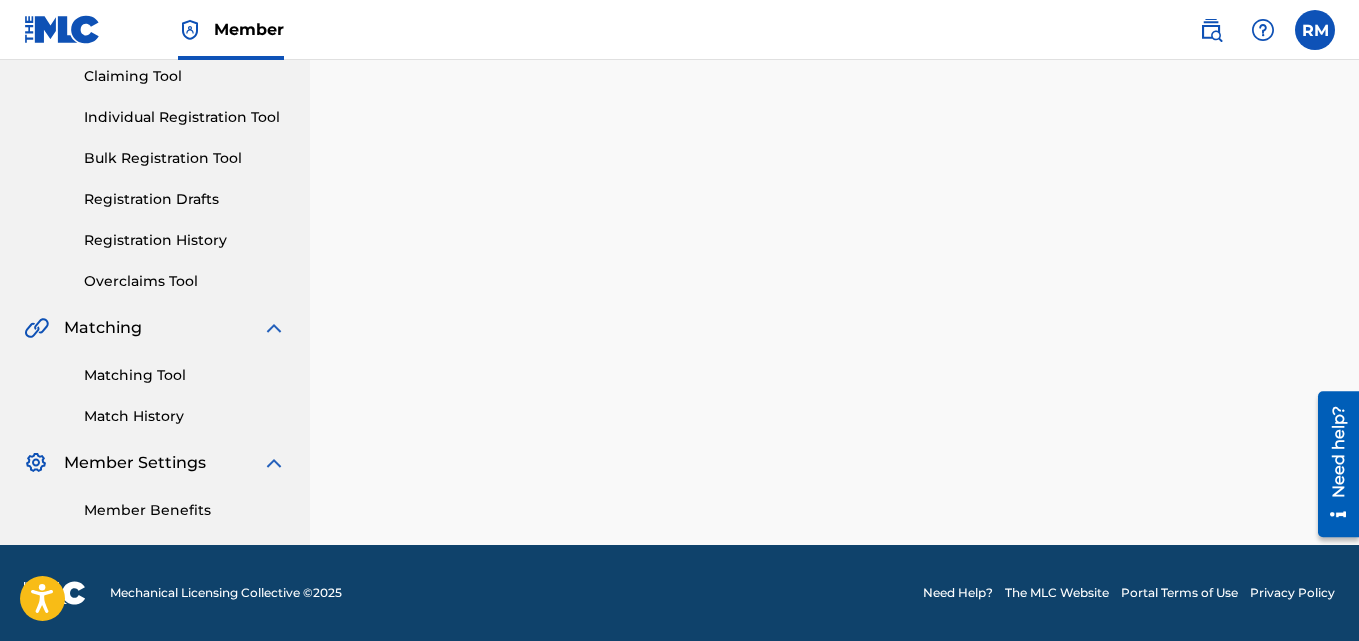 scroll, scrollTop: 0, scrollLeft: 0, axis: both 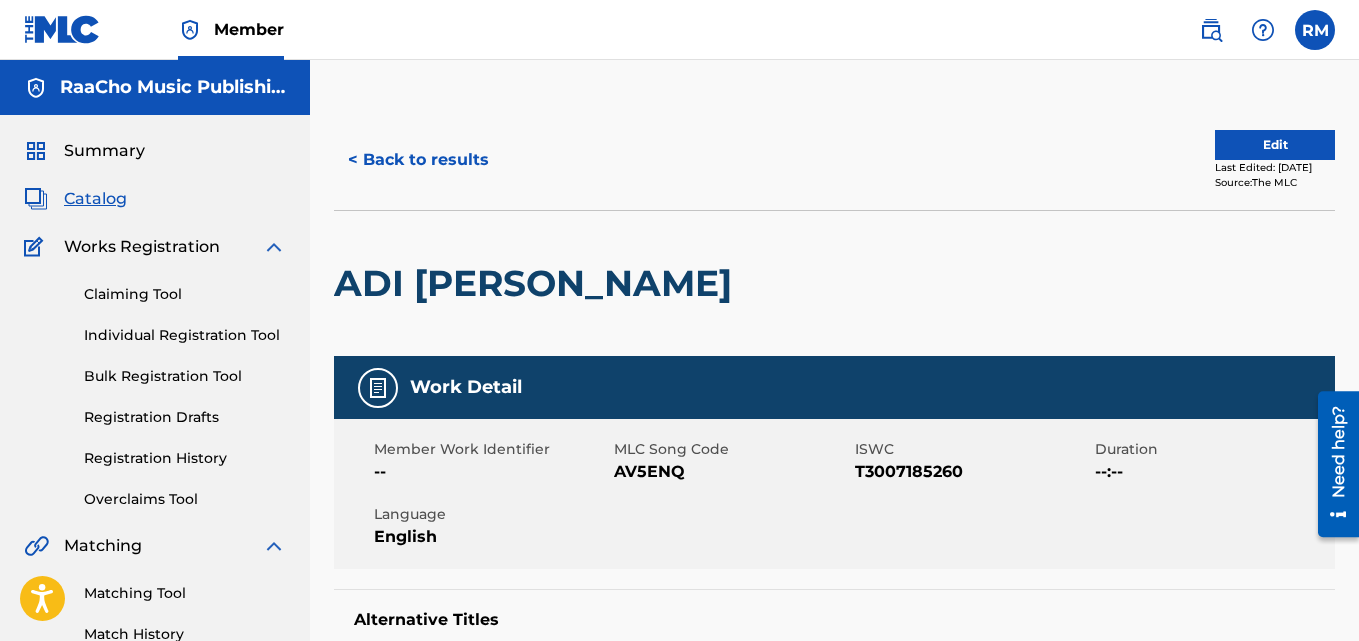 drag, startPoint x: 410, startPoint y: 148, endPoint x: 448, endPoint y: 149, distance: 38.013157 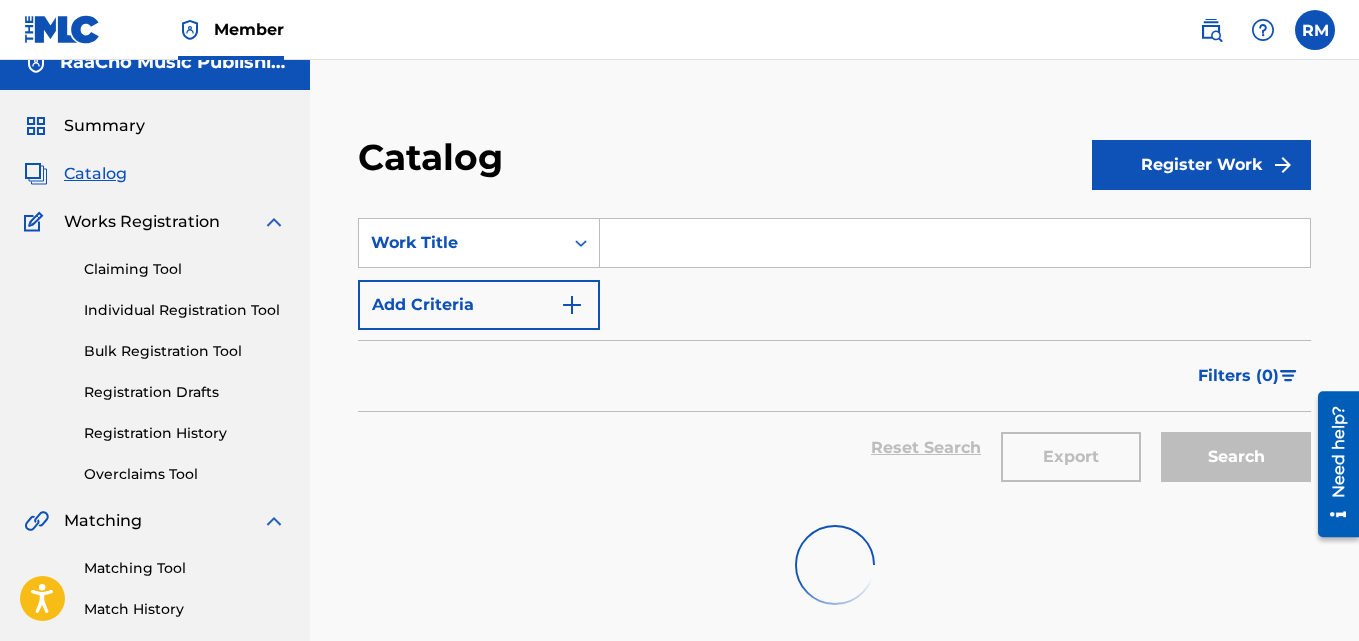scroll, scrollTop: 0, scrollLeft: 0, axis: both 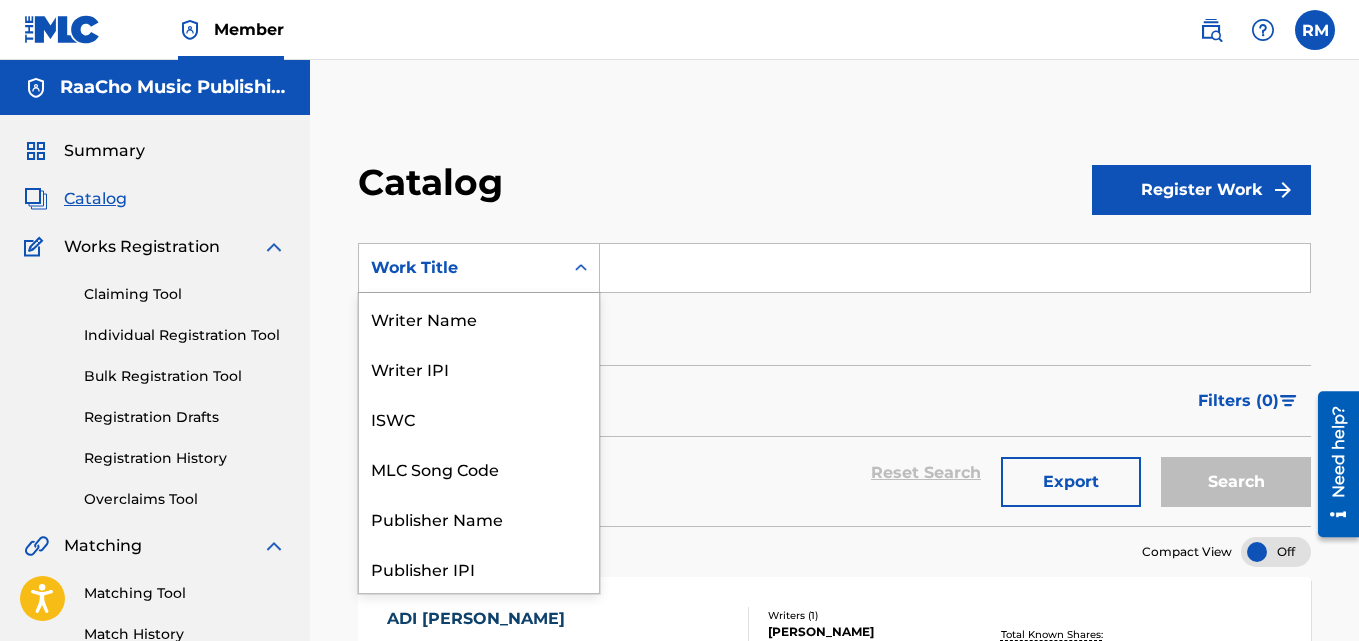 click on "Work Title" at bounding box center (461, 268) 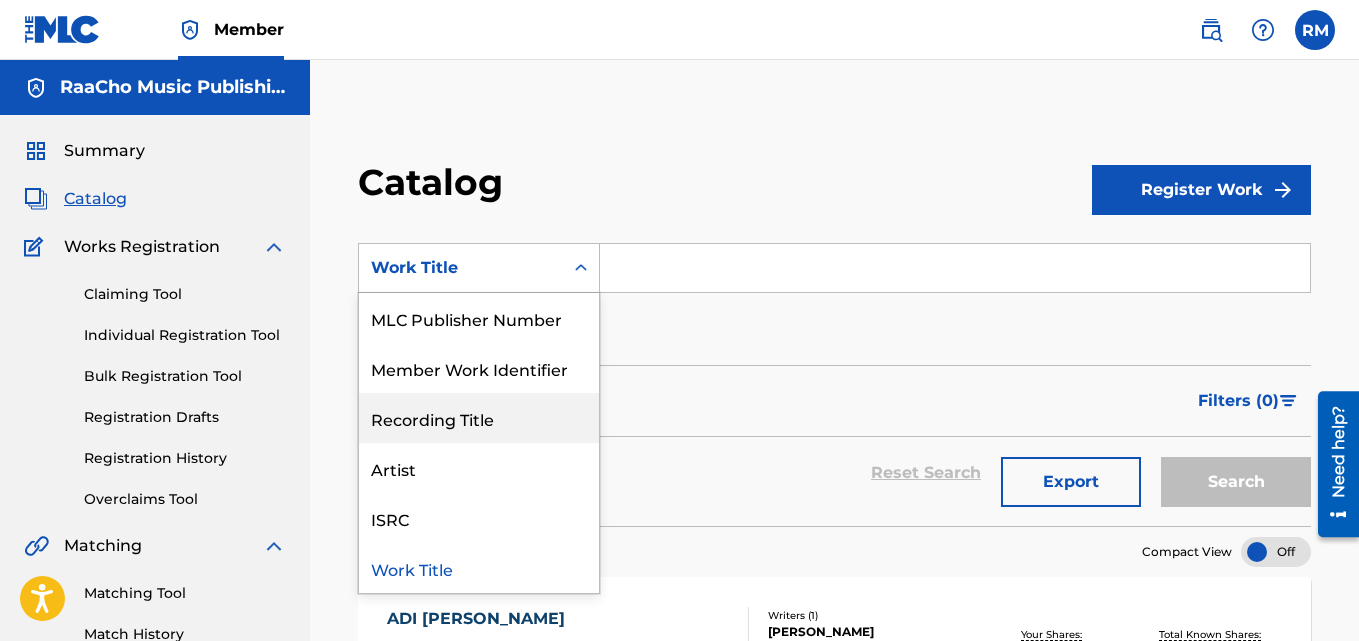 scroll, scrollTop: 0, scrollLeft: 0, axis: both 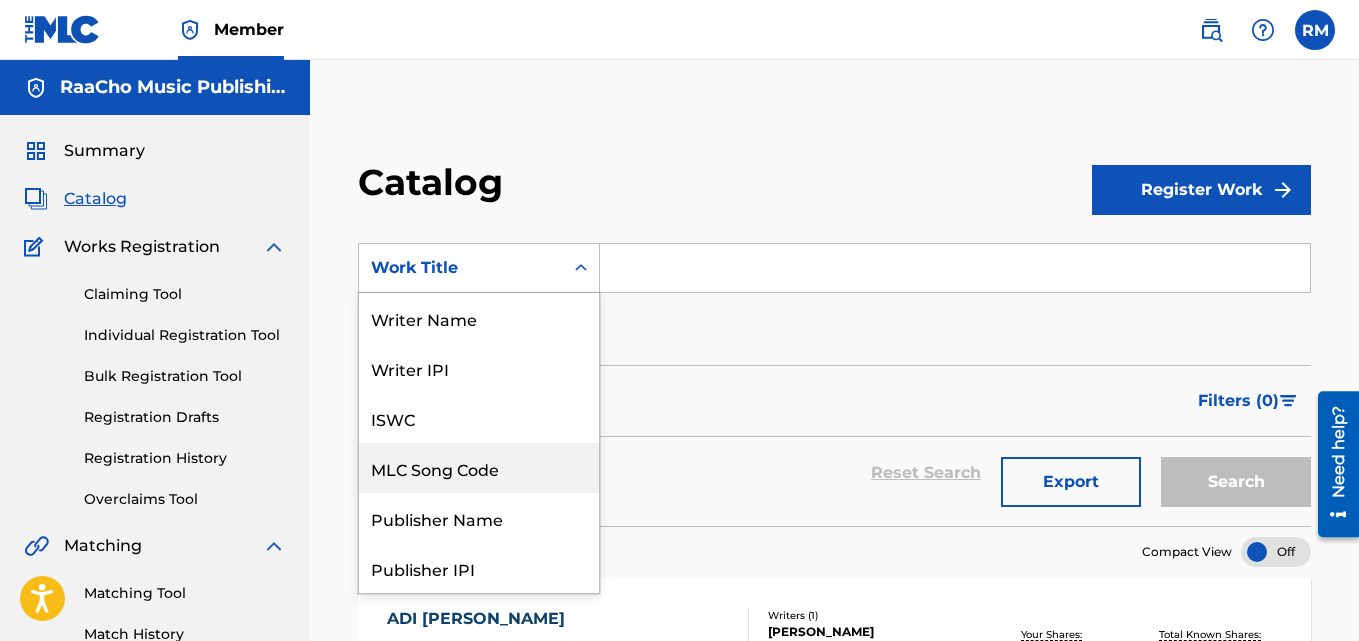 click on "MLC Song Code" at bounding box center (479, 468) 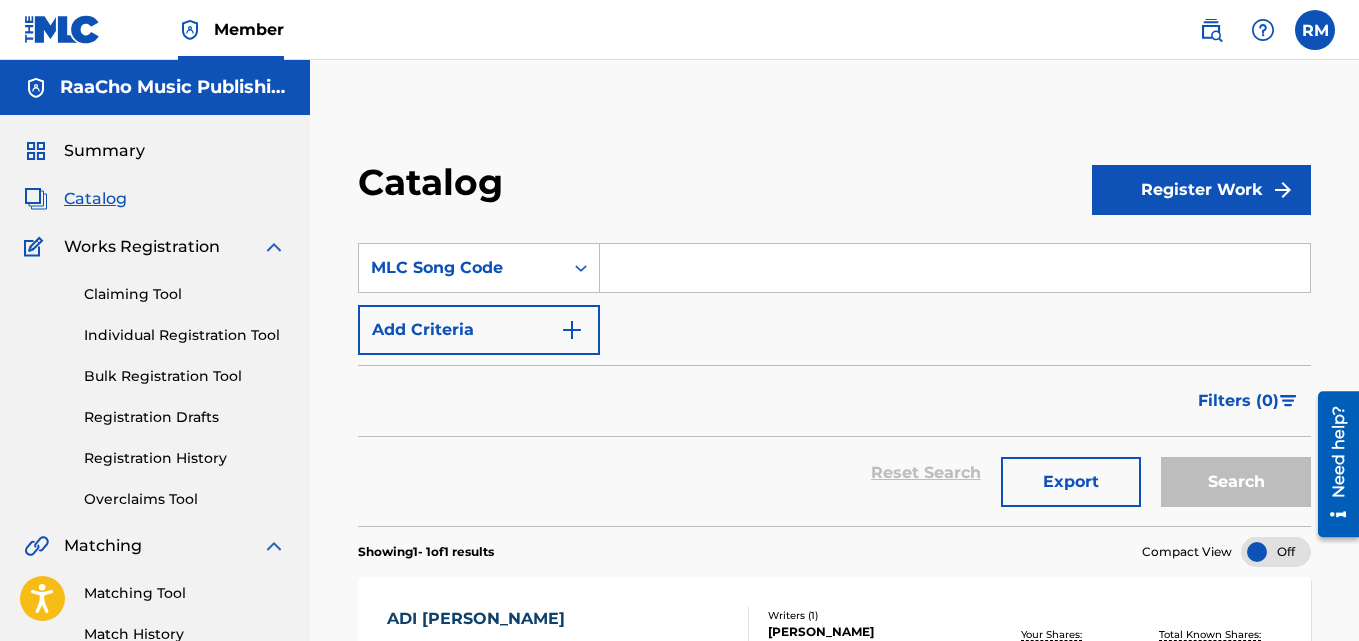 click at bounding box center [955, 268] 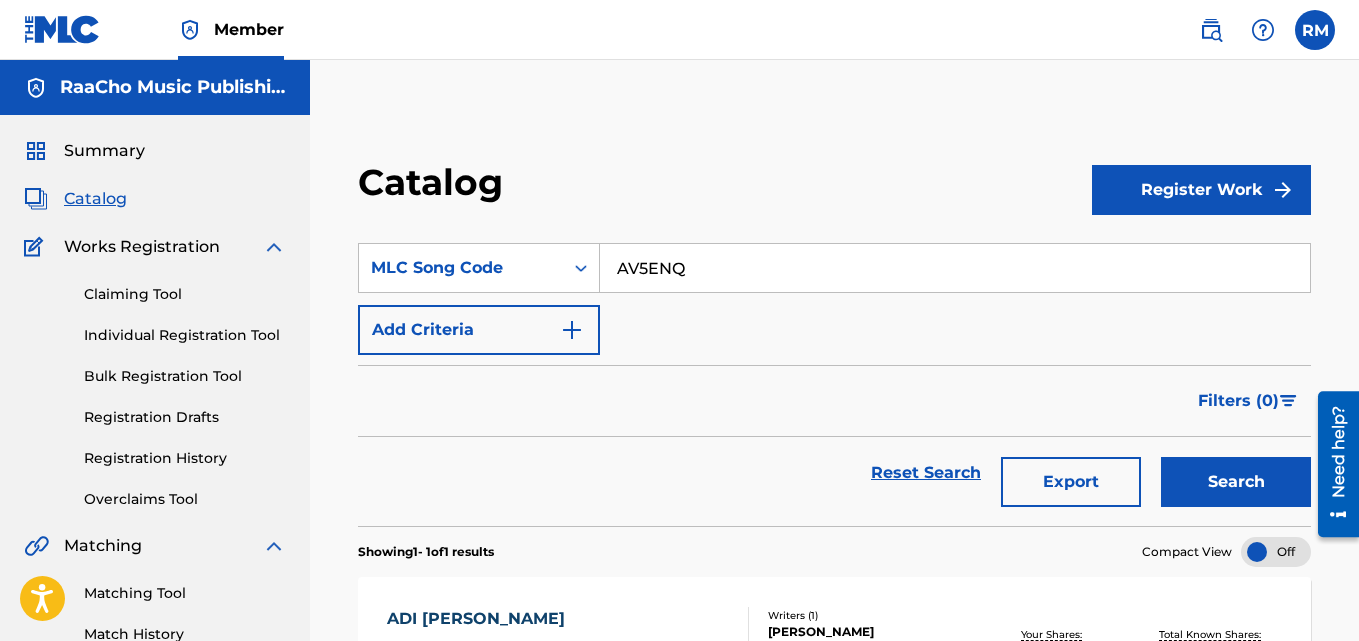 type on "AV5ENQ" 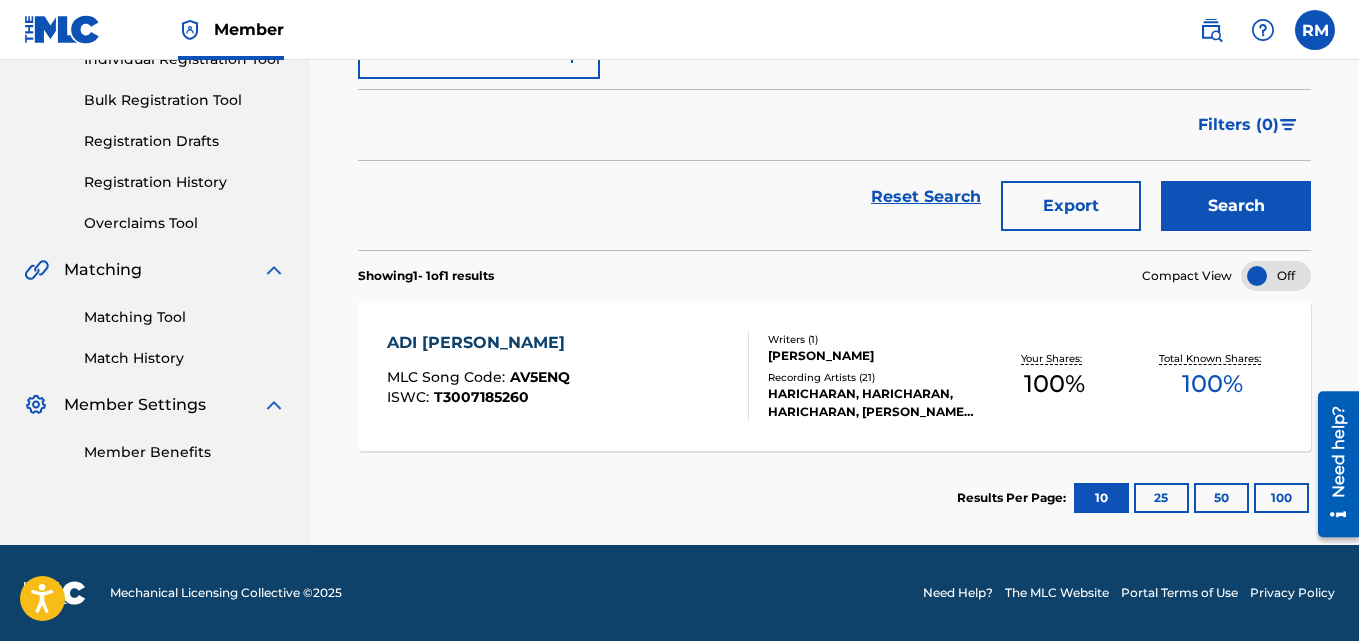 click on "ADI [PERSON_NAME]" at bounding box center [481, 343] 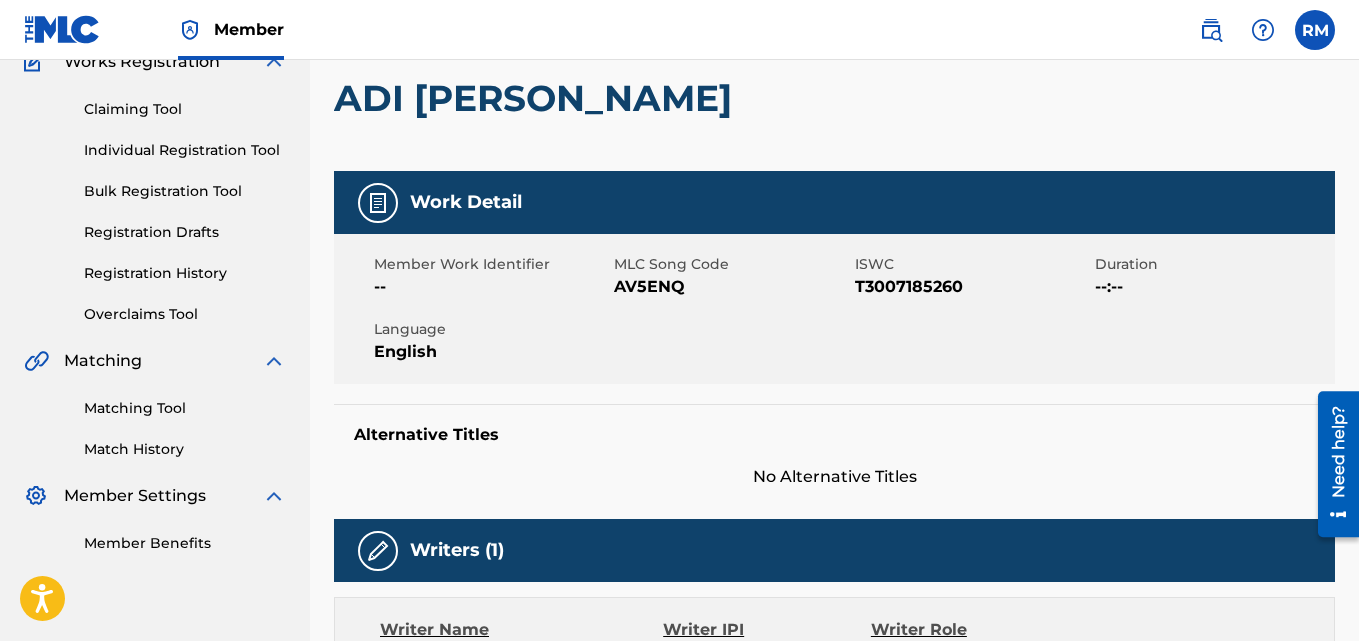 scroll, scrollTop: 0, scrollLeft: 0, axis: both 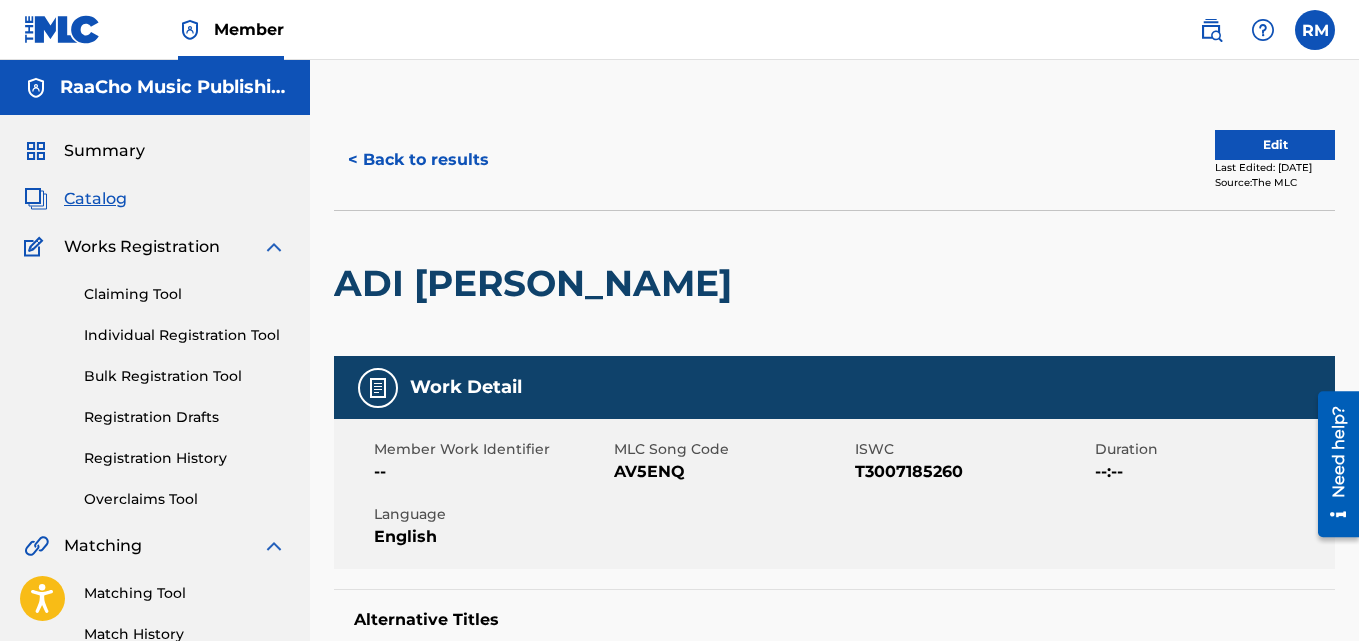 click on "< Back to results" at bounding box center (418, 160) 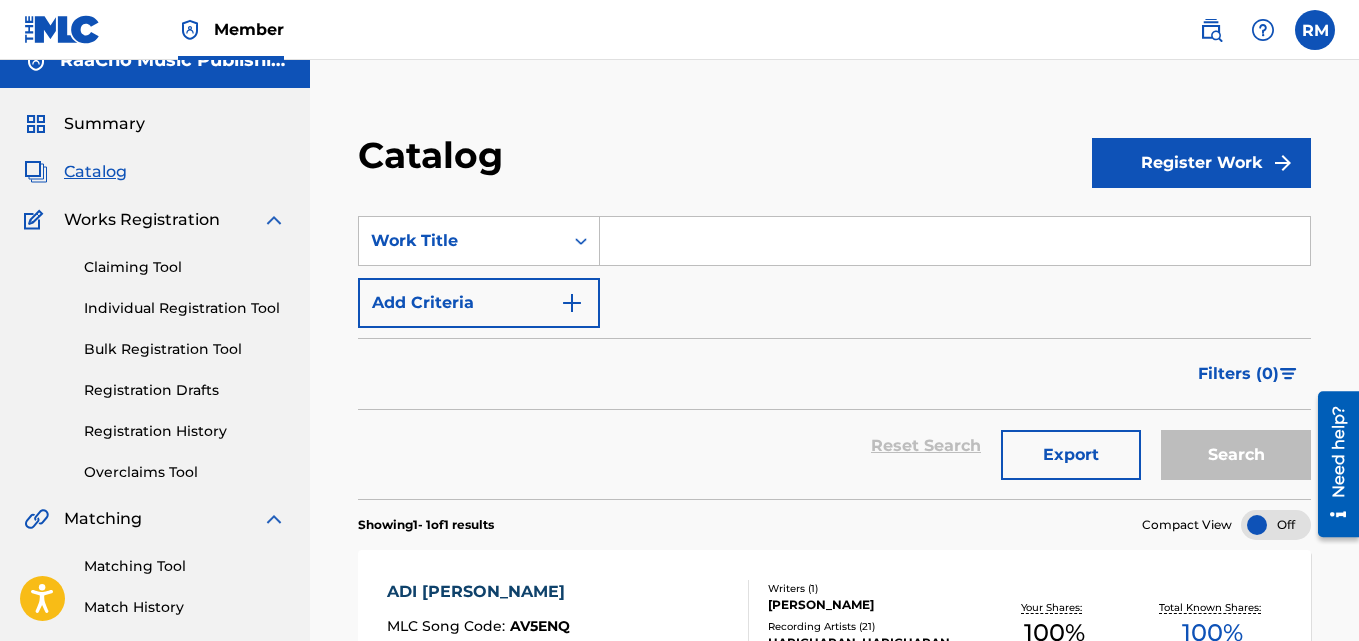 scroll, scrollTop: 0, scrollLeft: 0, axis: both 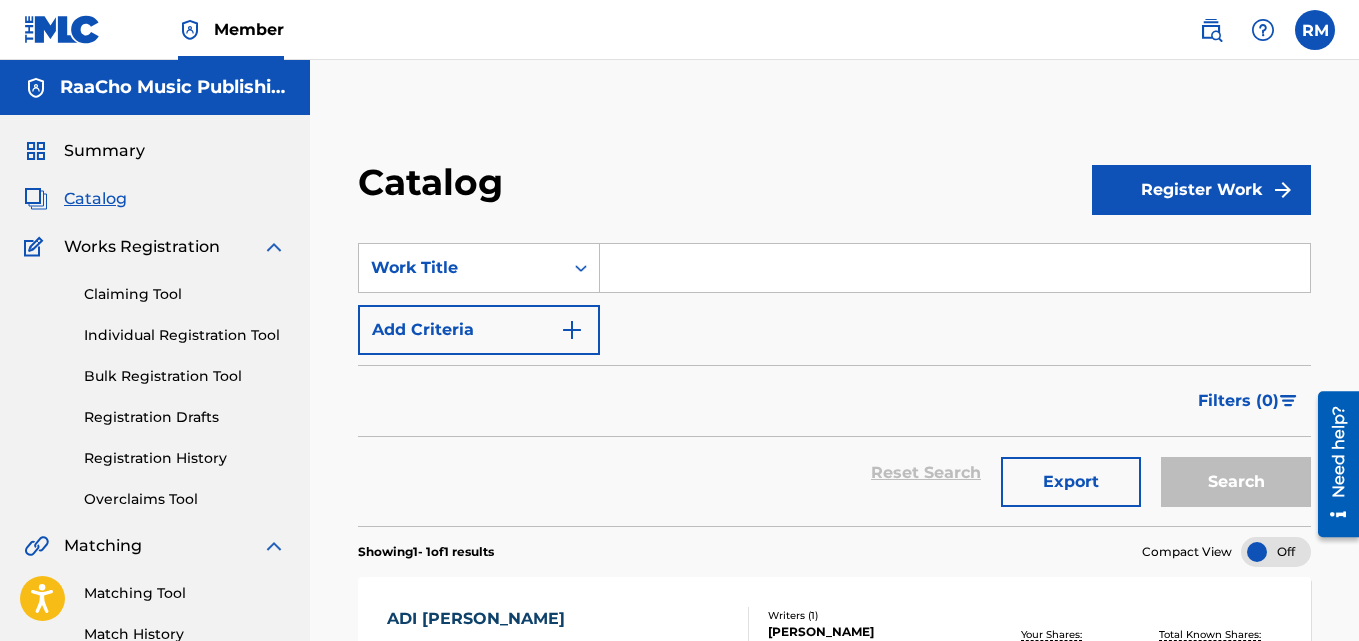 click on "SearchWithCriteriae15d6549-b7de-4644-8b1c-8bc6b8f0f407 Work Title Add Criteria Filter Hold Filters Overclaim   Dispute   Remove Filters Apply Filters Filters ( 0 ) Reset Search Export Search" at bounding box center [834, 372] 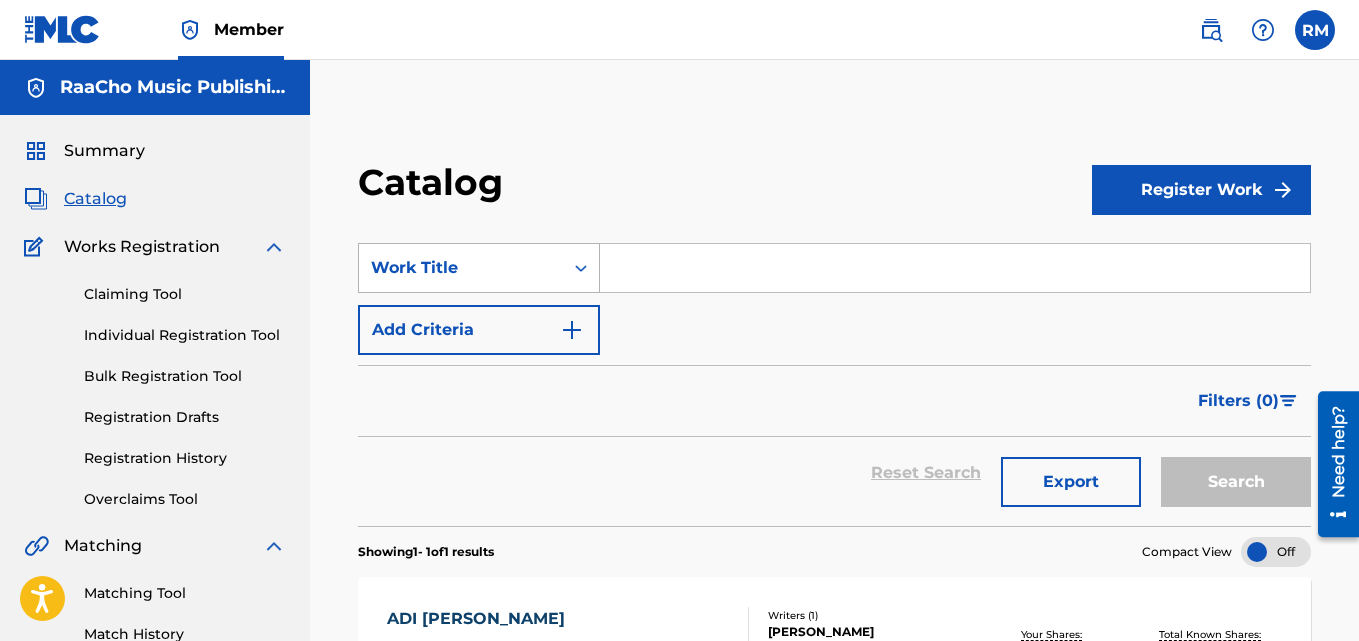 click on "Work Title" at bounding box center (461, 268) 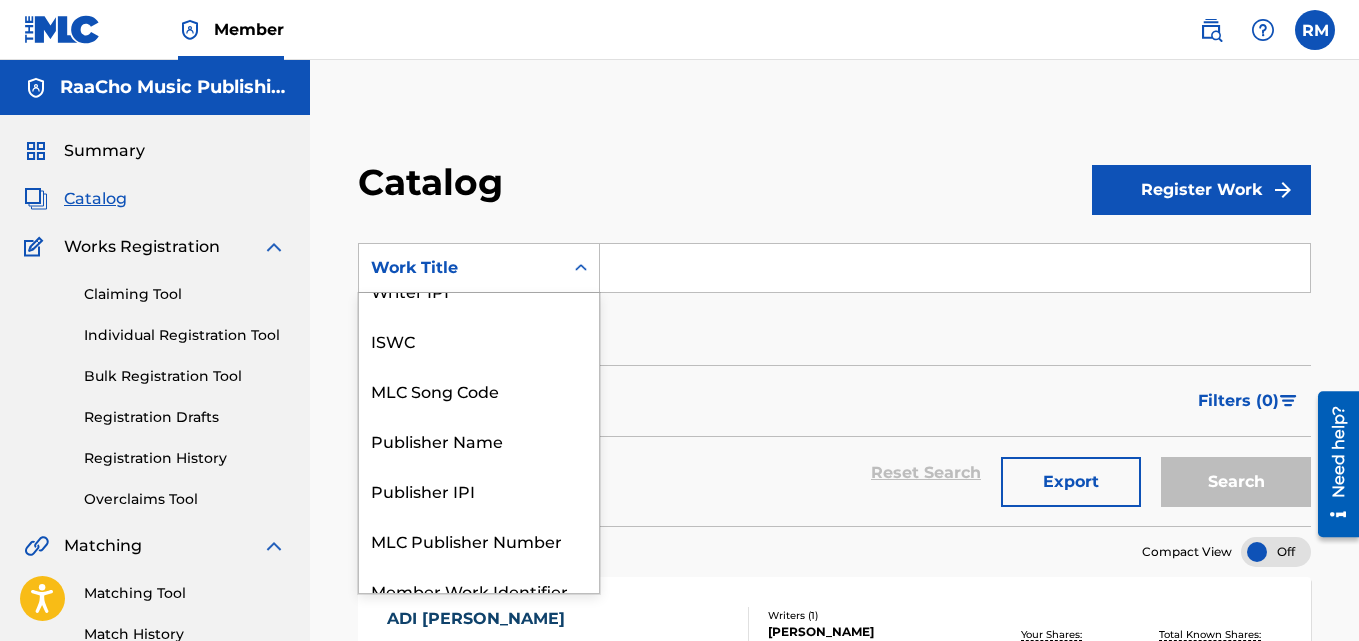 scroll, scrollTop: 0, scrollLeft: 0, axis: both 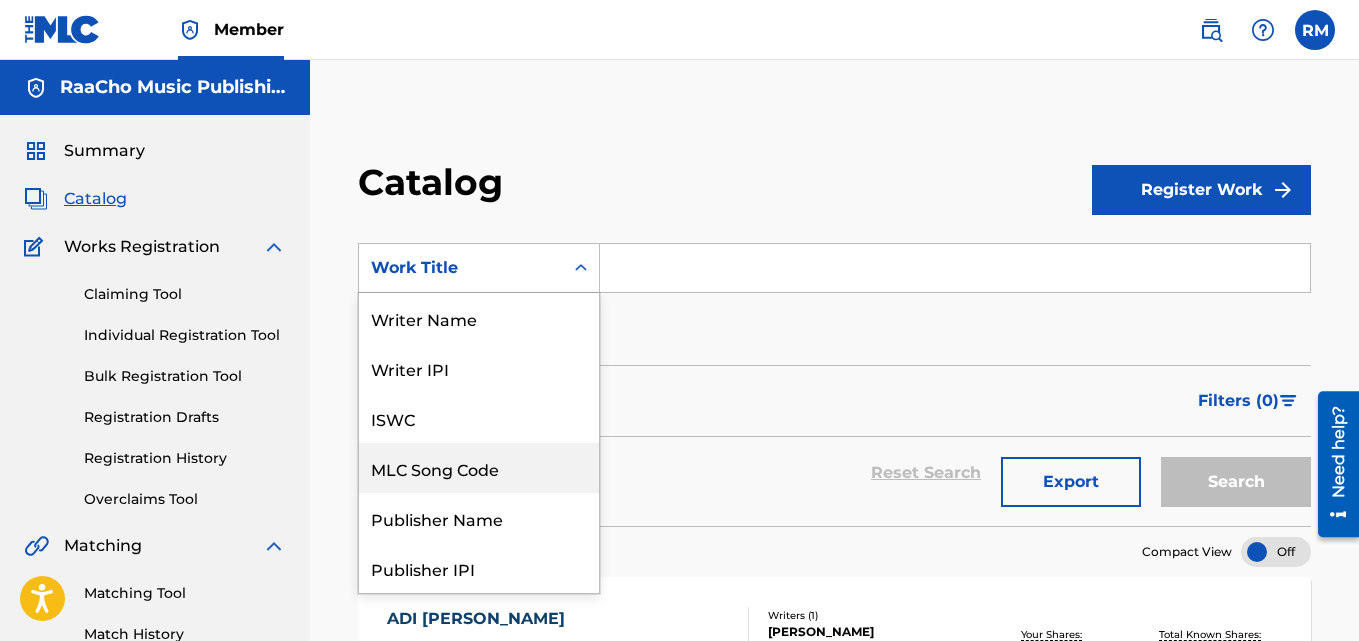 click on "MLC Song Code" at bounding box center [479, 468] 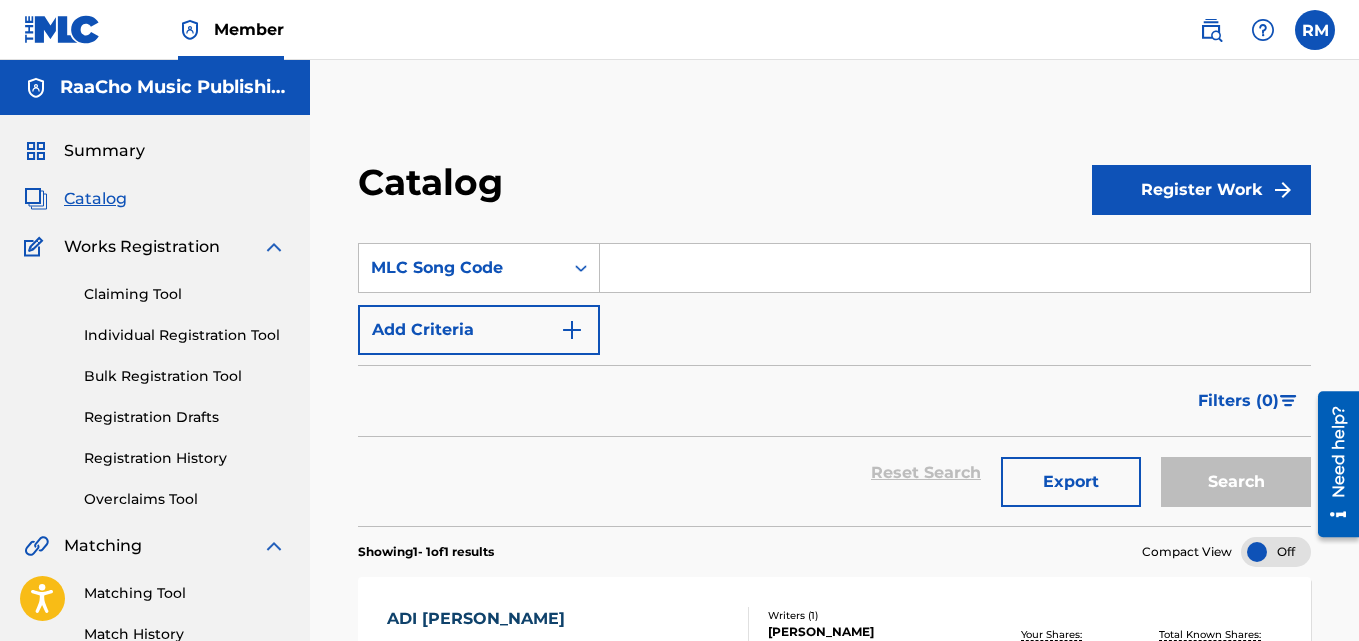 click at bounding box center (955, 268) 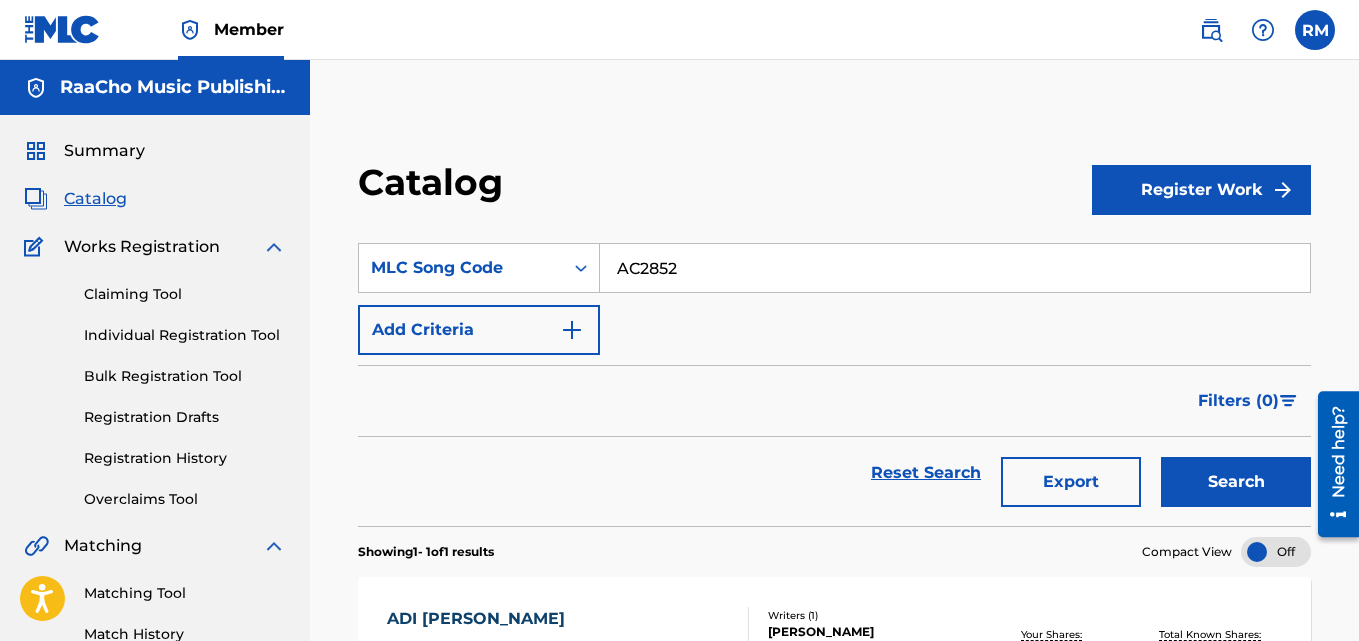 type on "AC2852" 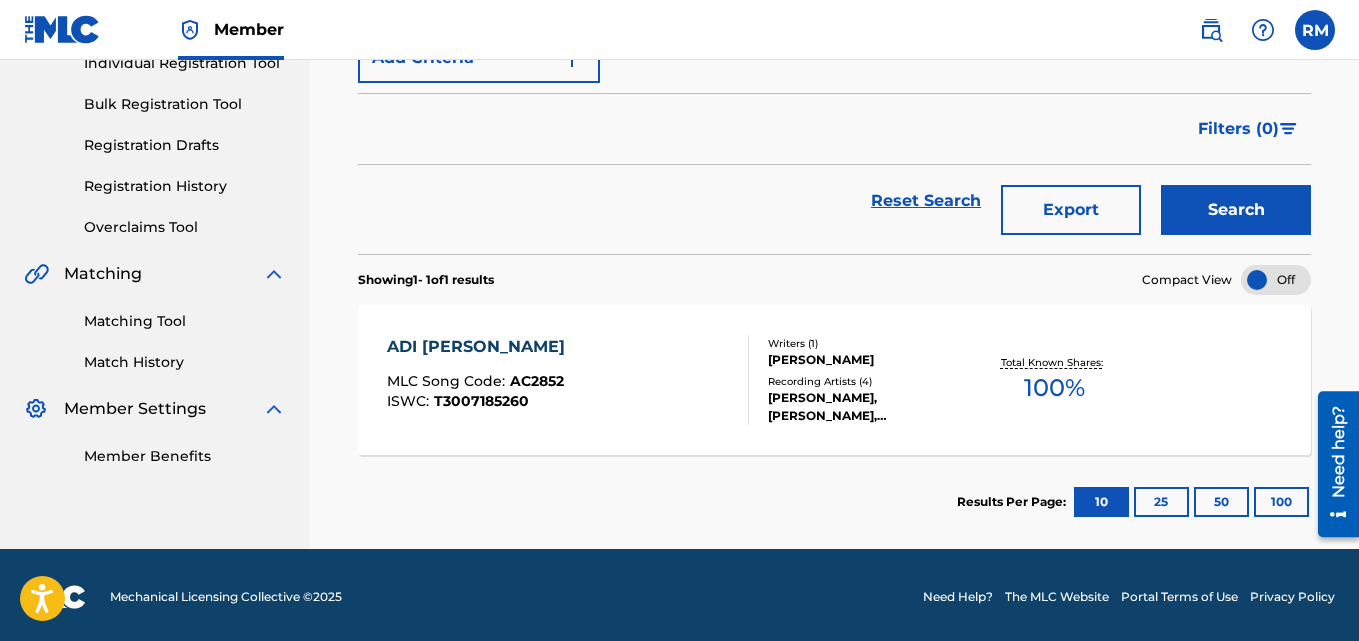 scroll, scrollTop: 276, scrollLeft: 0, axis: vertical 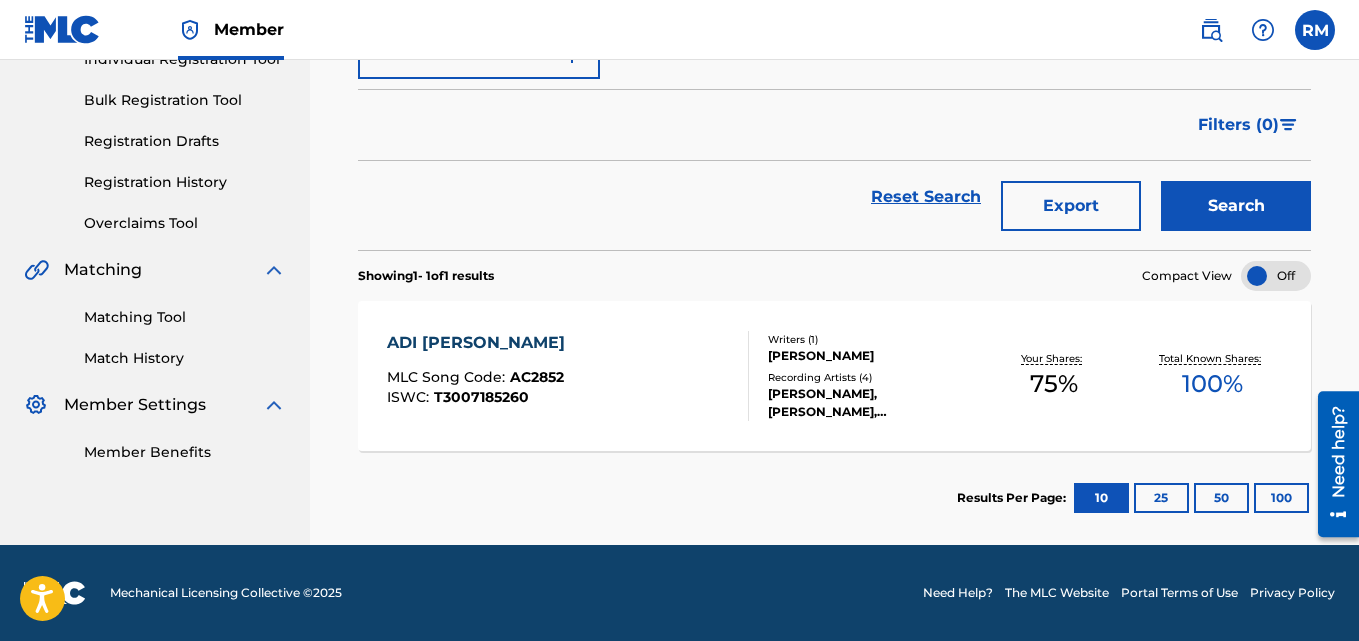 click on "ADI [PERSON_NAME]" at bounding box center (481, 343) 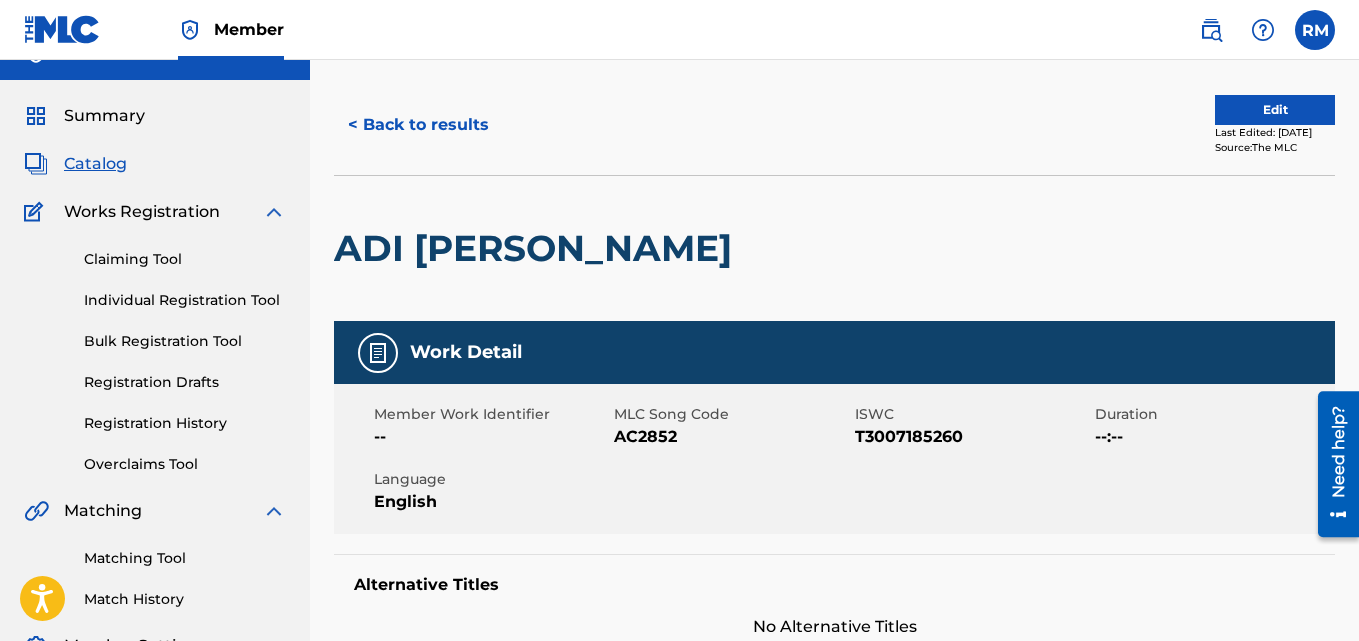 scroll, scrollTop: 0, scrollLeft: 0, axis: both 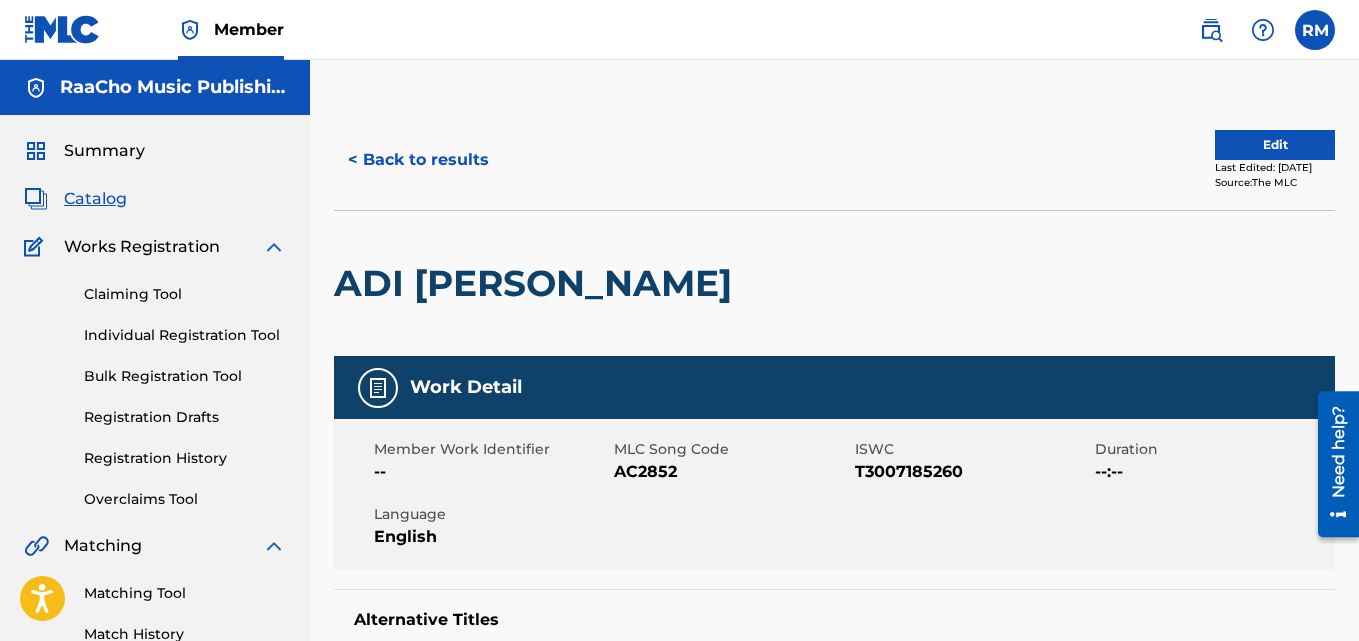 click on "< Back to results" at bounding box center [418, 160] 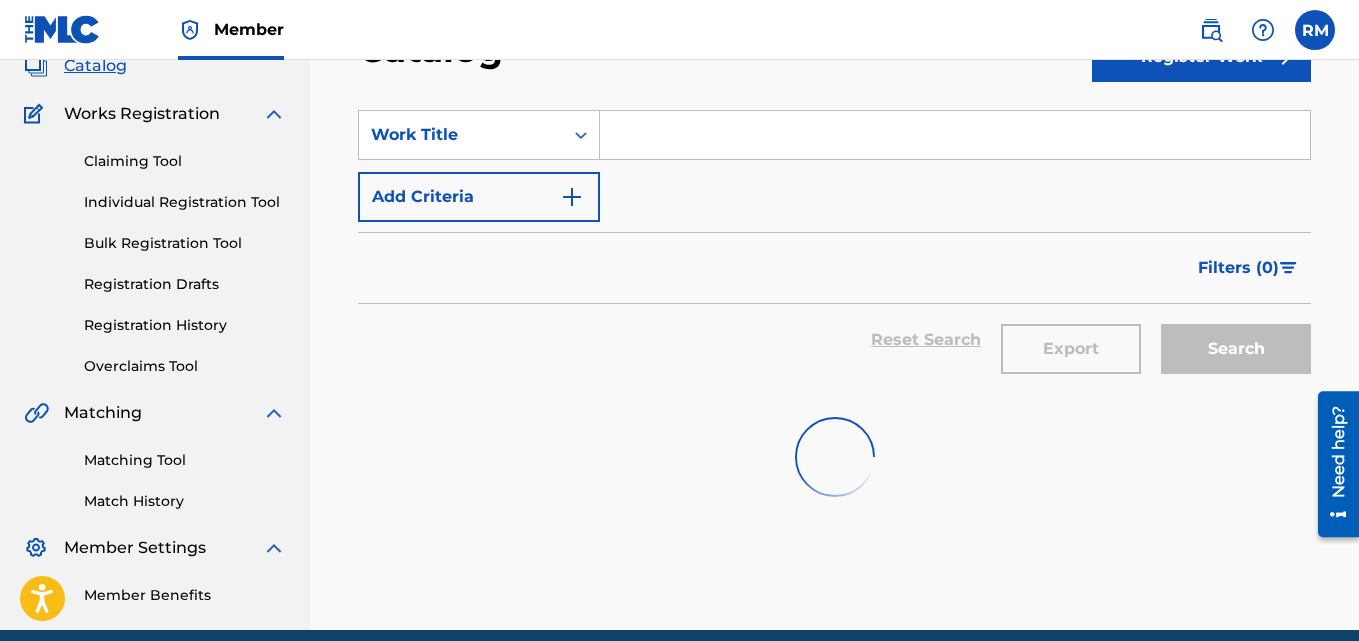 scroll, scrollTop: 18, scrollLeft: 0, axis: vertical 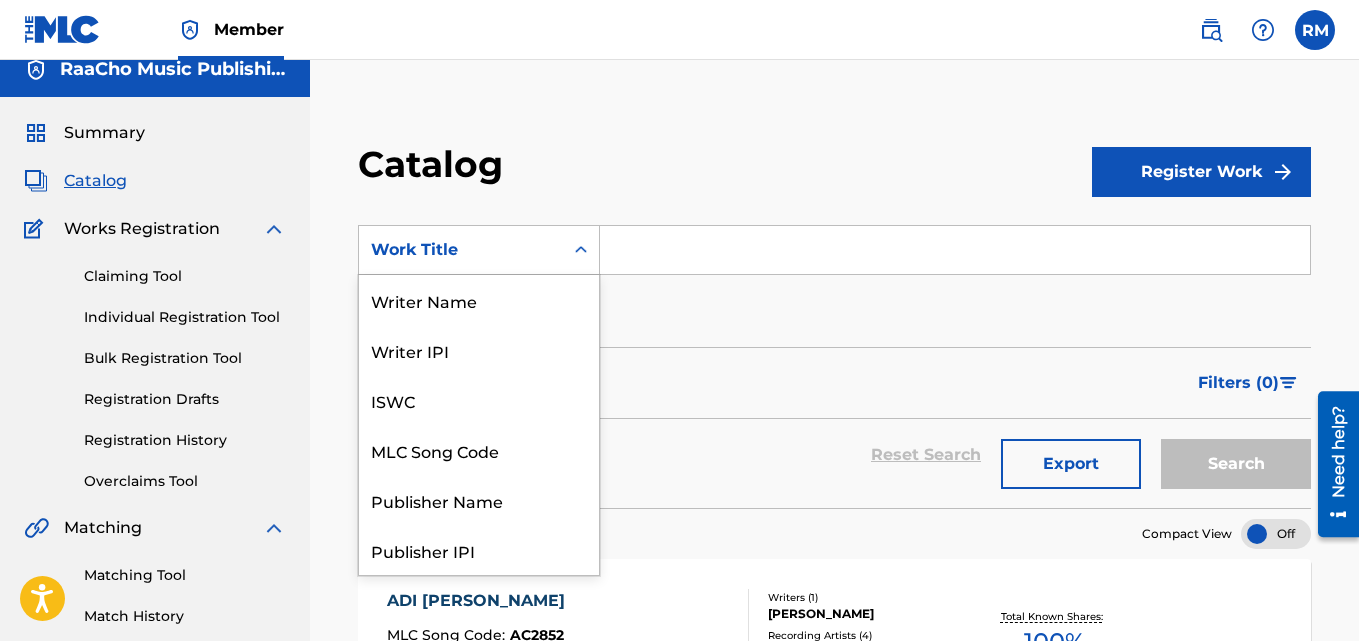 click on "Work Title" at bounding box center [461, 250] 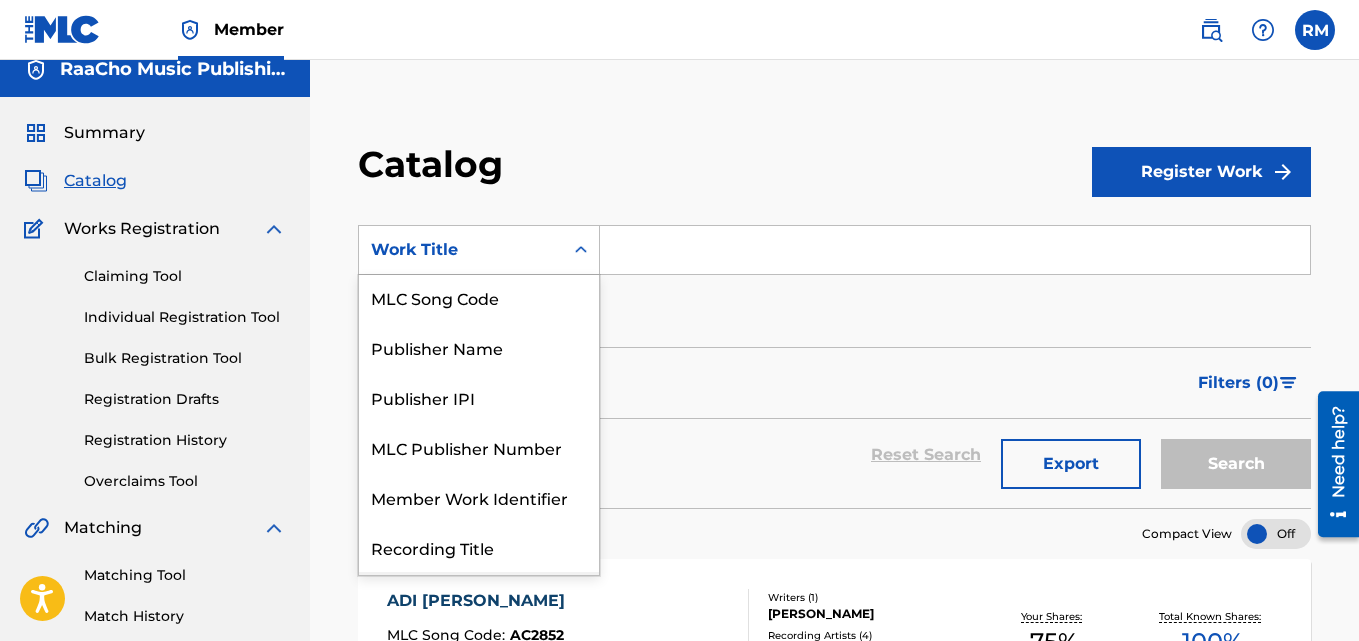 scroll, scrollTop: 100, scrollLeft: 0, axis: vertical 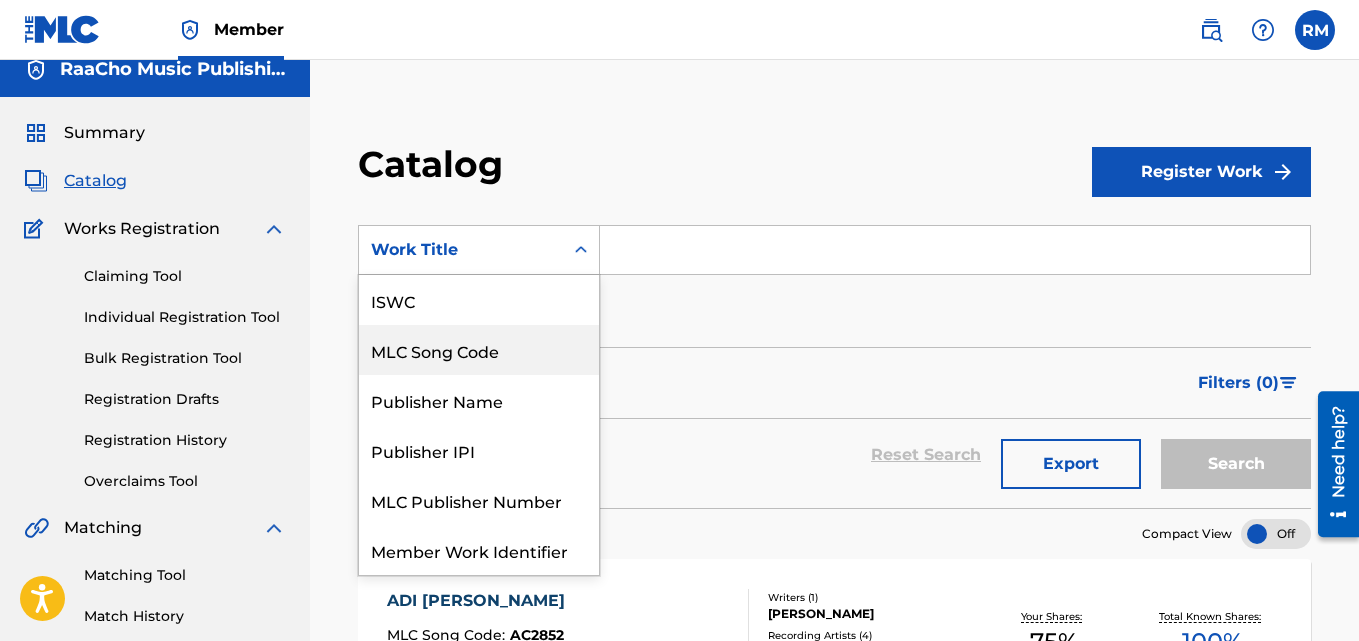 click on "MLC Song Code" at bounding box center (479, 350) 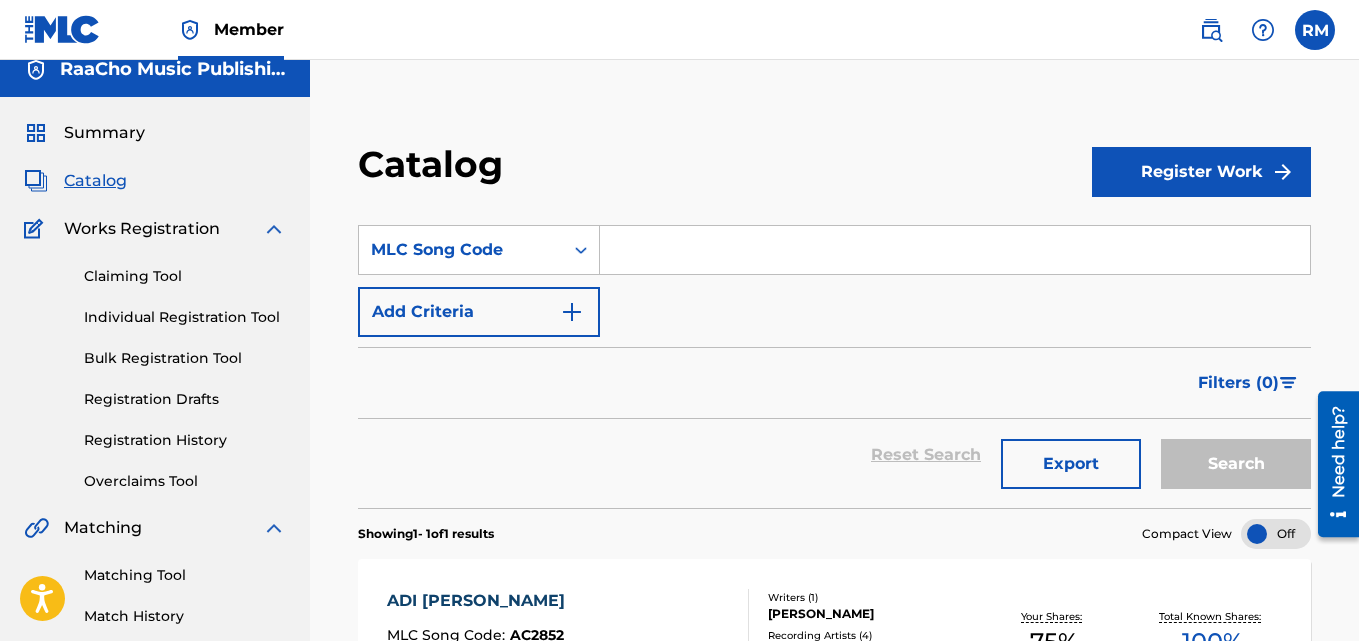 click at bounding box center (955, 250) 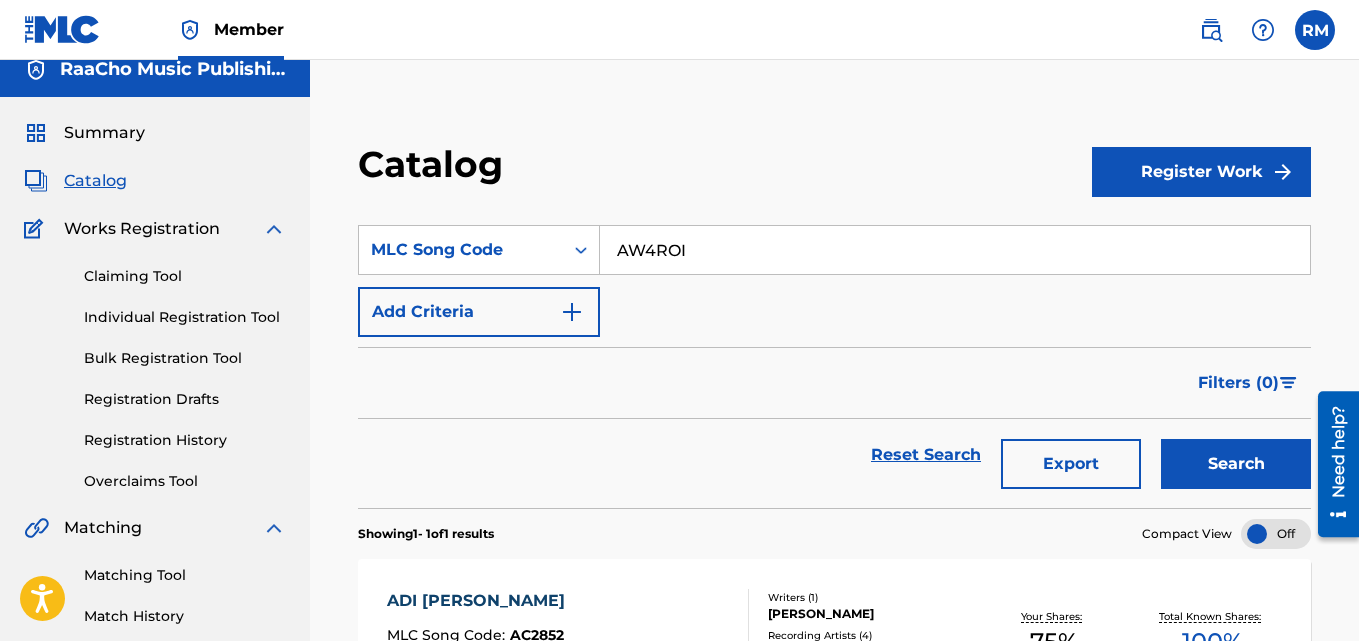 type on "AW4ROI" 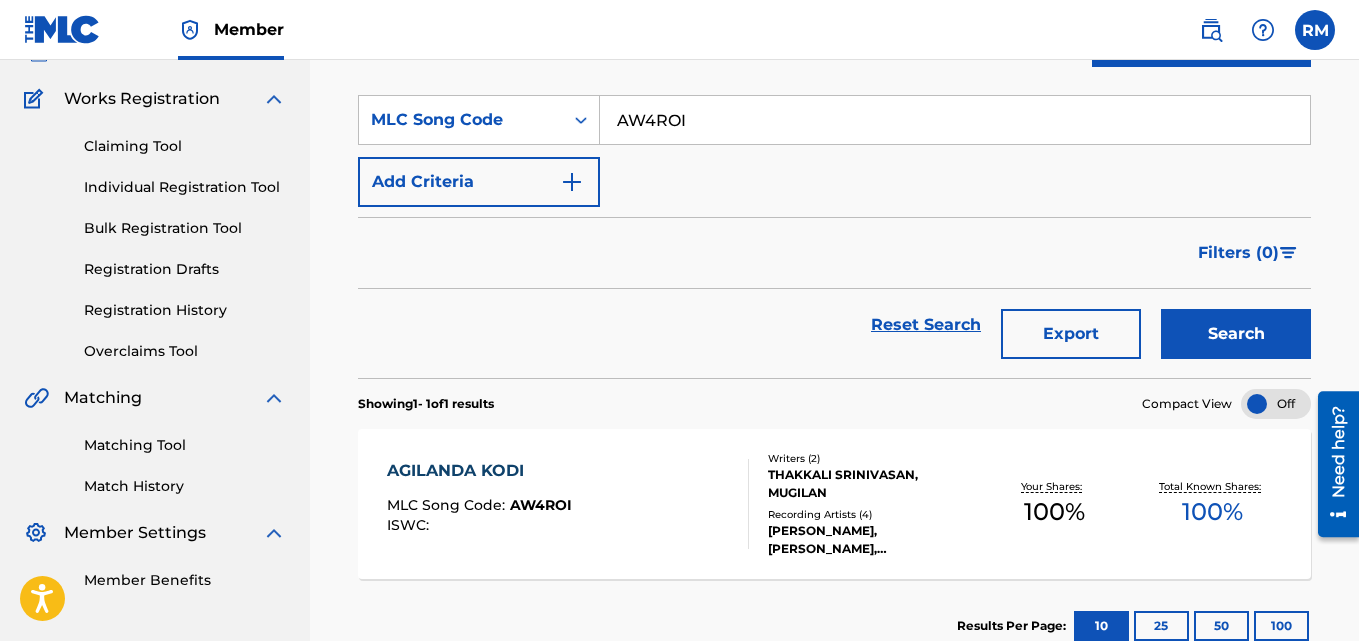 scroll, scrollTop: 276, scrollLeft: 0, axis: vertical 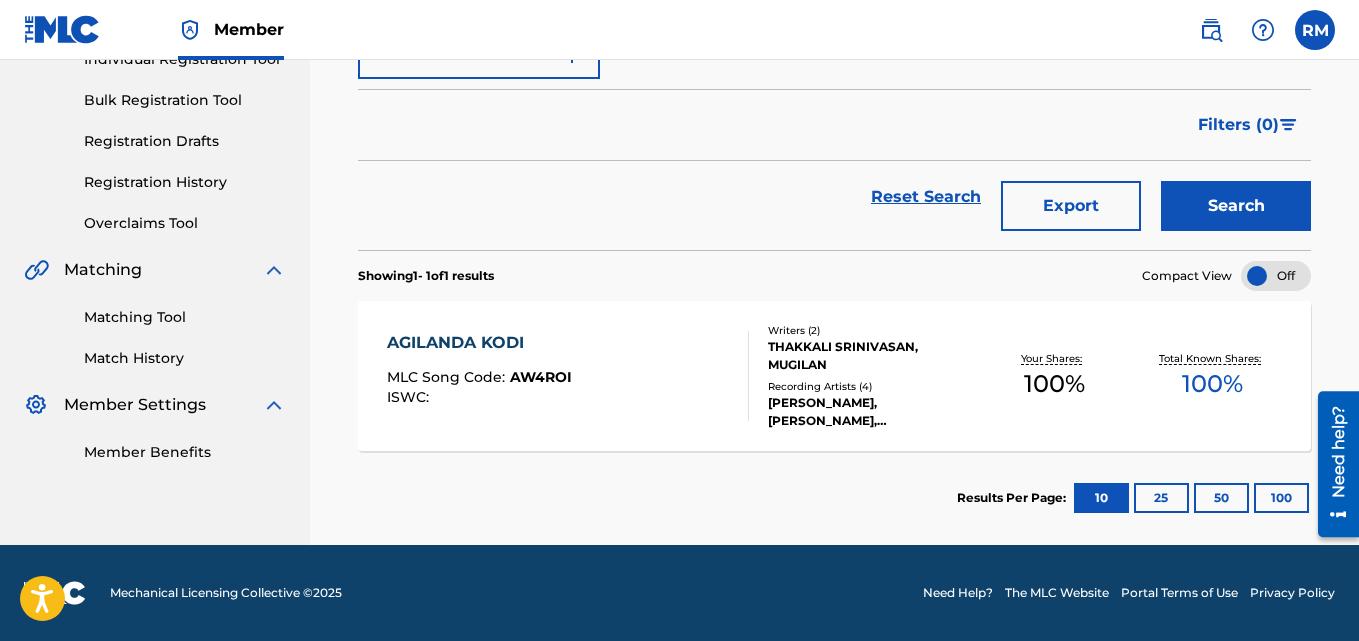 click on "AGILANDA KODI" at bounding box center [479, 343] 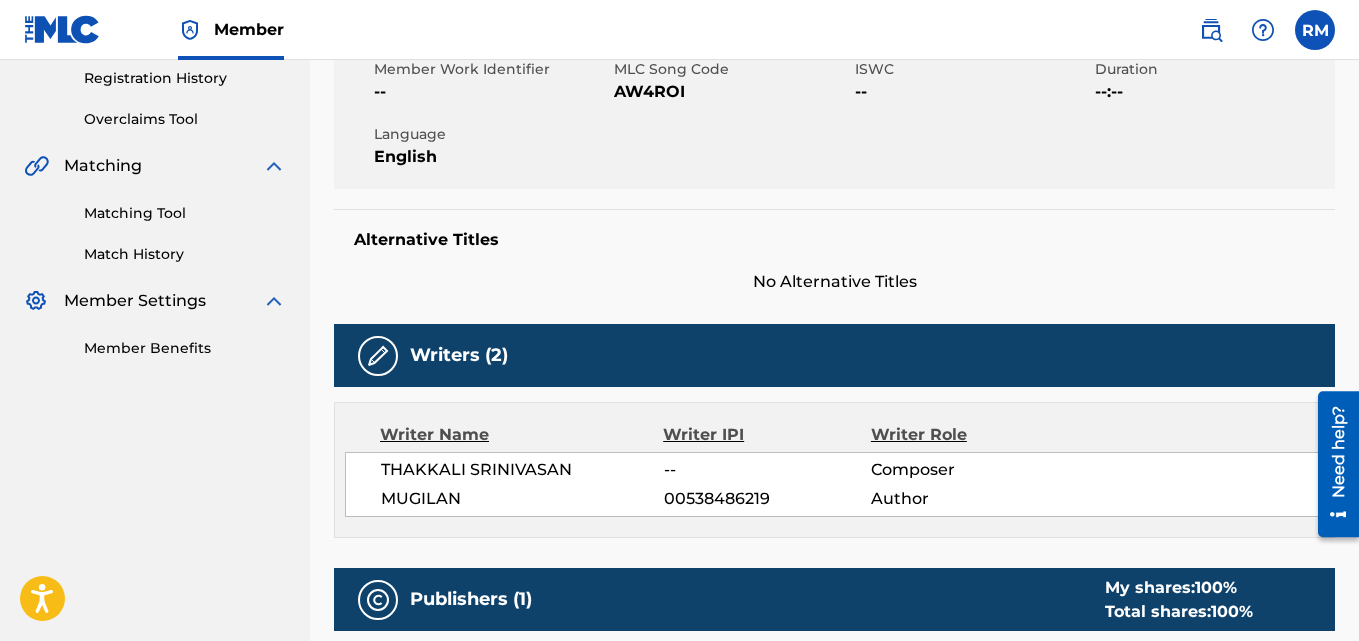 scroll, scrollTop: 0, scrollLeft: 0, axis: both 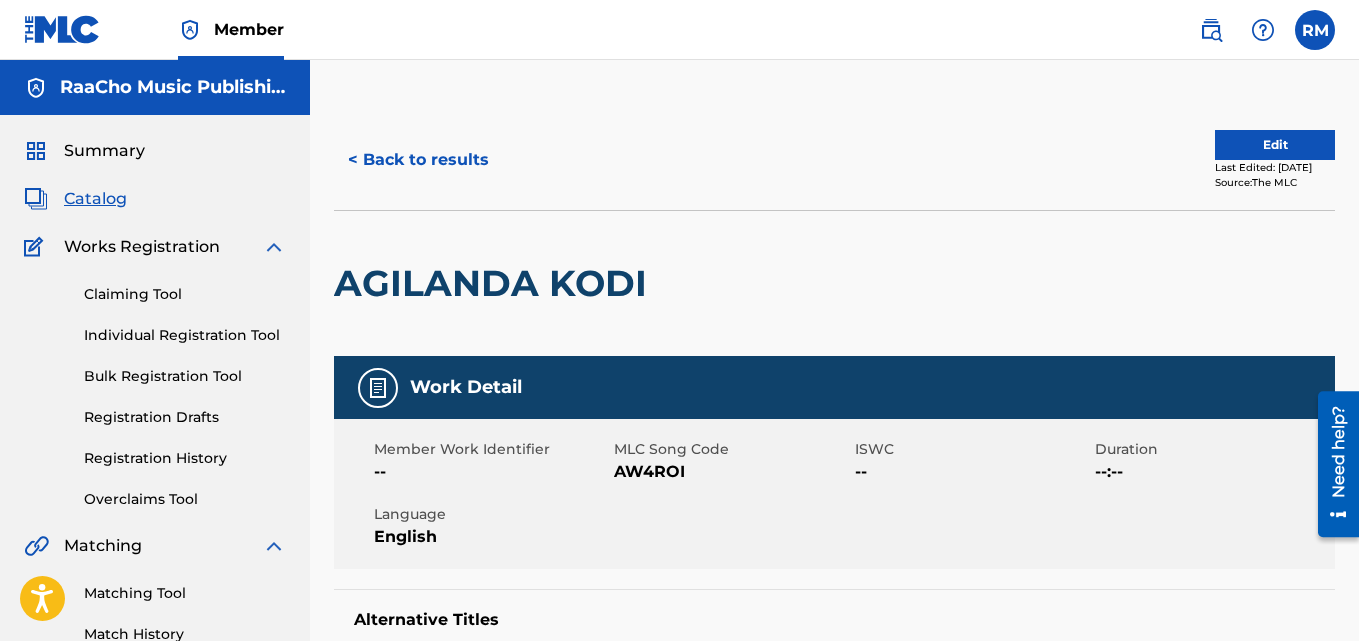 click on "< Back to results" at bounding box center (418, 160) 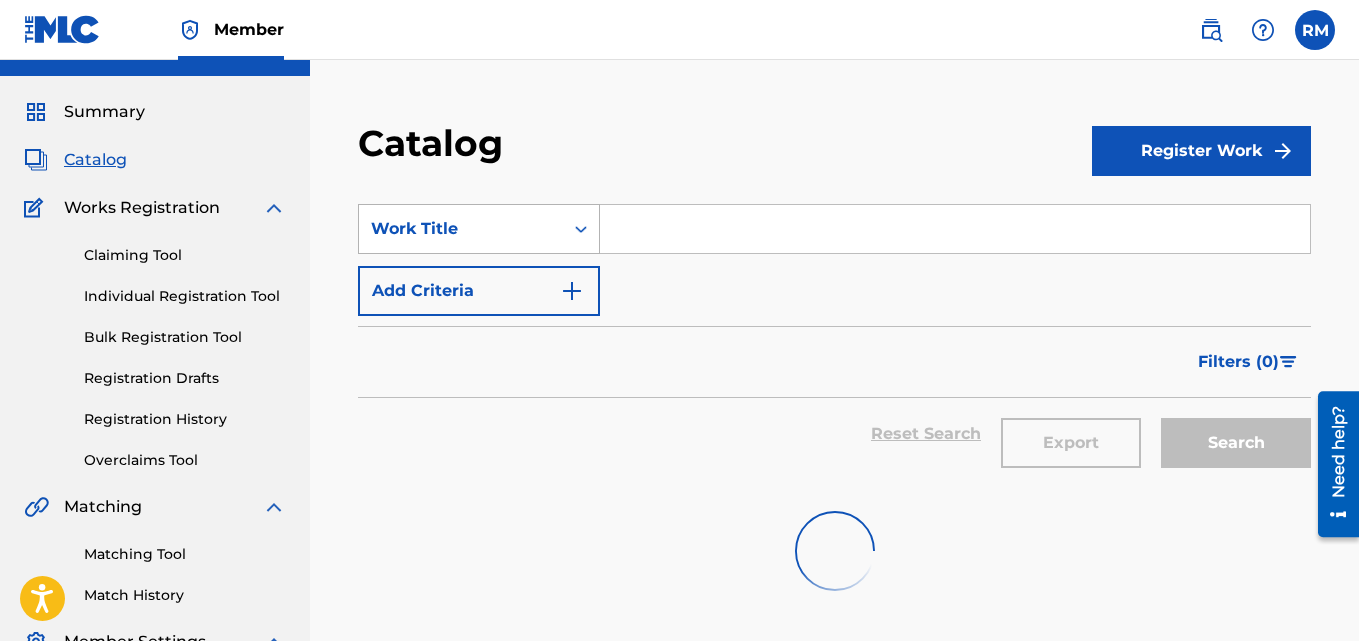 scroll, scrollTop: 18, scrollLeft: 0, axis: vertical 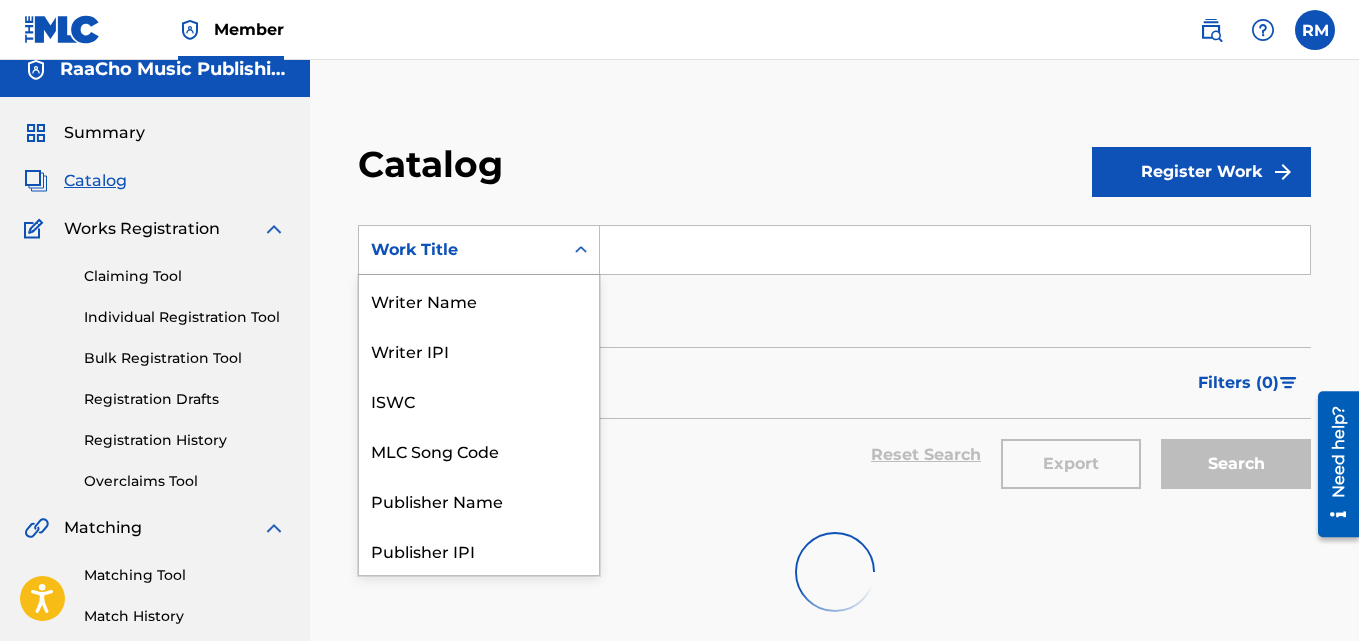 click on "Work Title" at bounding box center [461, 250] 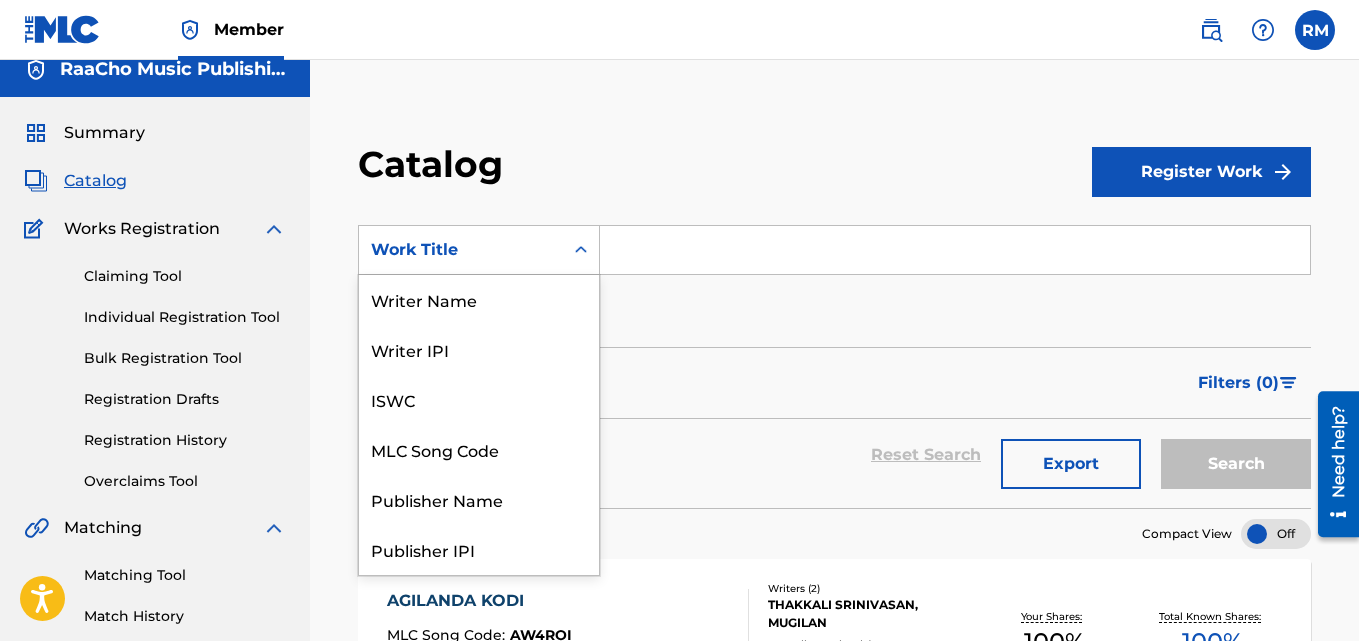 scroll, scrollTop: 0, scrollLeft: 0, axis: both 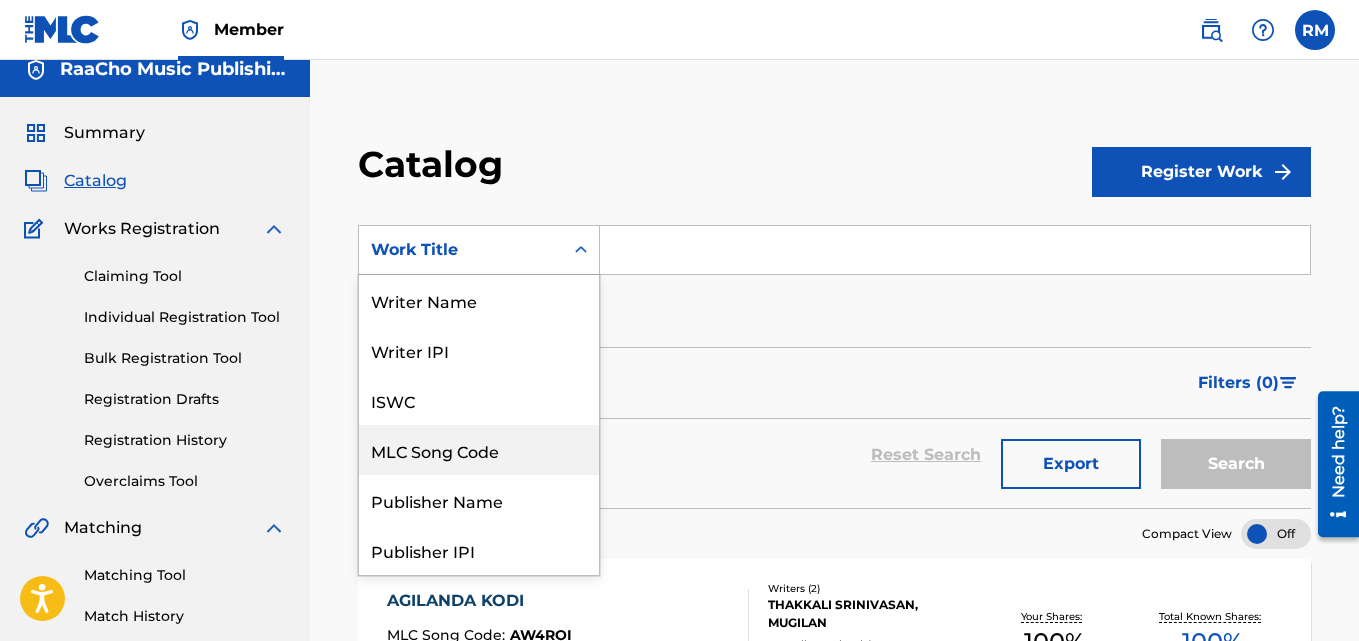 click on "MLC Song Code" at bounding box center [479, 450] 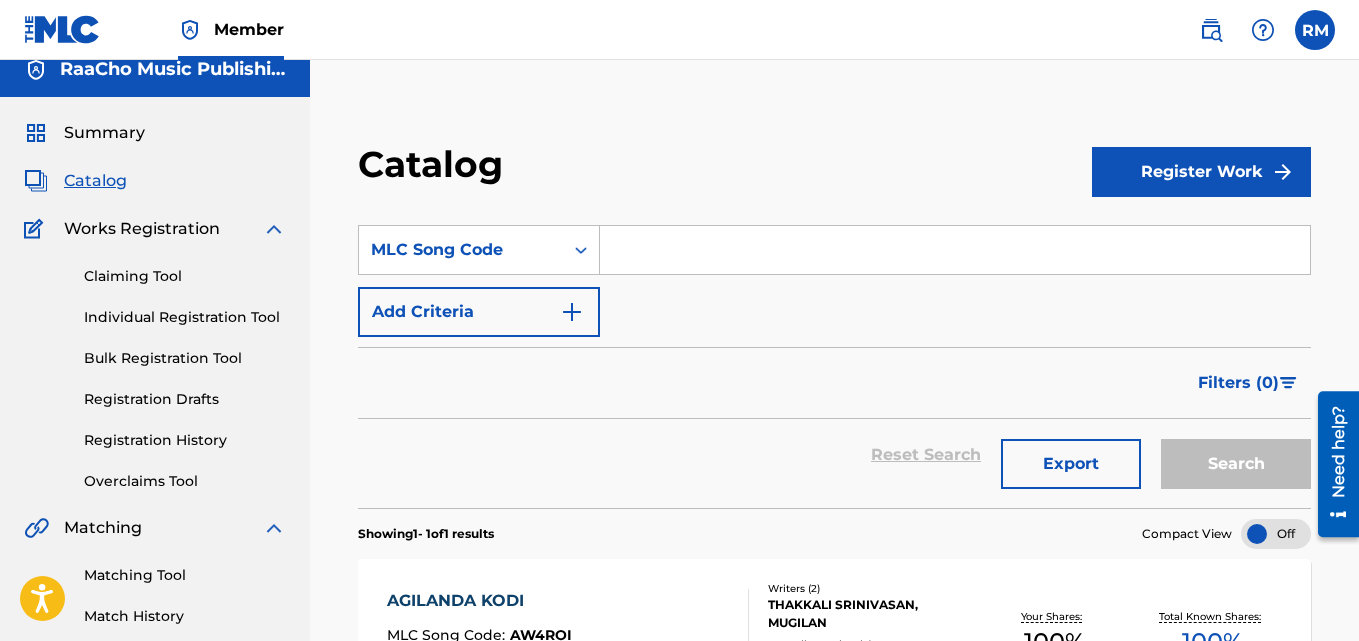 click at bounding box center [955, 250] 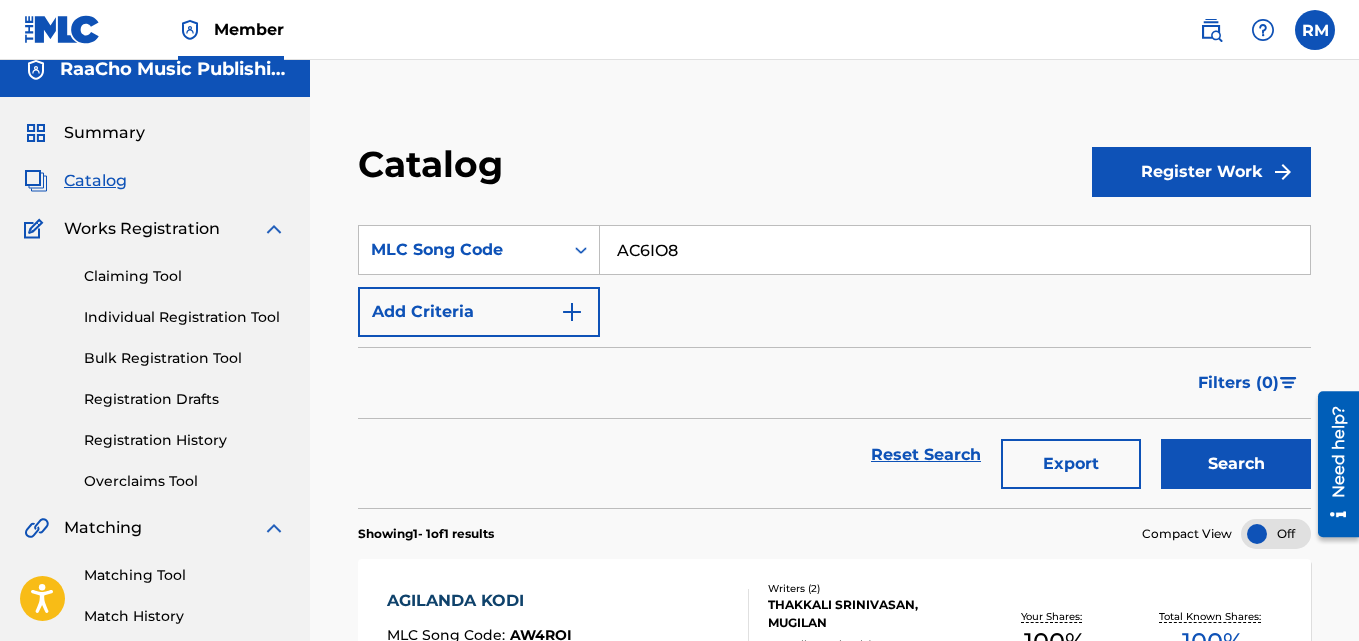 type on "AC6IO8" 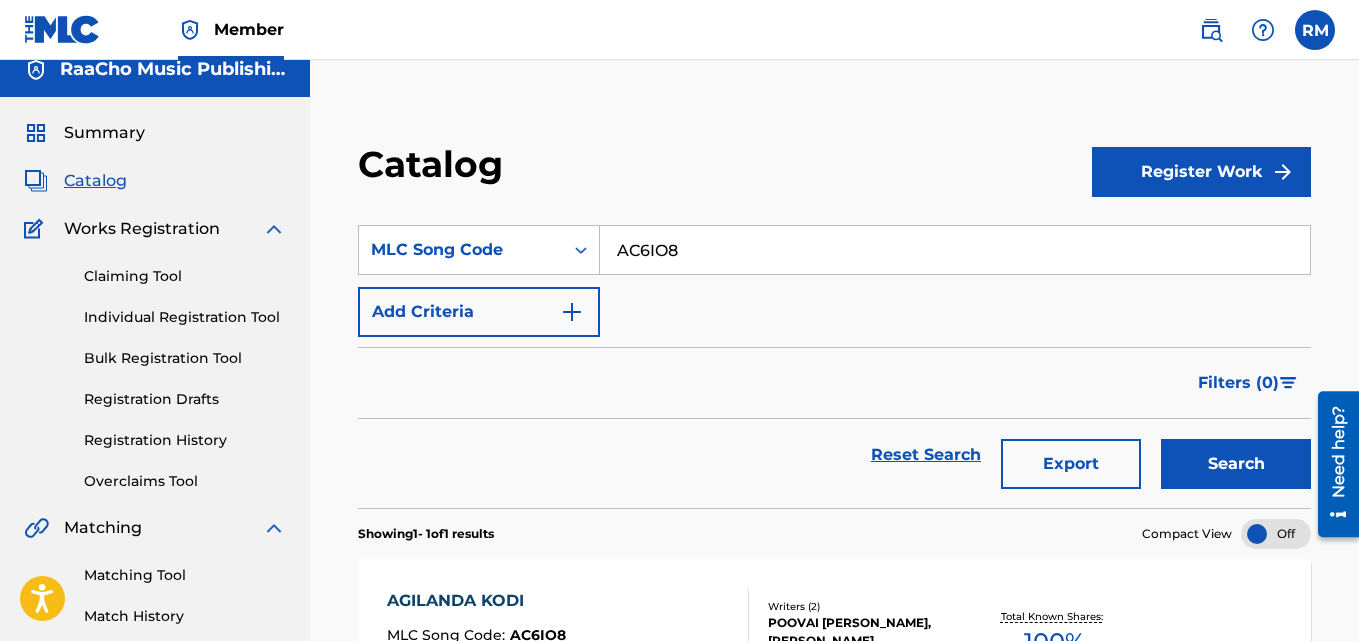 scroll, scrollTop: 276, scrollLeft: 0, axis: vertical 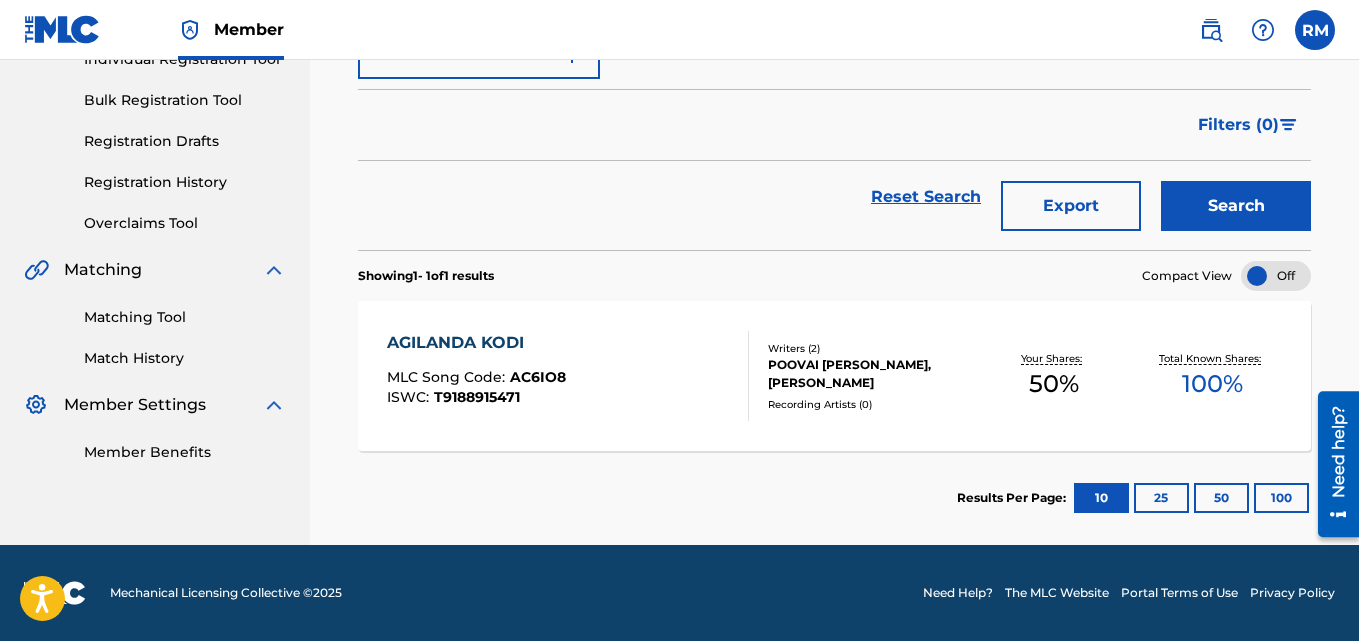 click on "AGILANDA KODI MLC Song Code : AC6IO8 ISWC : T9188915471 Writers ( 2 ) POOVAI [PERSON_NAME], [PERSON_NAME] Recording Artists ( 0 ) Your Shares: 50 % Total Known Shares: 100 %" at bounding box center (834, 376) 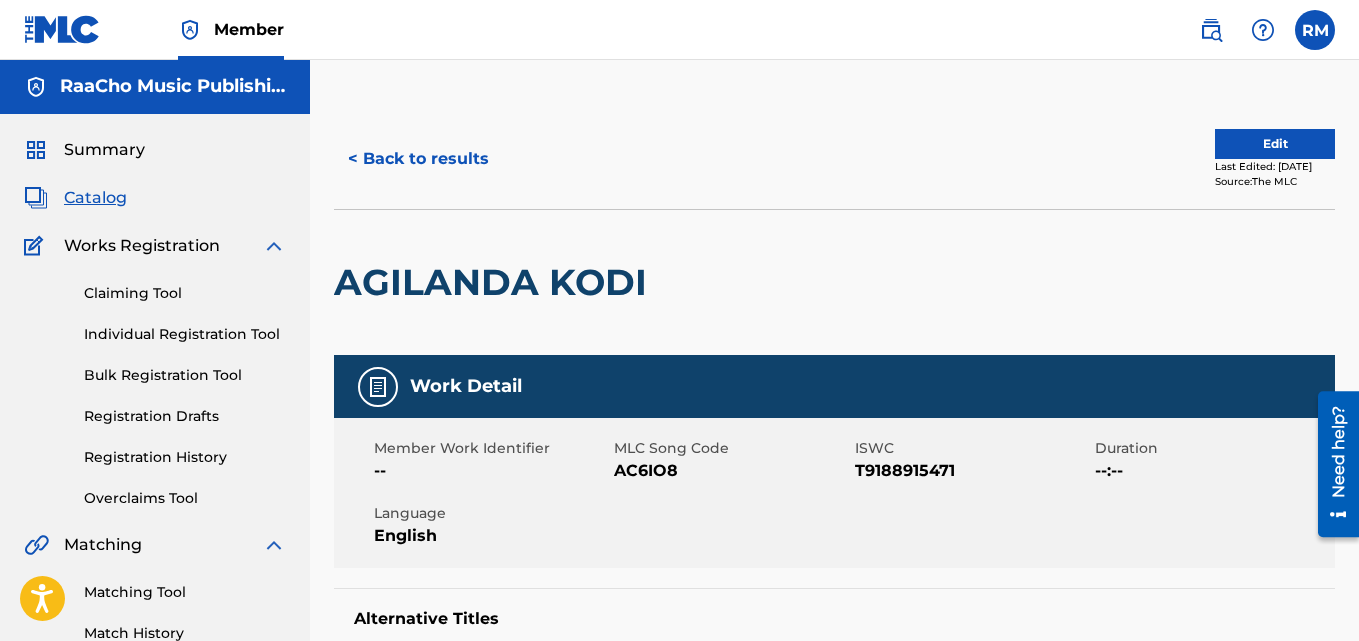 scroll, scrollTop: 0, scrollLeft: 0, axis: both 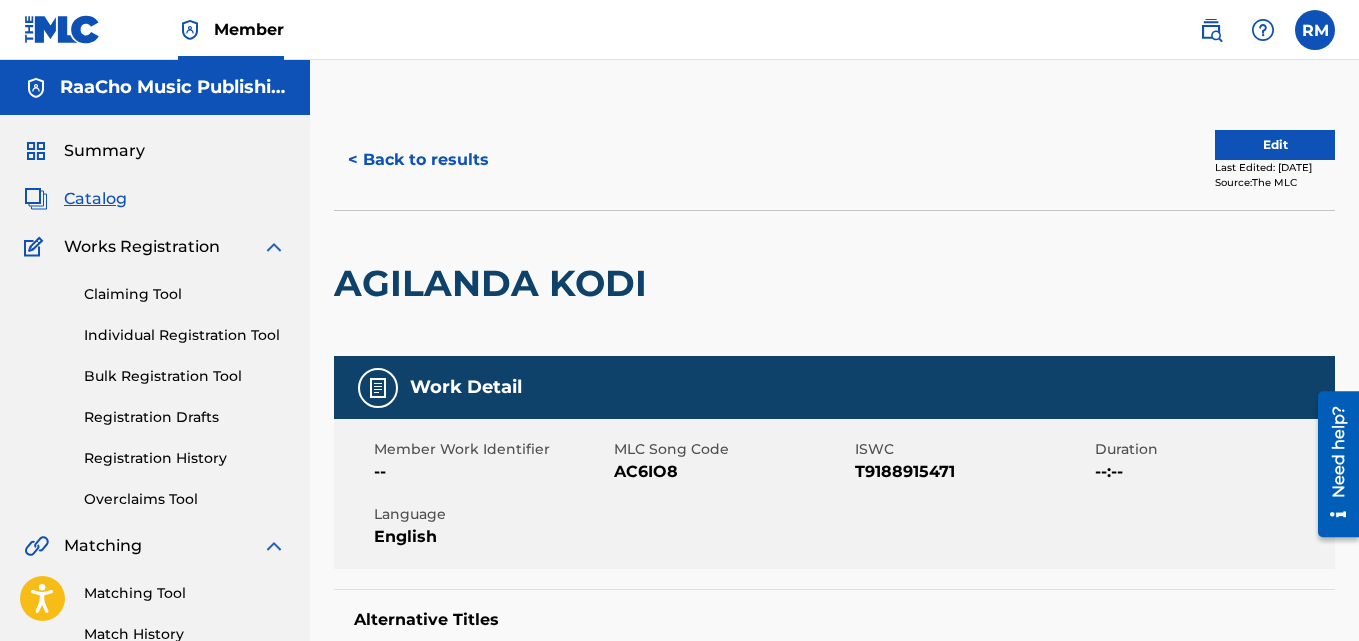 click on "< Back to results" at bounding box center [418, 160] 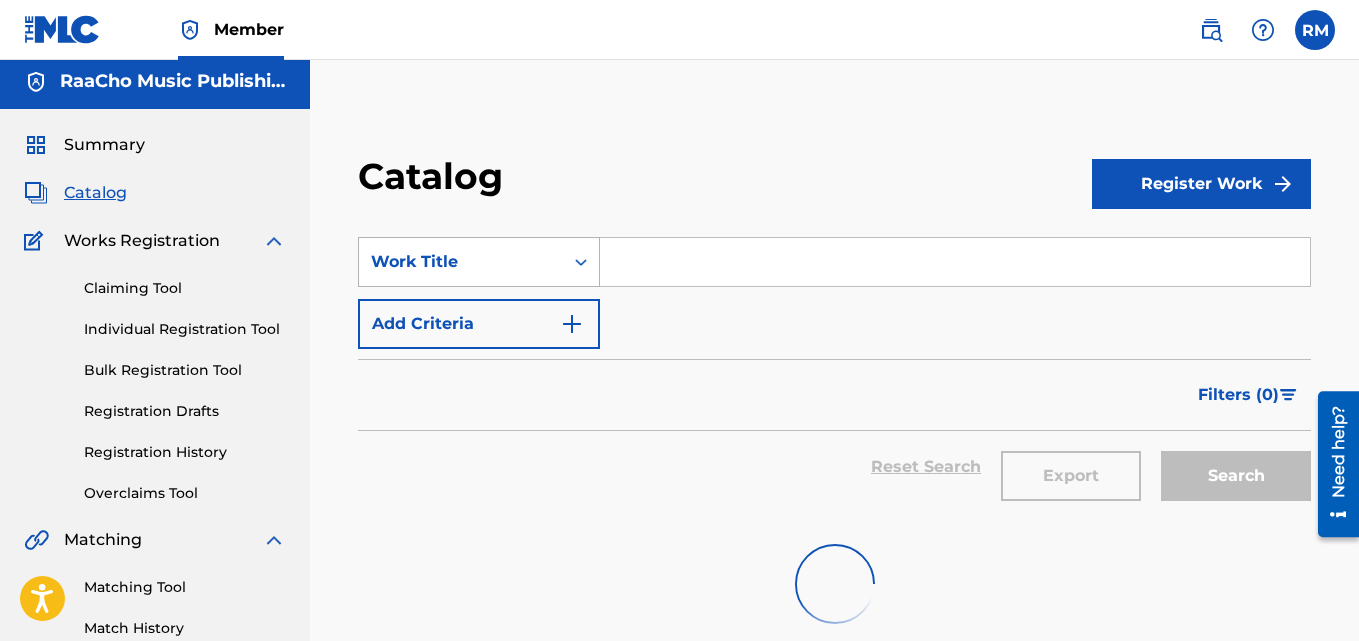 scroll, scrollTop: 0, scrollLeft: 0, axis: both 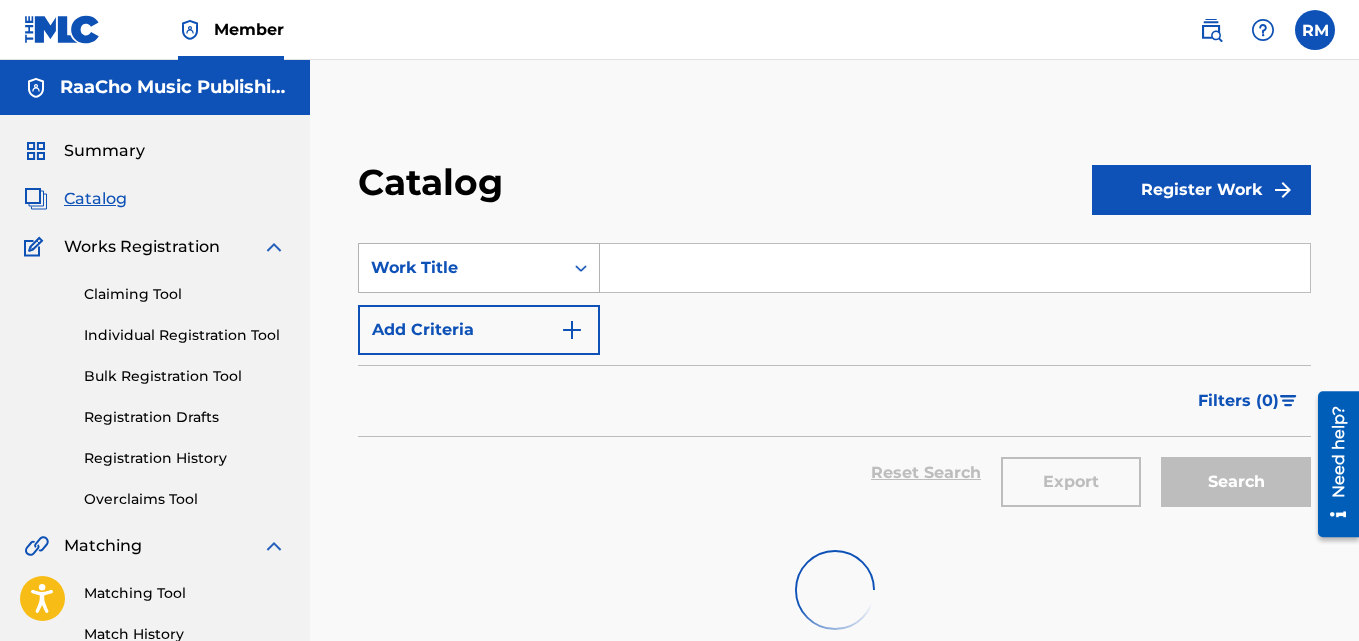 click on "Work Title" at bounding box center [461, 268] 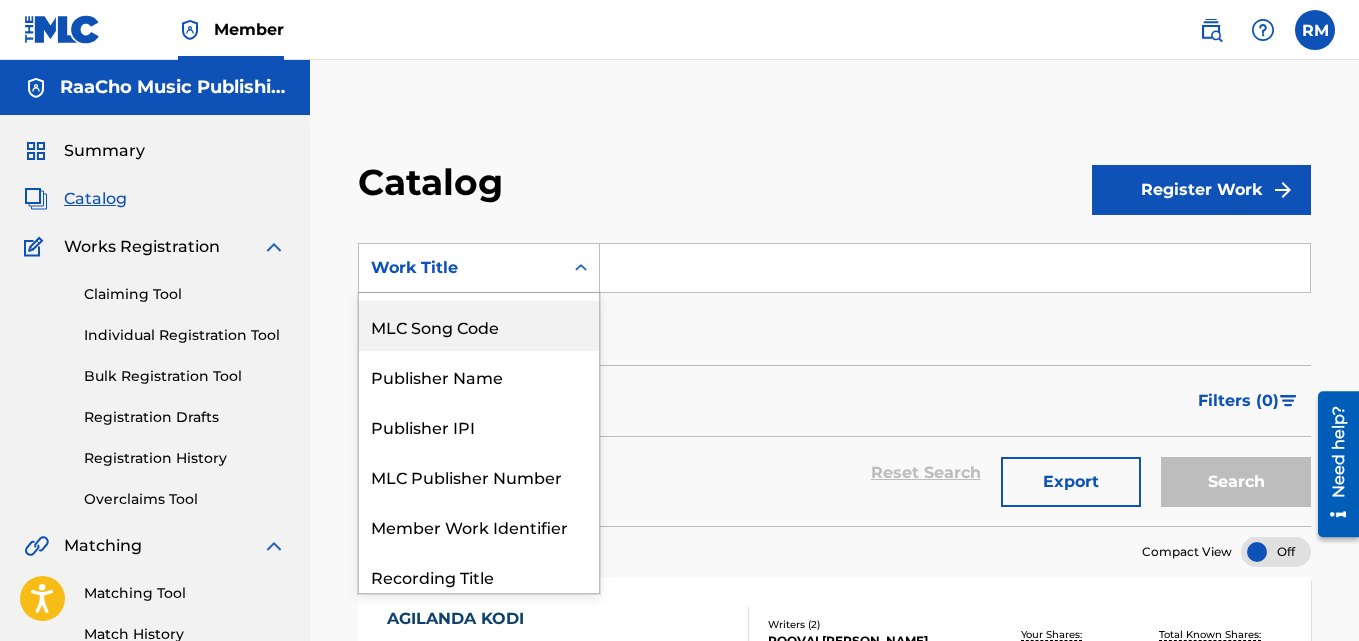 scroll, scrollTop: 0, scrollLeft: 0, axis: both 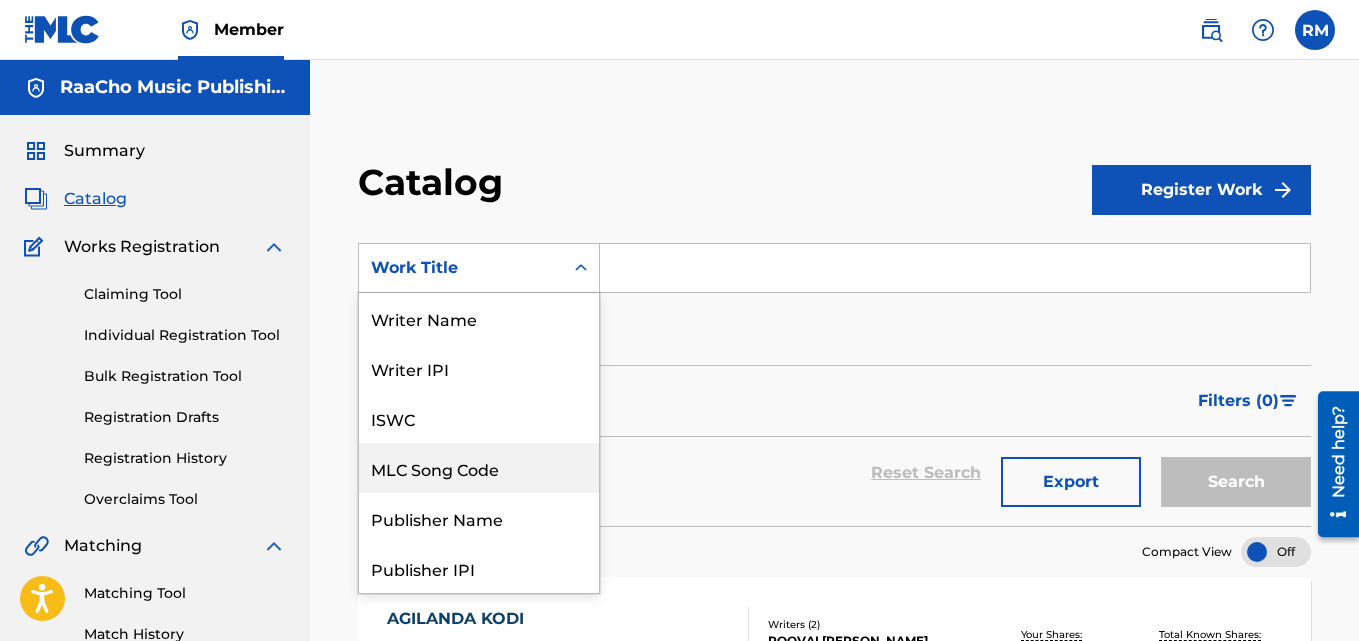 click on "MLC Song Code" at bounding box center (479, 468) 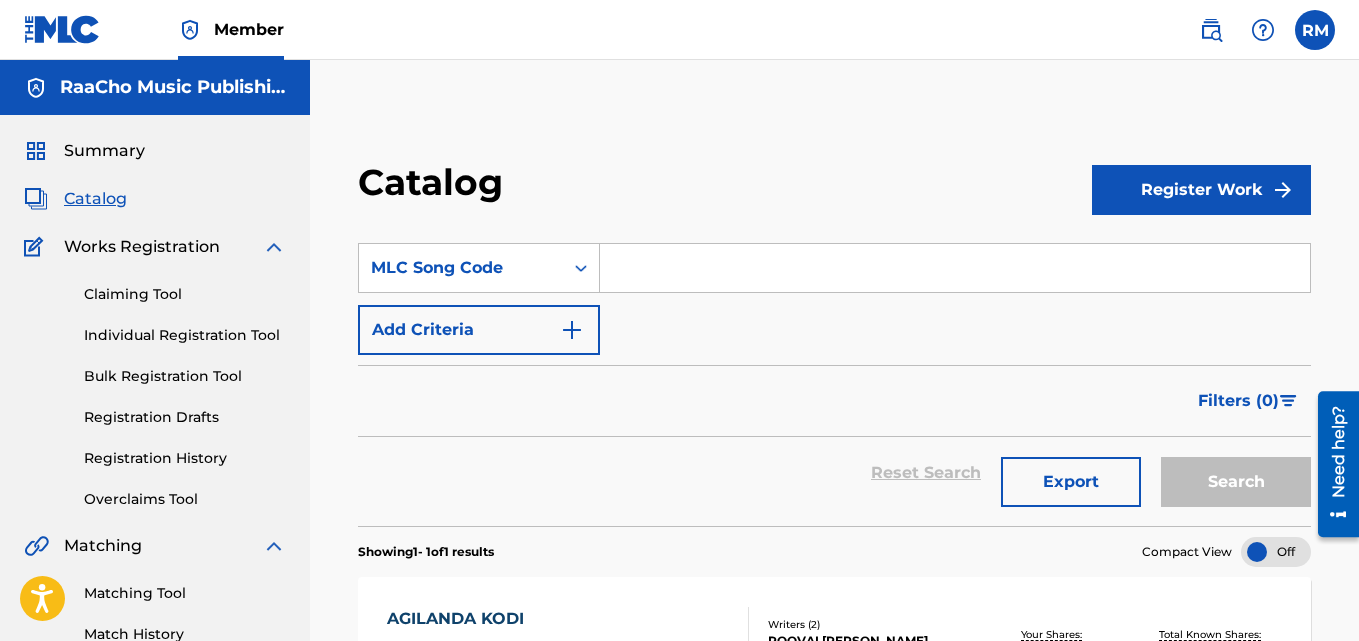 click at bounding box center (955, 268) 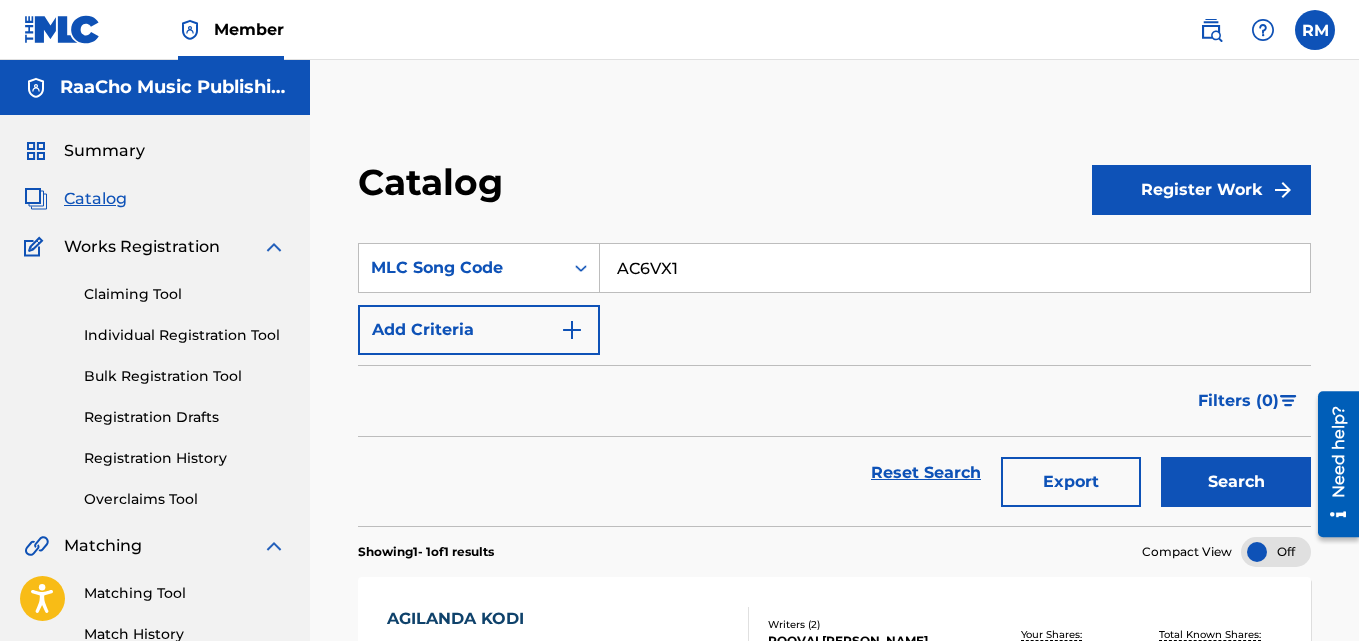 type on "AC6VX1" 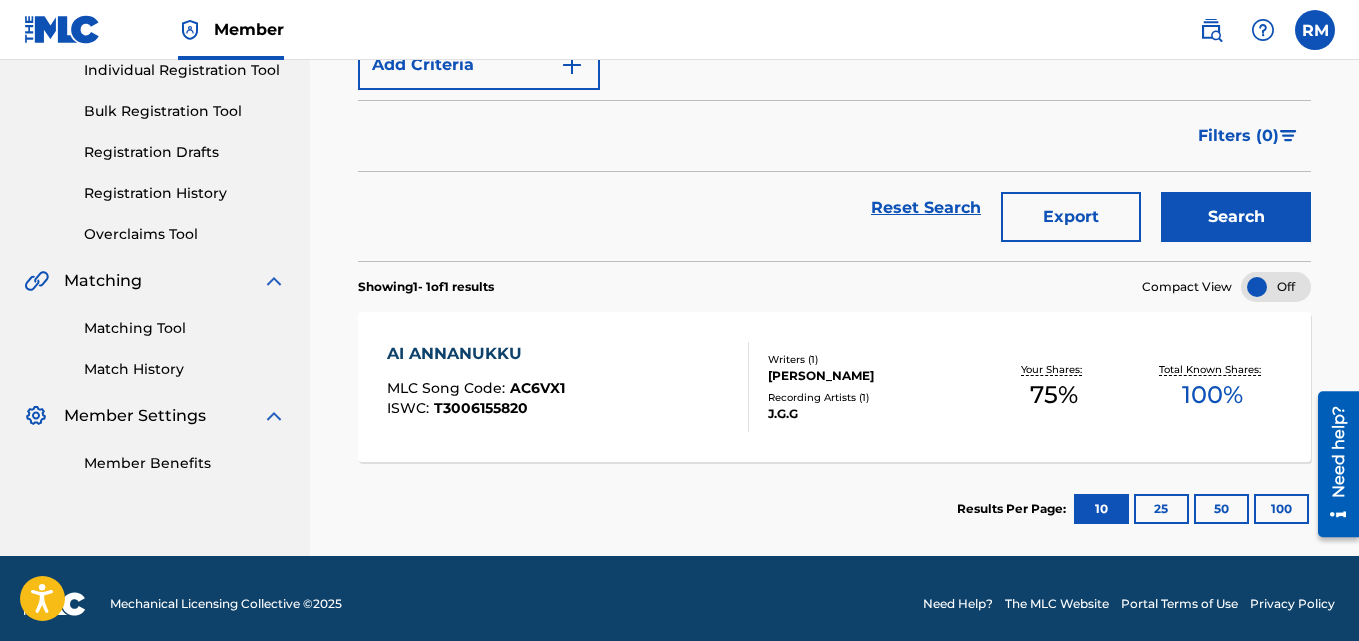scroll, scrollTop: 276, scrollLeft: 0, axis: vertical 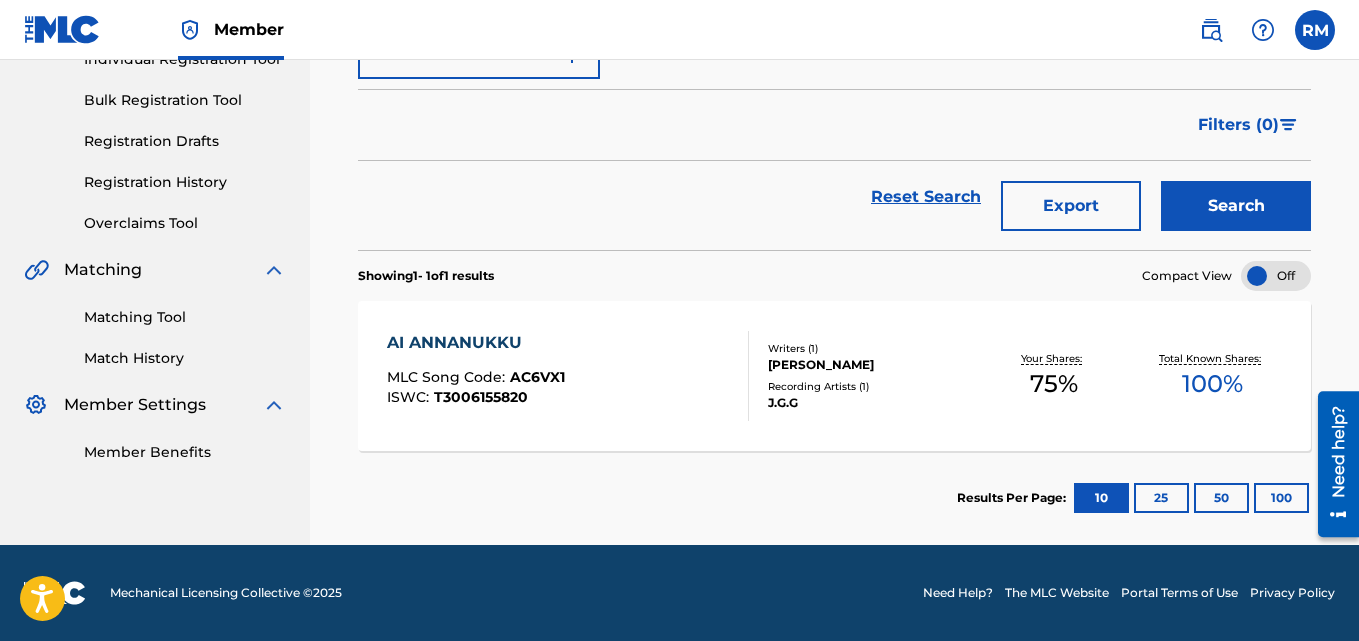click on "AI ANNANUKKU" at bounding box center [476, 343] 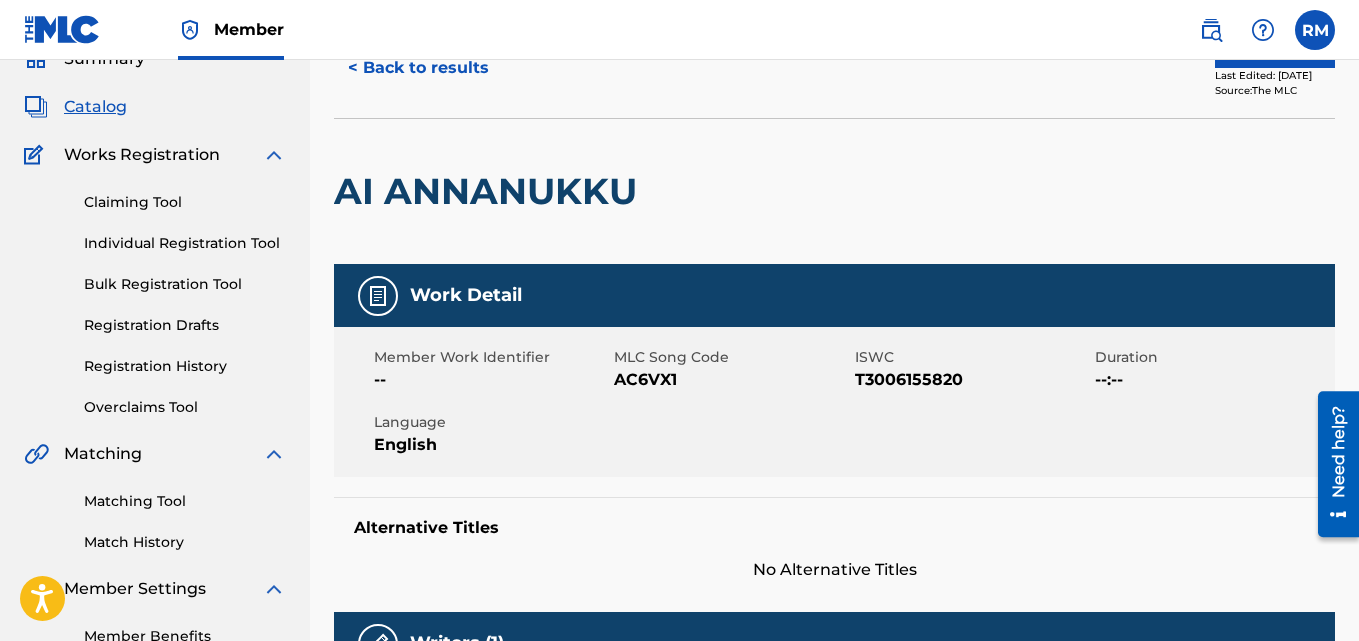 scroll, scrollTop: 0, scrollLeft: 0, axis: both 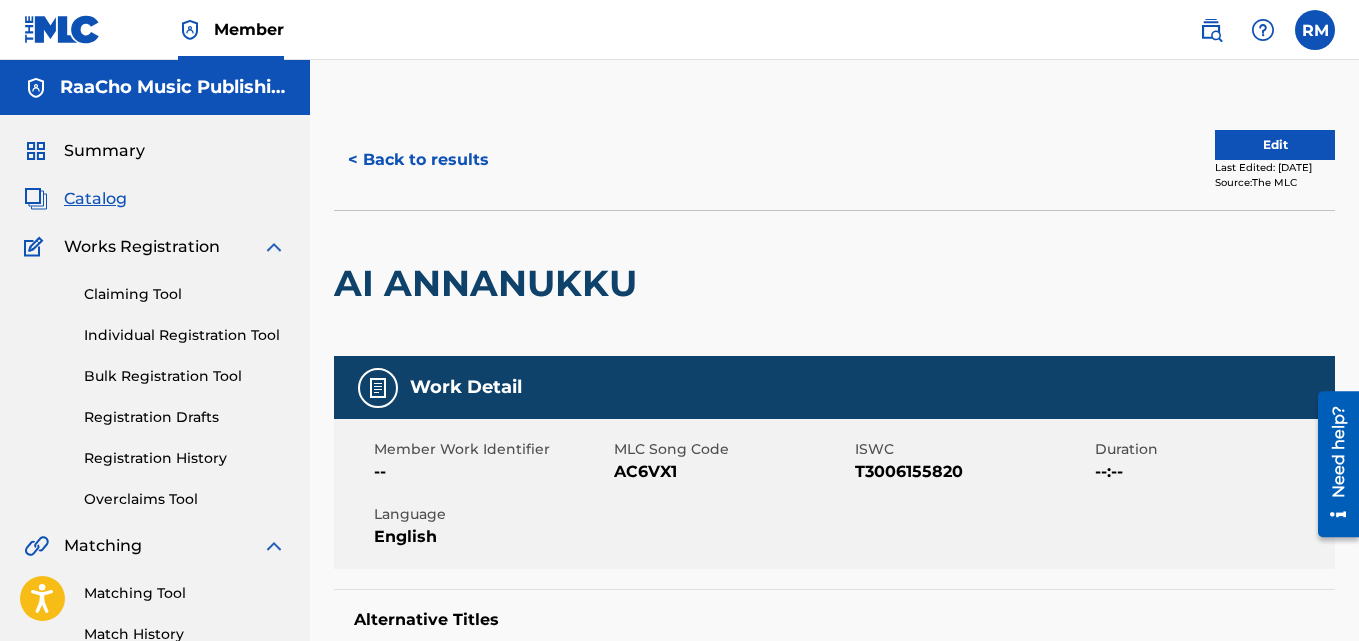 click on "< Back to results" at bounding box center [418, 160] 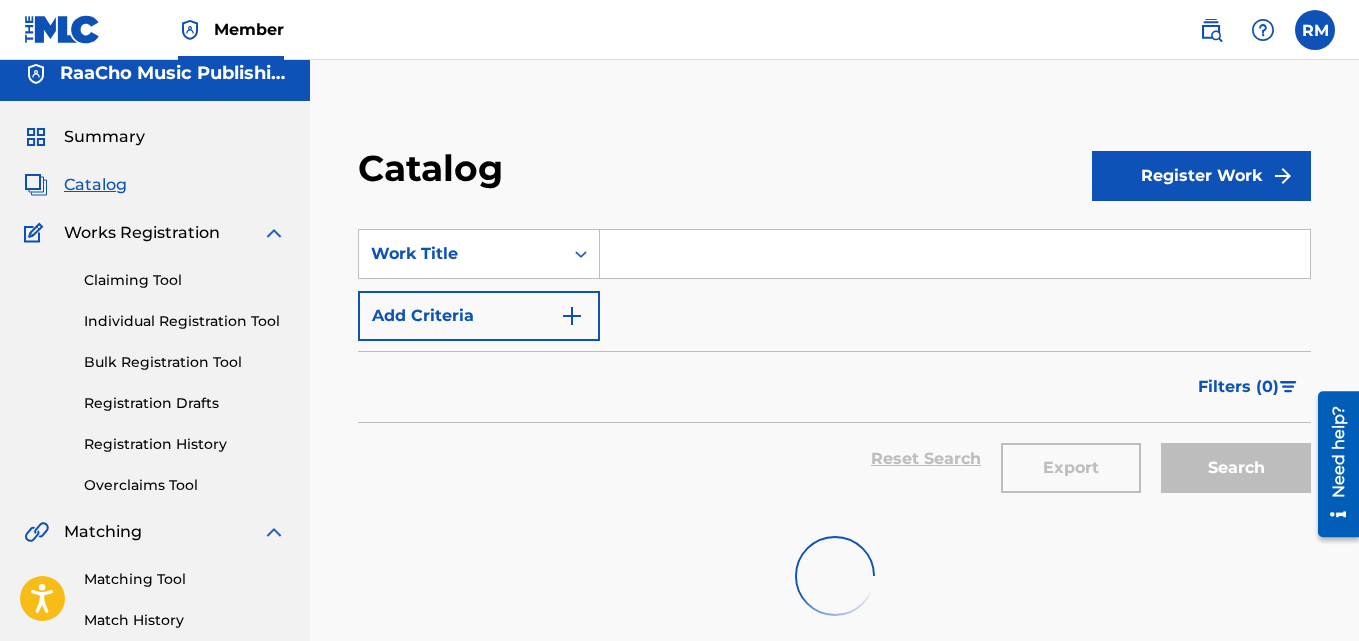scroll, scrollTop: 0, scrollLeft: 0, axis: both 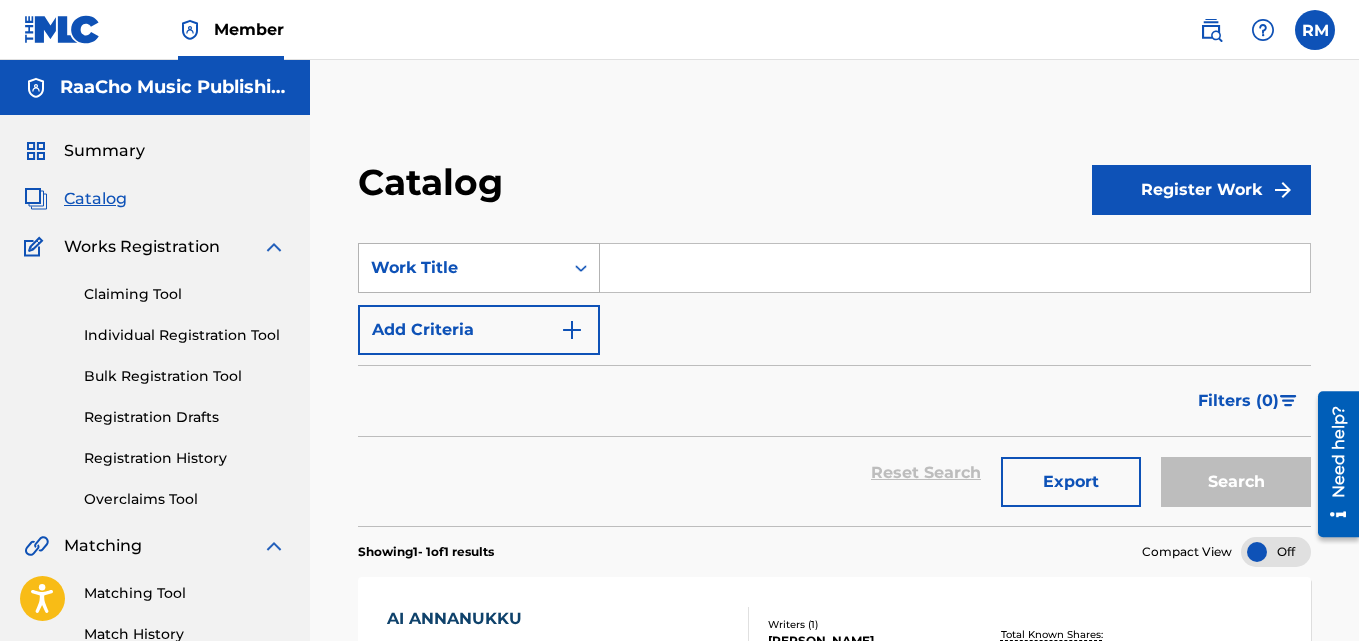 click on "Work Title" at bounding box center (461, 268) 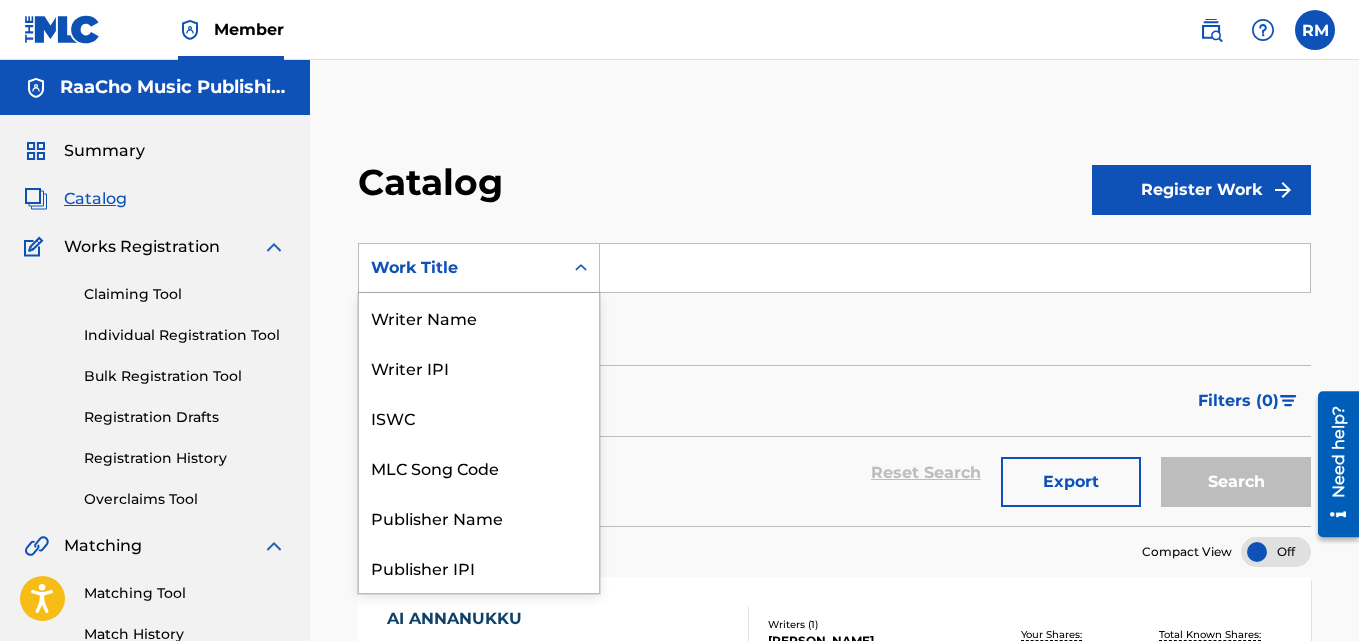 scroll, scrollTop: 0, scrollLeft: 0, axis: both 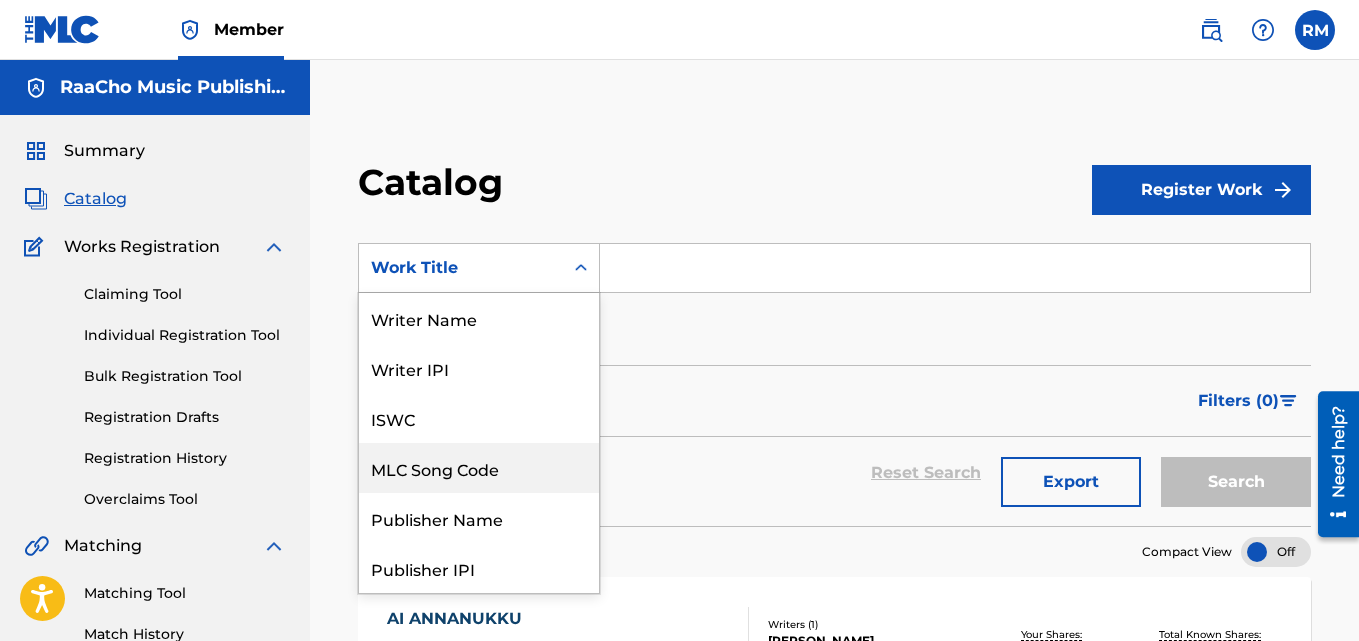 click on "MLC Song Code" at bounding box center [479, 468] 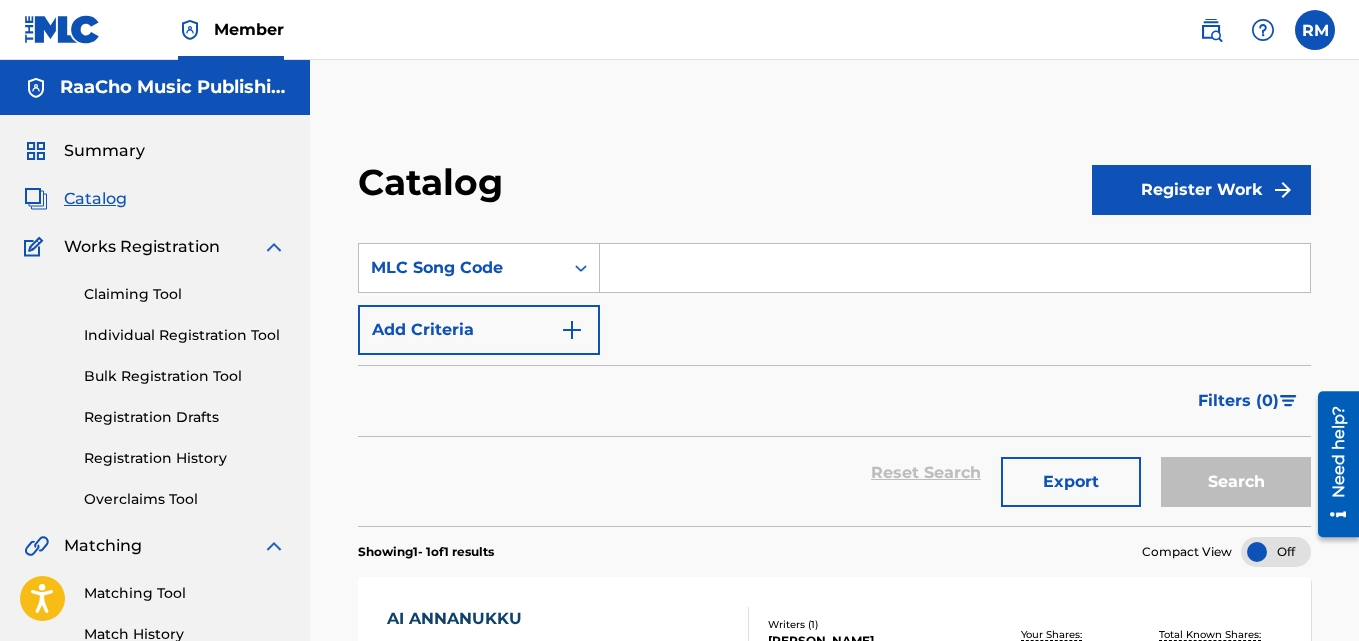 click at bounding box center (955, 268) 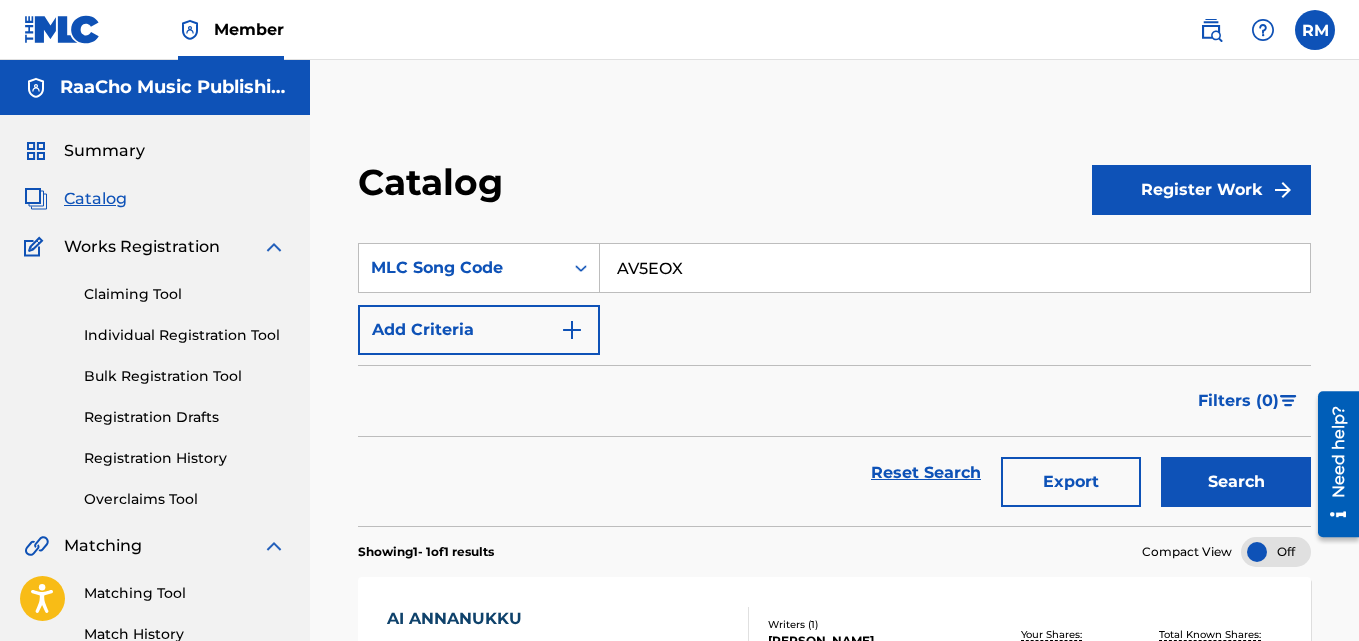 type on "AV5EOX" 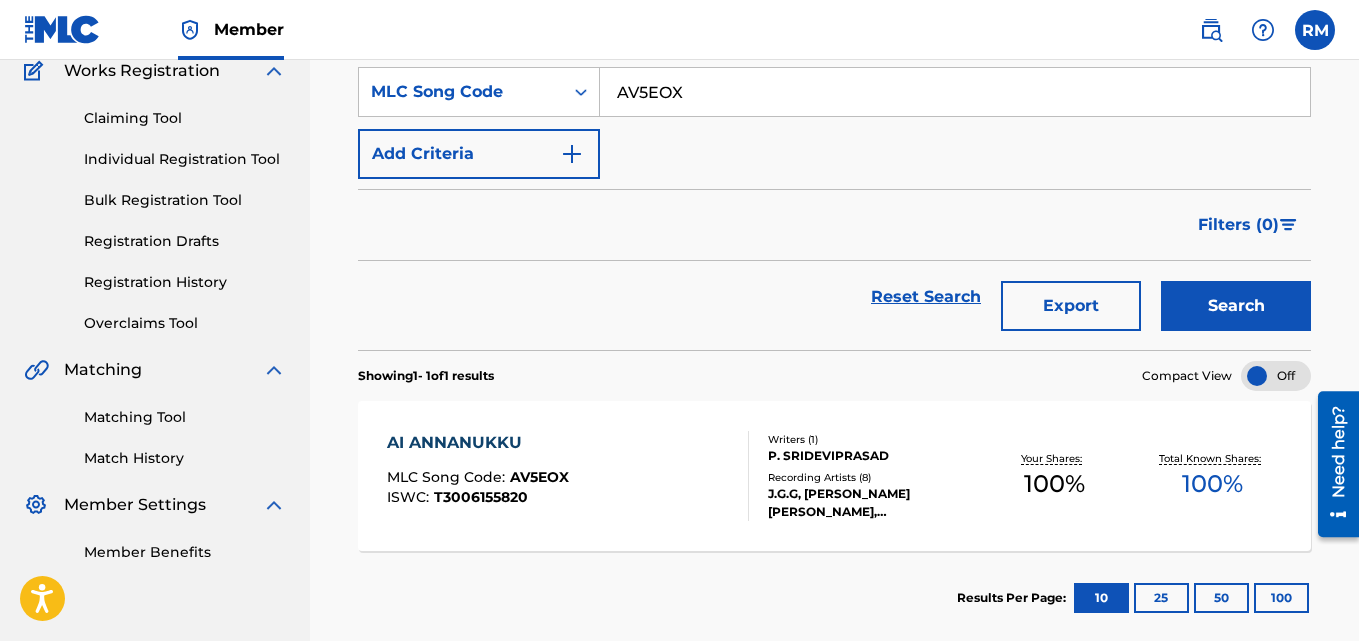 scroll, scrollTop: 276, scrollLeft: 0, axis: vertical 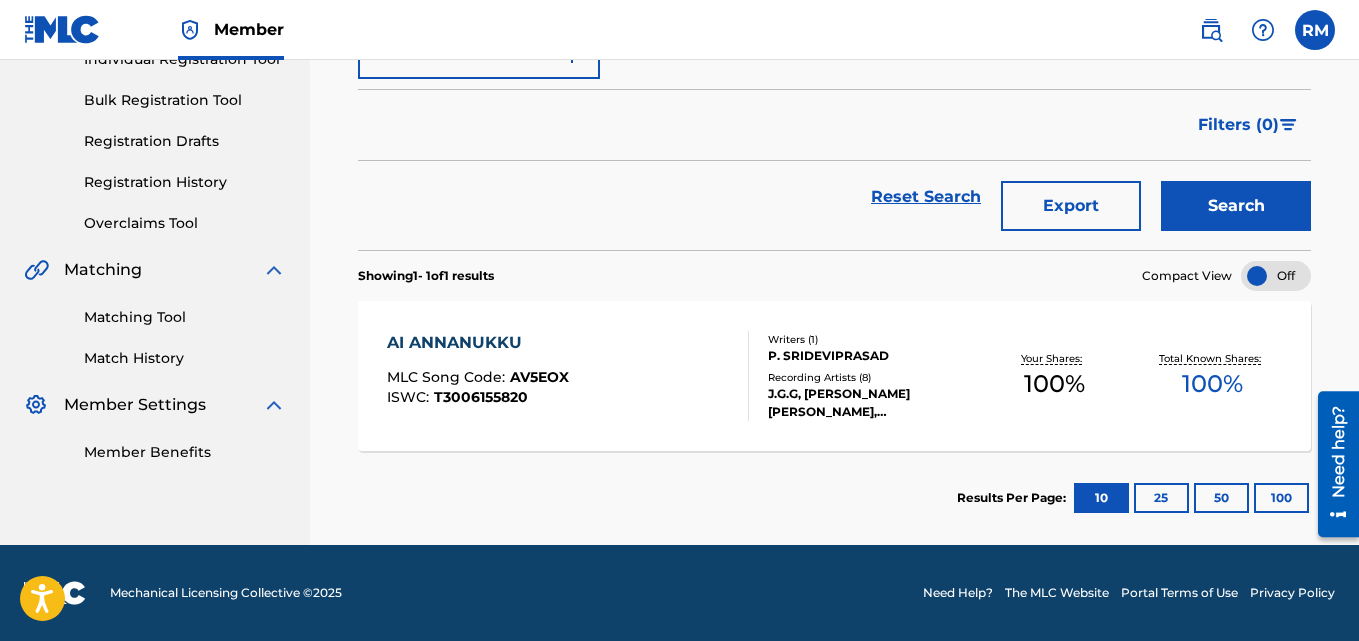 click on "AI ANNANUKKU MLC Song Code : AV5EOX ISWC : T3006155820 Writers ( 1 ) P. SRIDEVIPRASAD Recording Artists ( 8 ) J.G.G, [PERSON_NAME] [PERSON_NAME], J.G.G., [PERSON_NAME] Your Shares: 100 % Total Known Shares: 100 %" at bounding box center [834, 376] 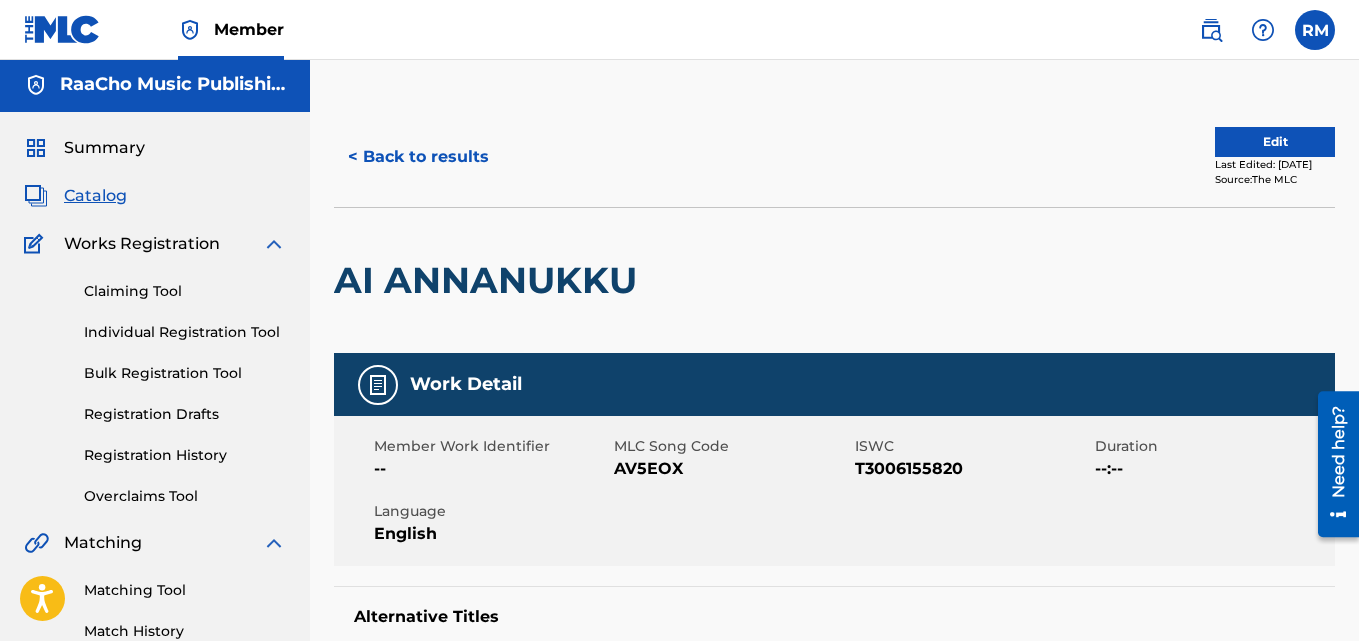 scroll, scrollTop: 0, scrollLeft: 0, axis: both 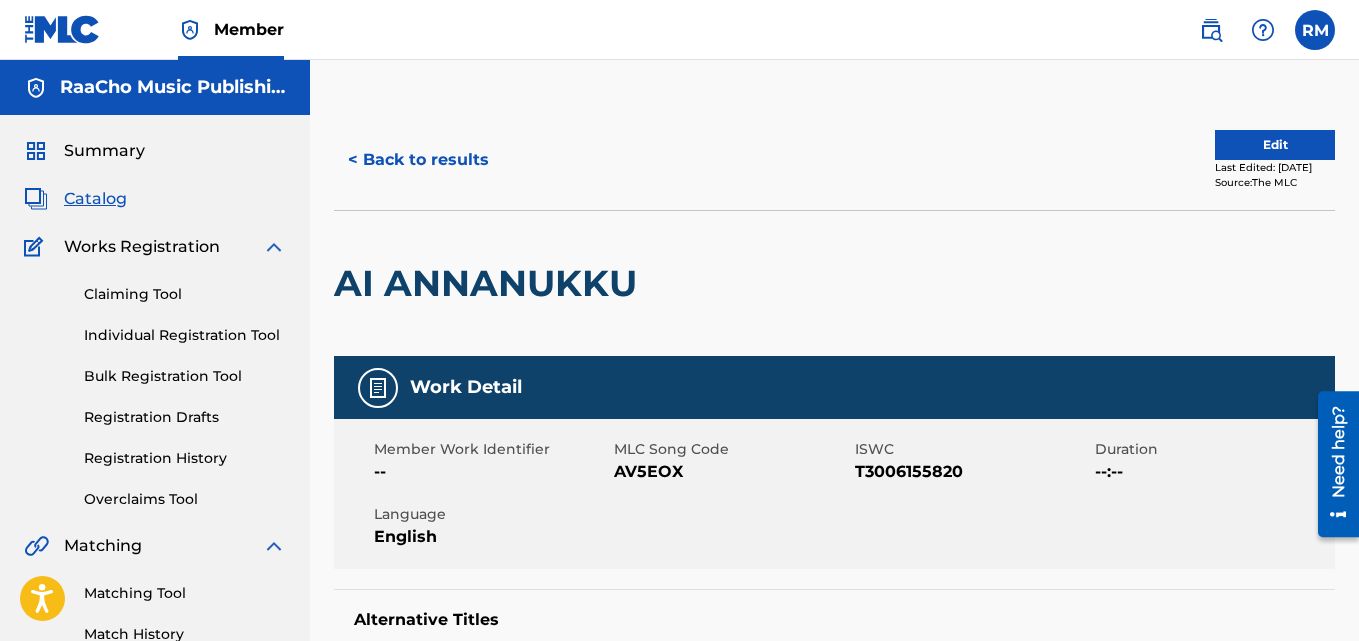 click on "< Back to results" at bounding box center (418, 160) 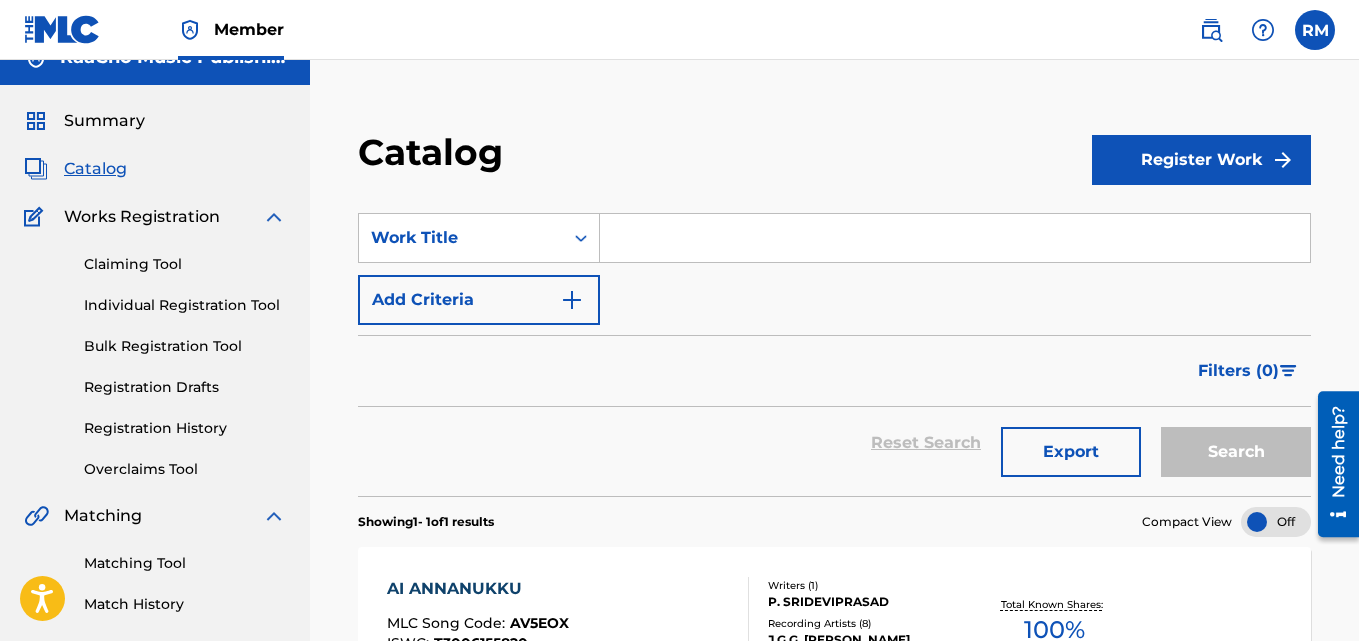 scroll, scrollTop: 18, scrollLeft: 0, axis: vertical 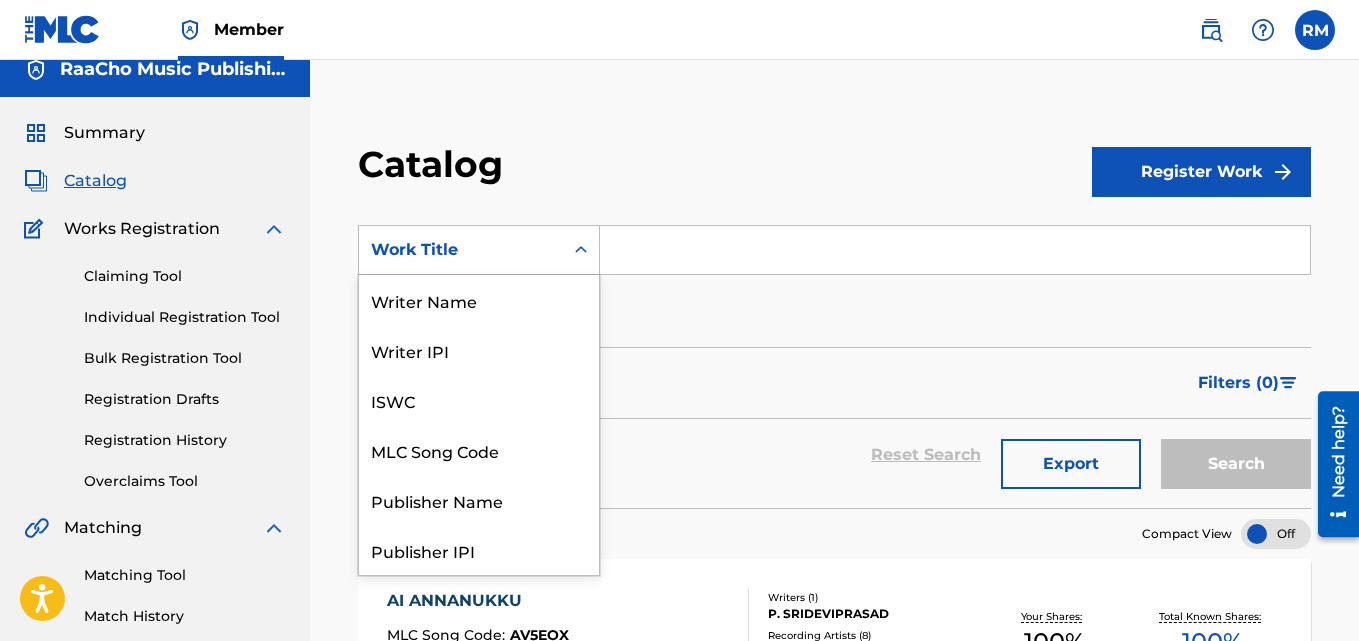 click on "Work Title" at bounding box center [461, 250] 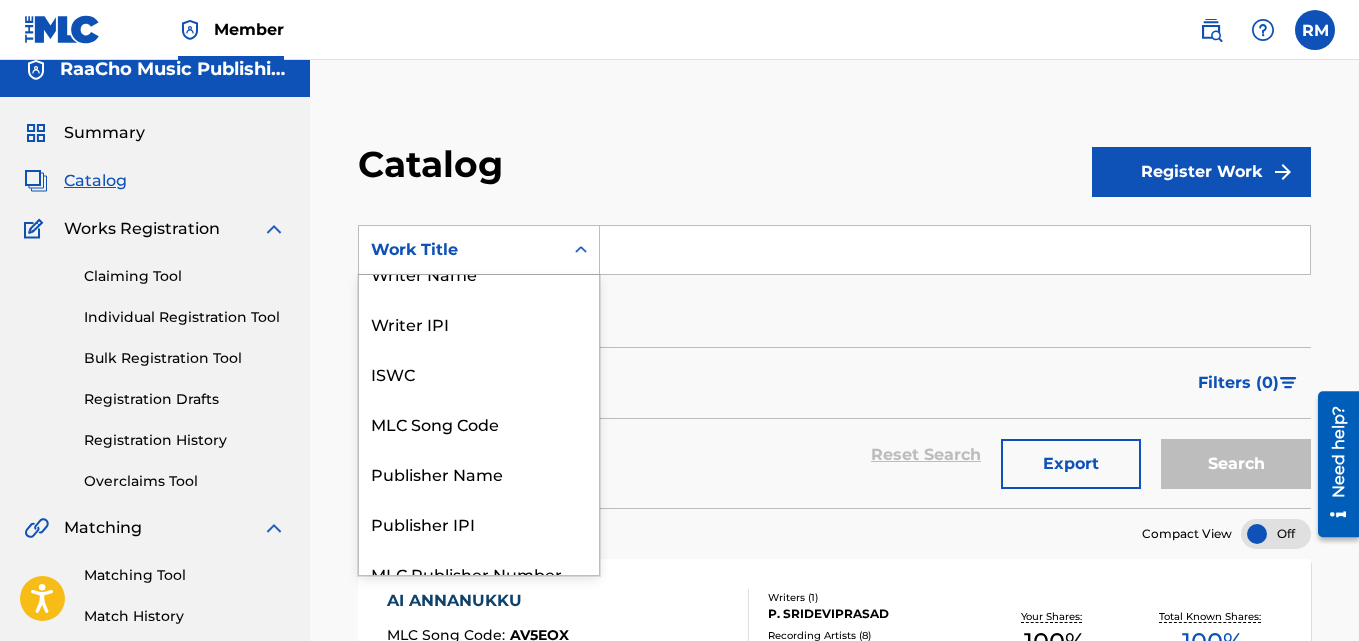 scroll, scrollTop: 0, scrollLeft: 0, axis: both 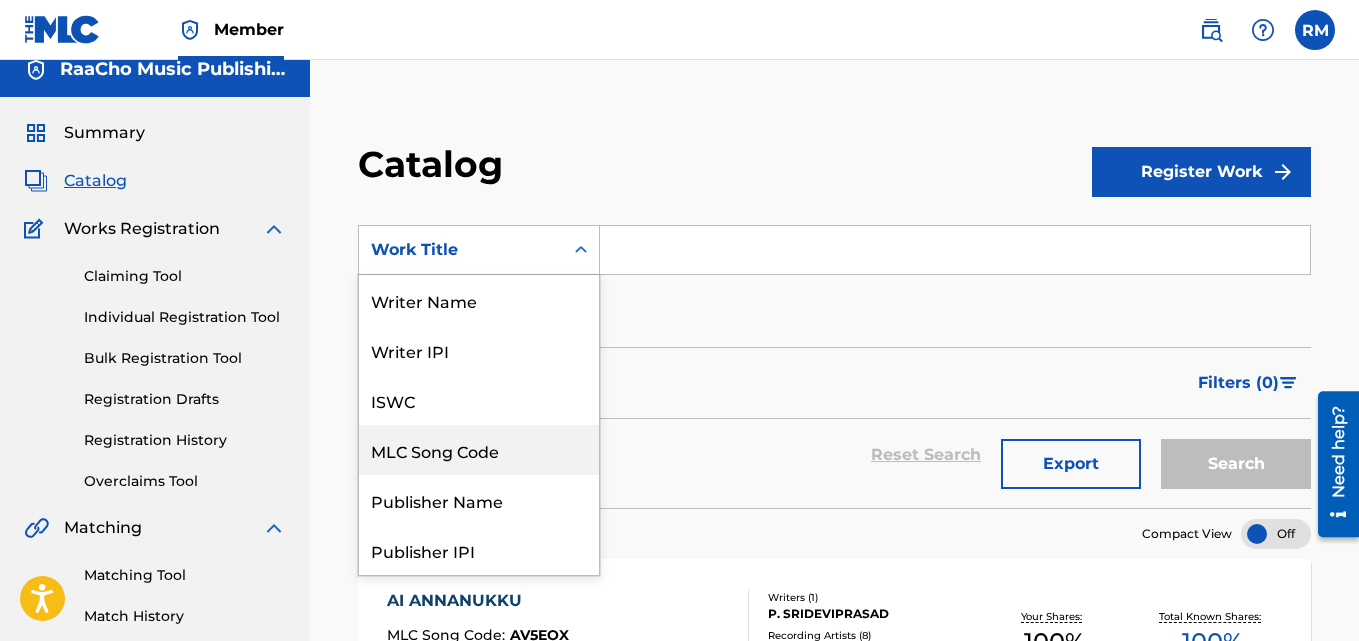 click on "MLC Song Code" at bounding box center [479, 450] 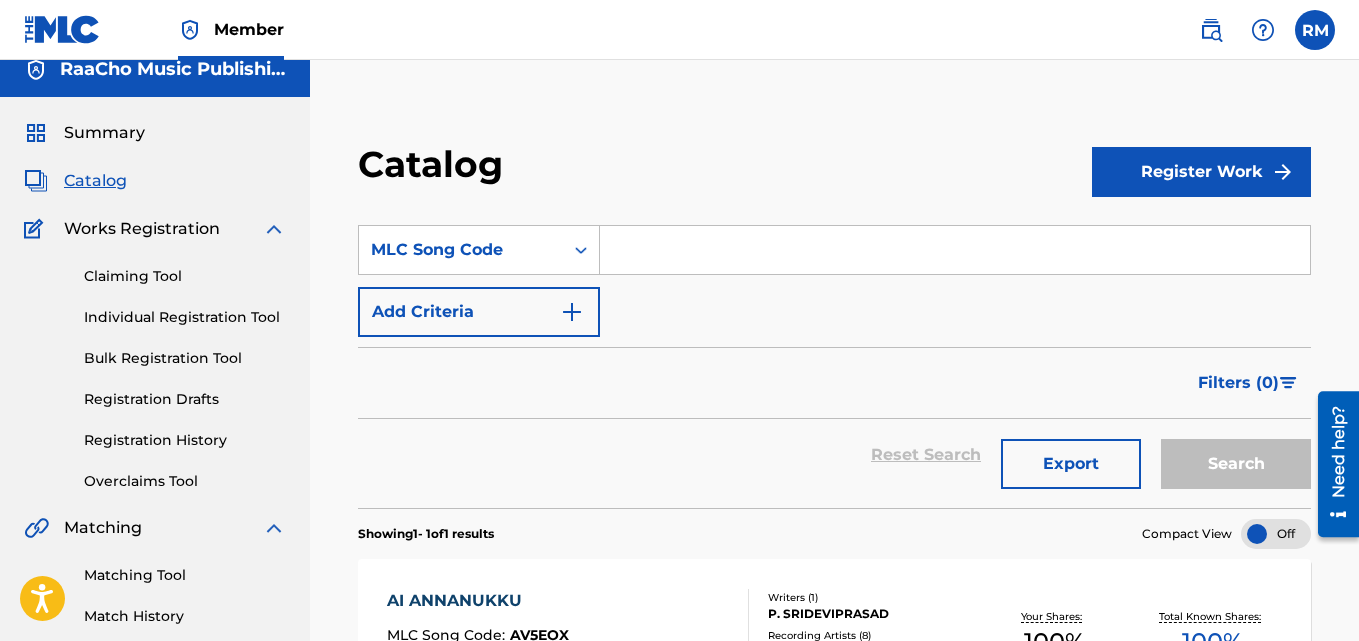 click at bounding box center [955, 250] 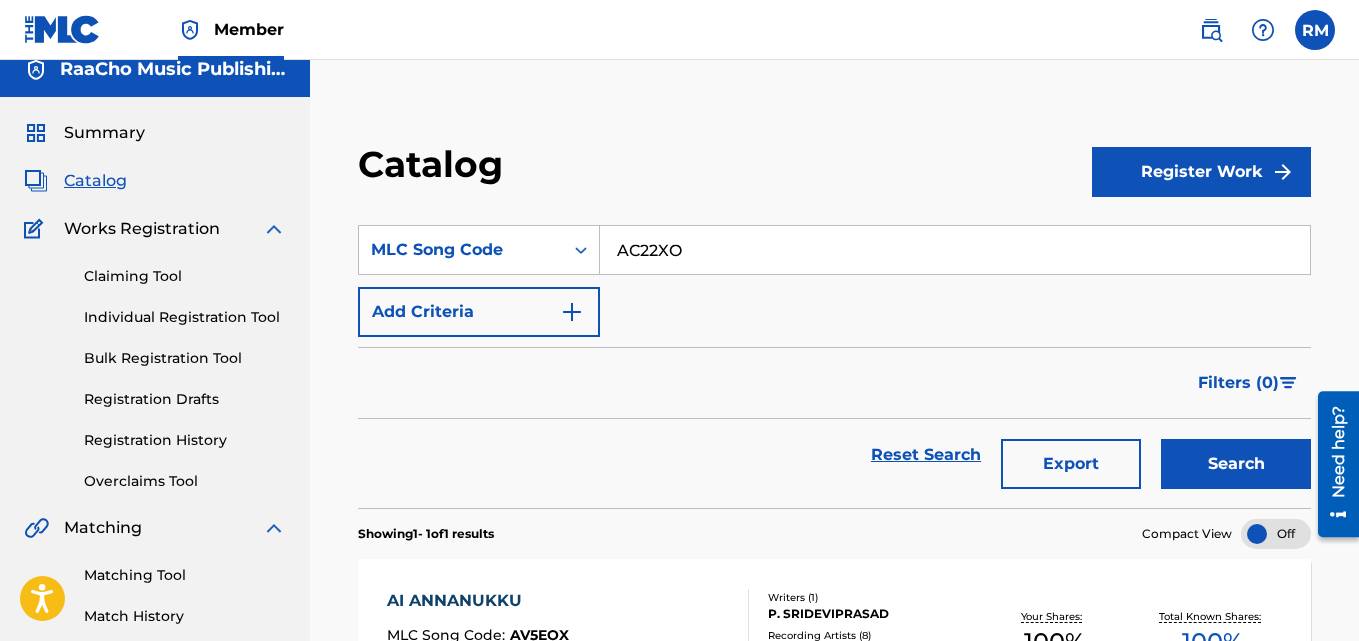 type on "AC22XO" 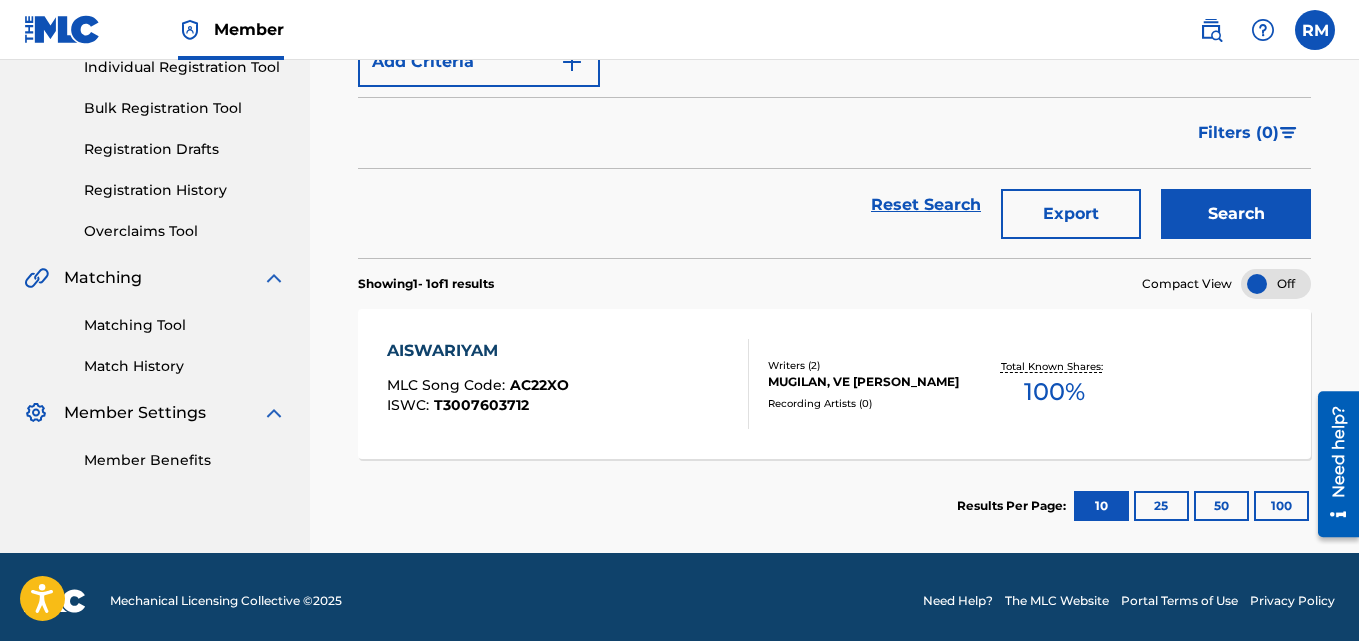 scroll, scrollTop: 276, scrollLeft: 0, axis: vertical 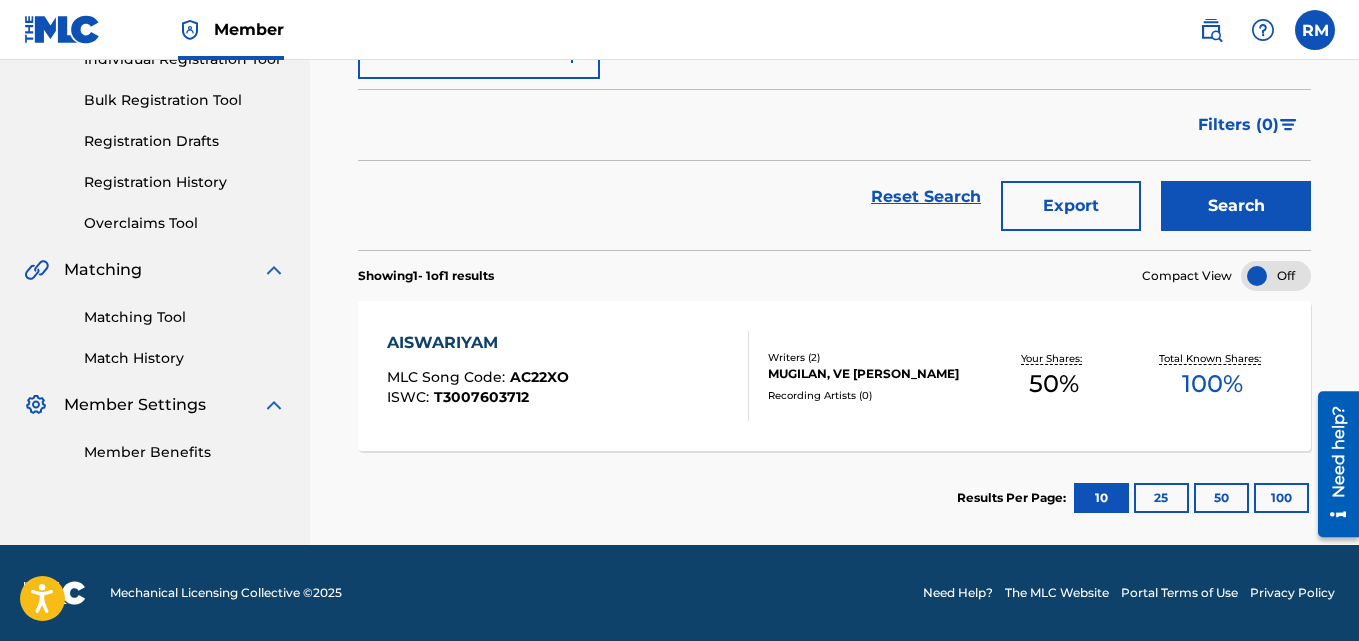 click on "AISWARIYAM" at bounding box center (478, 343) 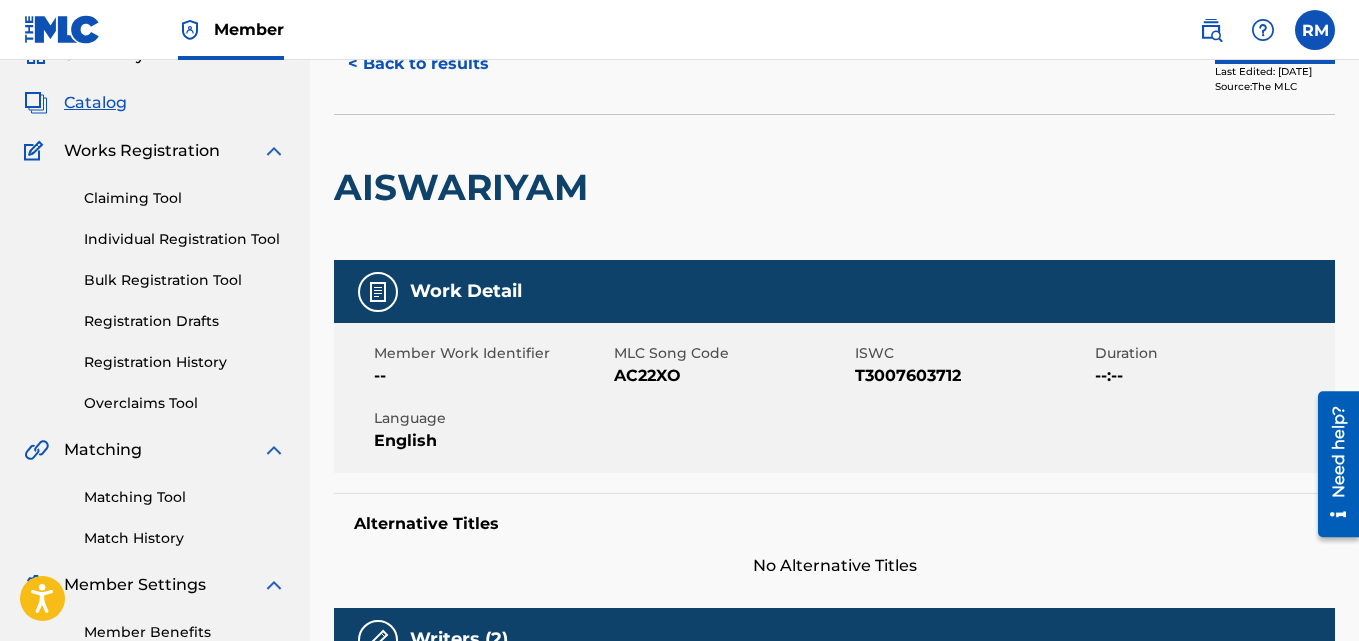 scroll, scrollTop: 0, scrollLeft: 0, axis: both 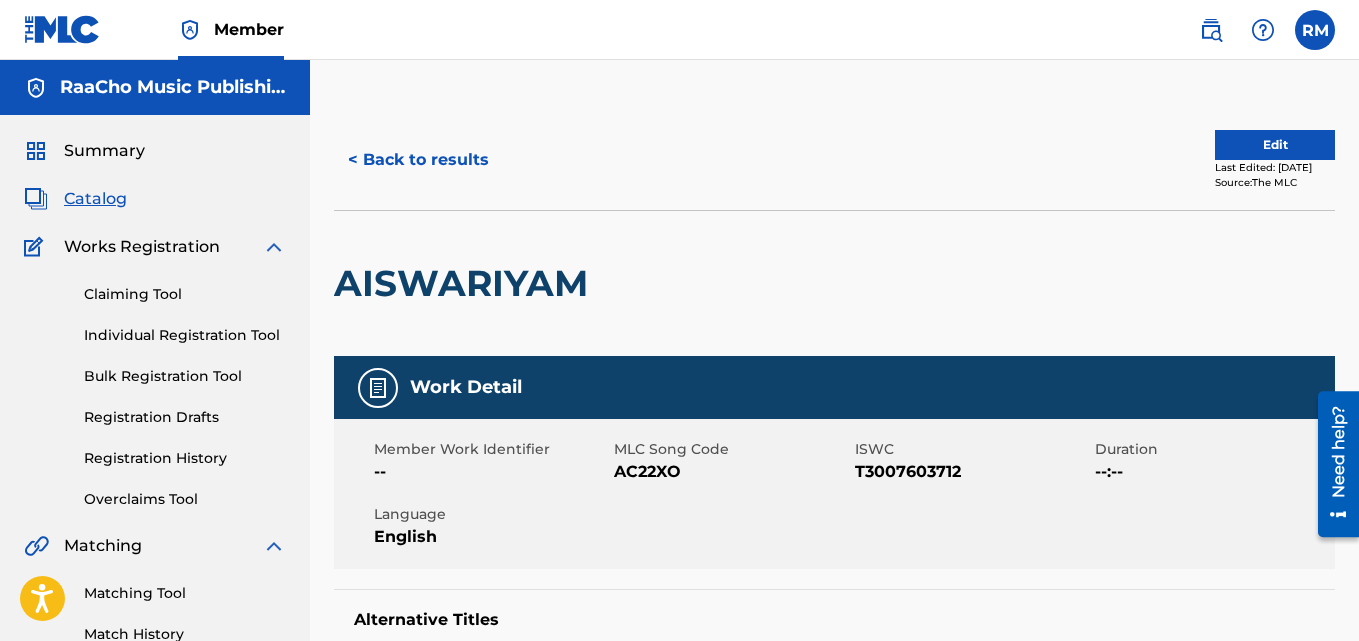 click on "< Back to results" at bounding box center (418, 160) 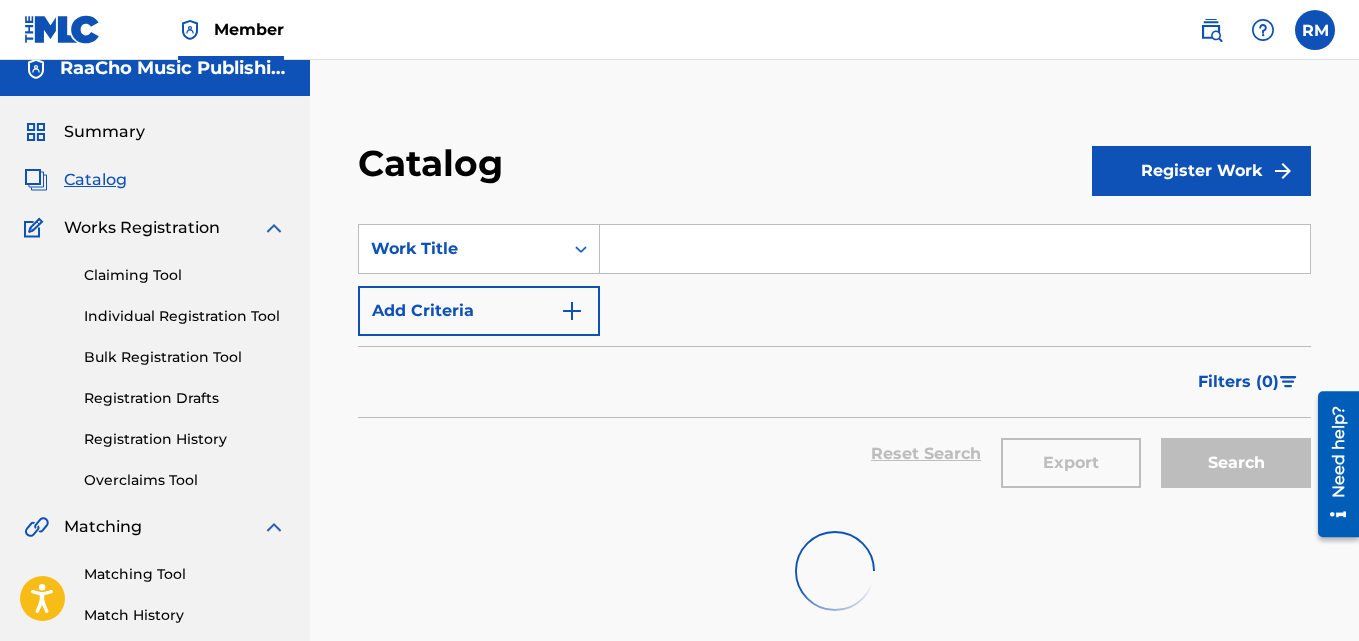 scroll, scrollTop: 0, scrollLeft: 0, axis: both 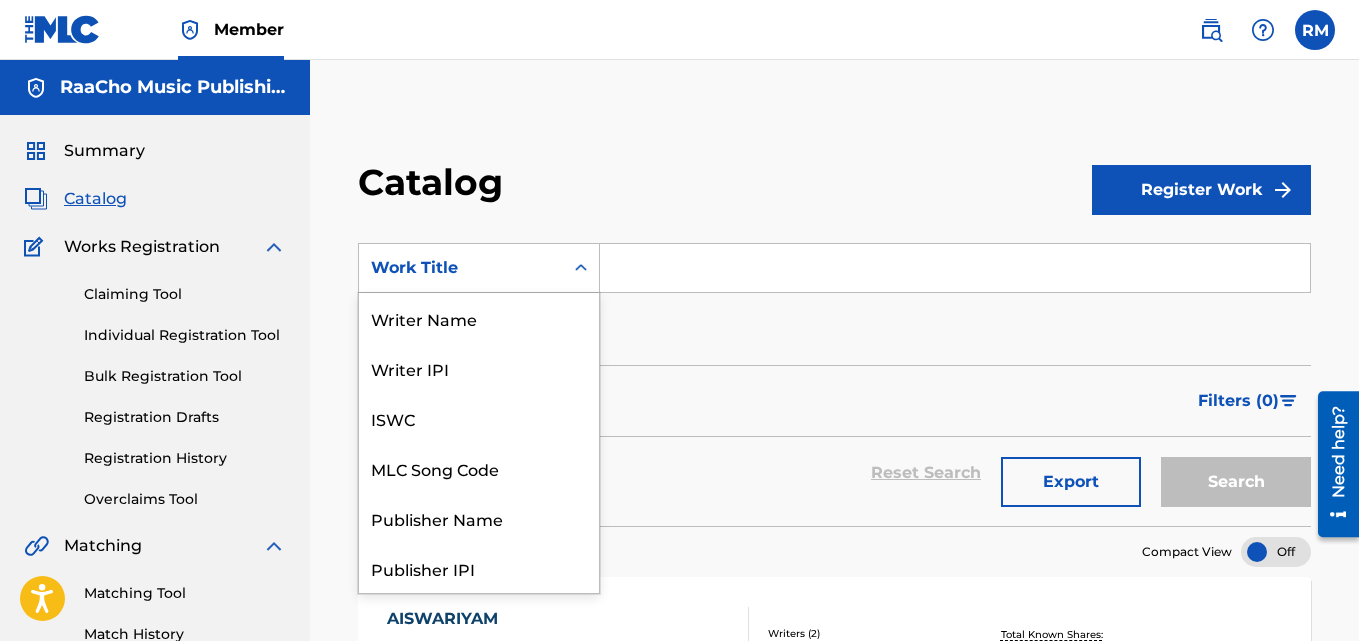 click on "Work Title" at bounding box center (461, 268) 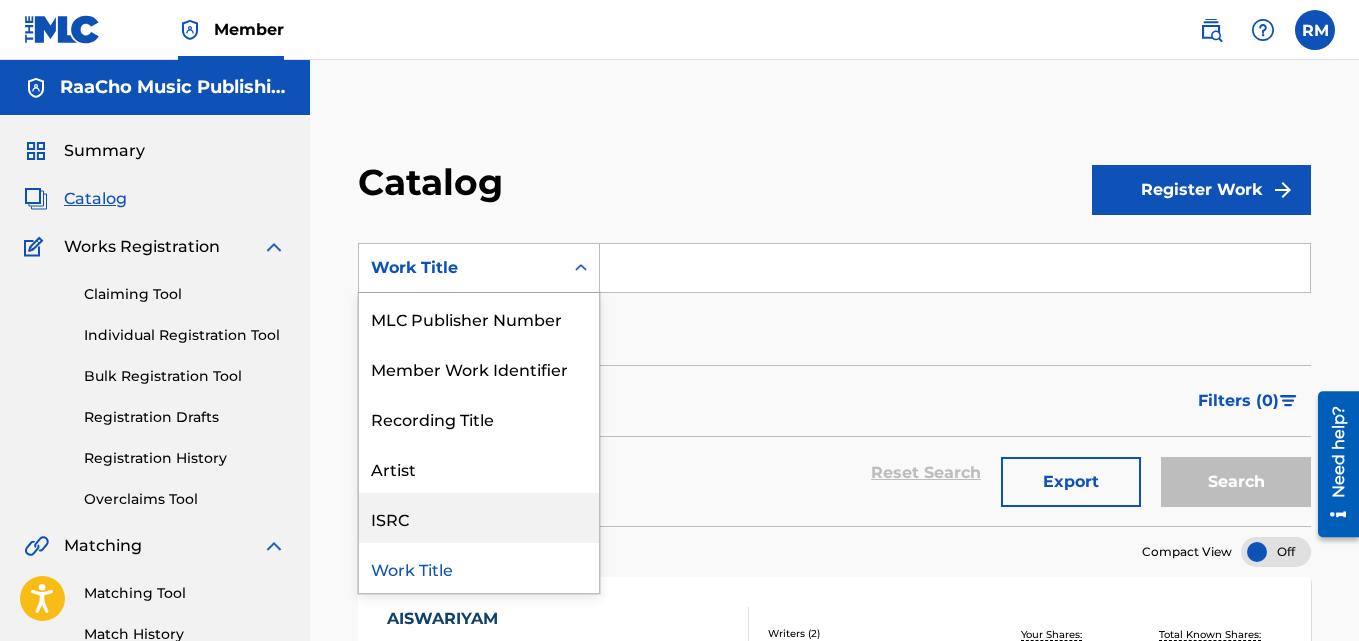 scroll, scrollTop: 0, scrollLeft: 0, axis: both 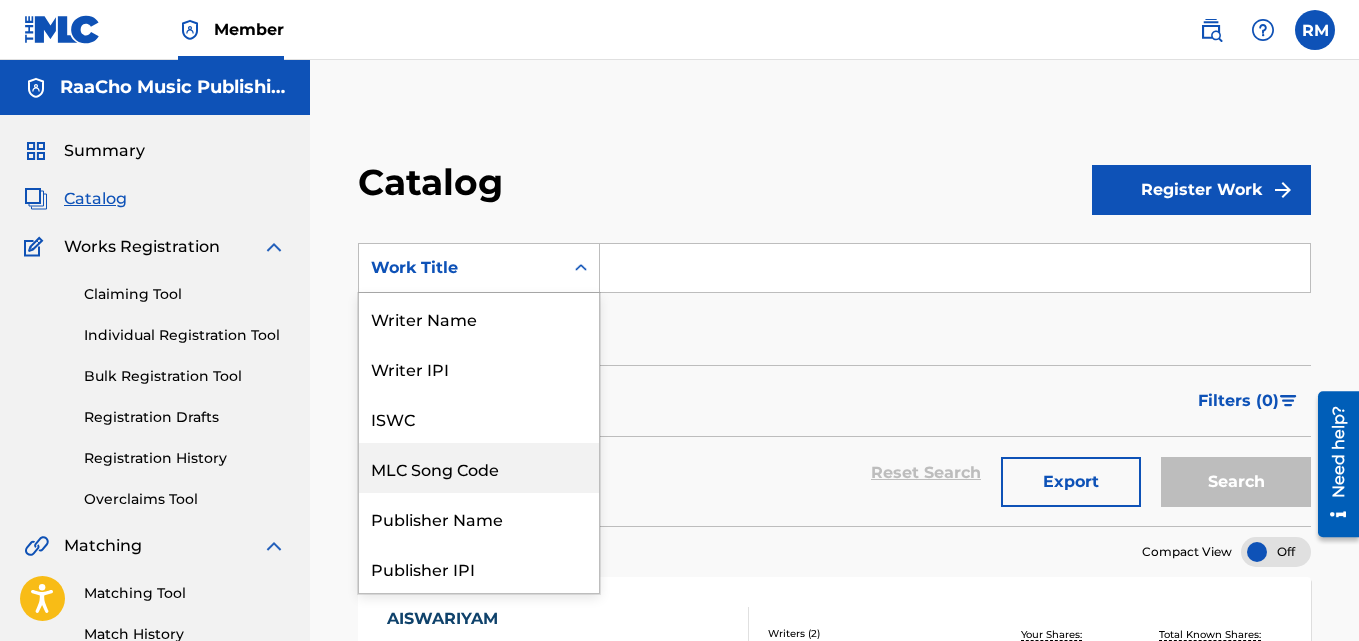 click on "MLC Song Code" at bounding box center (479, 468) 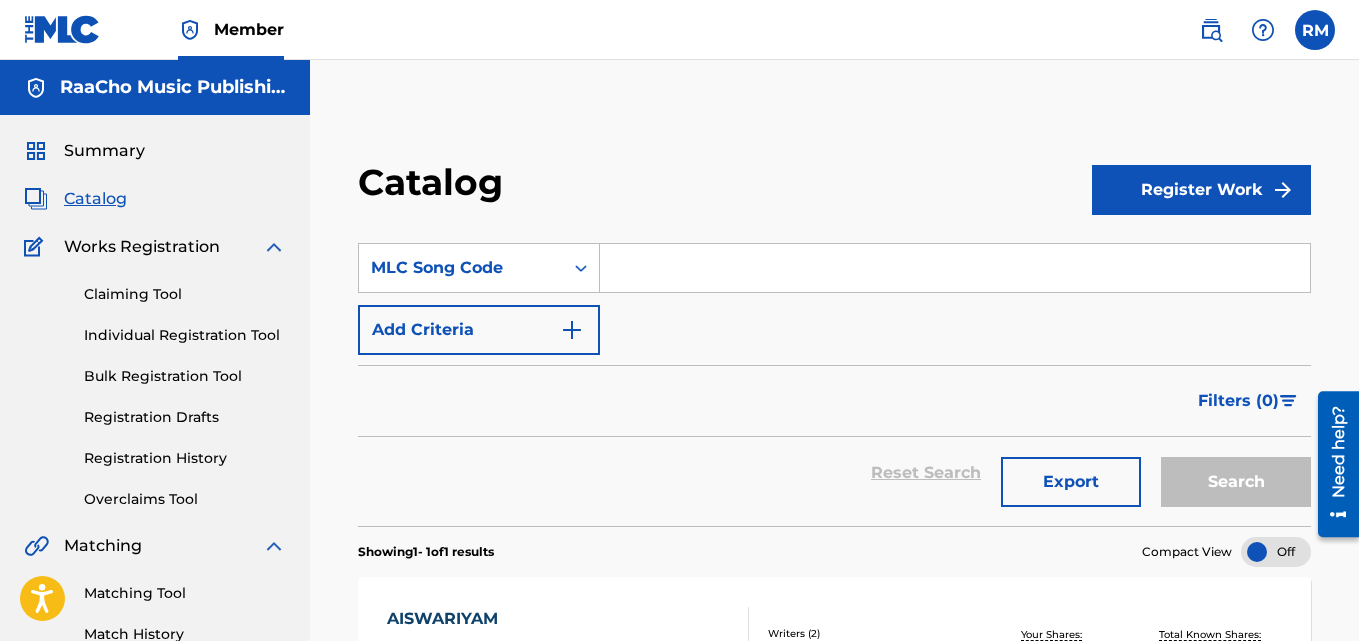 click at bounding box center [955, 268] 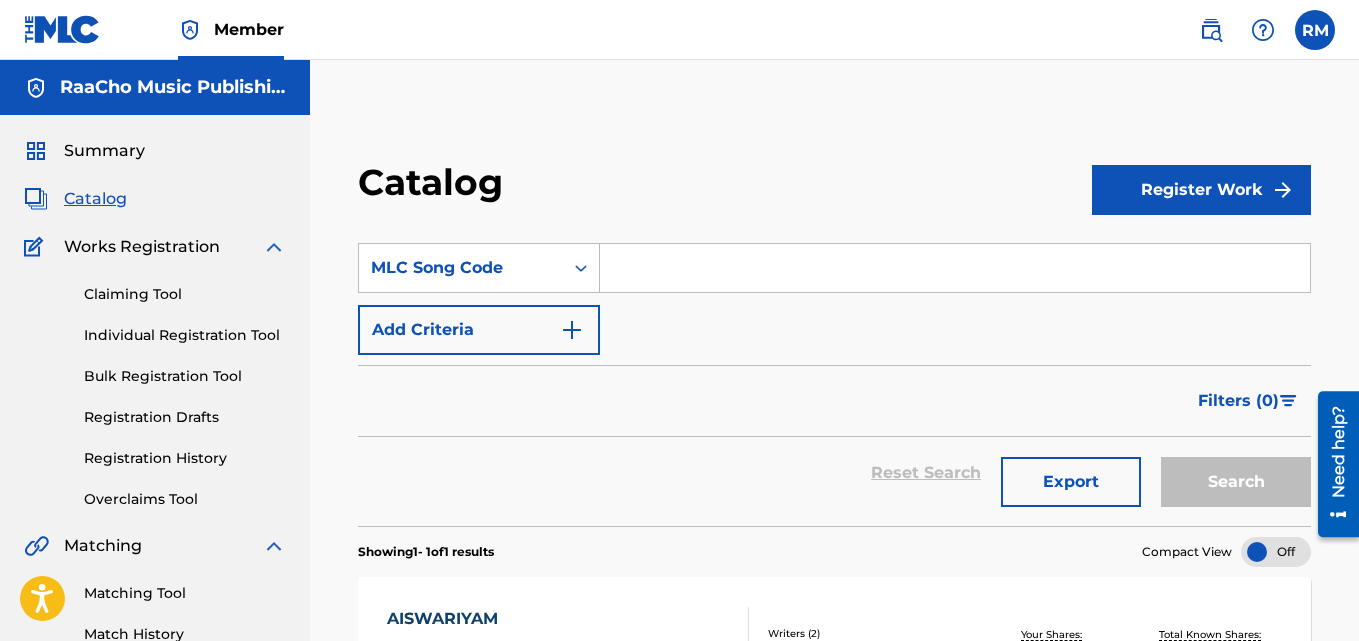 paste on "AW4RIS" 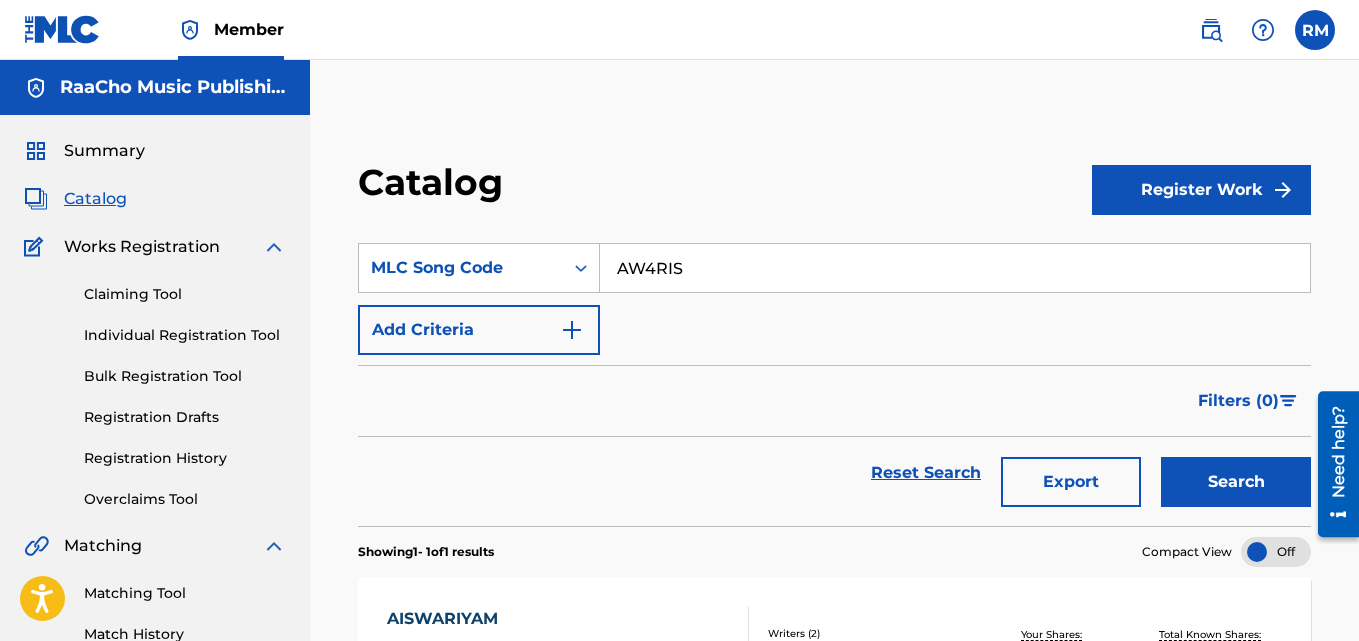 type on "AW4RIS" 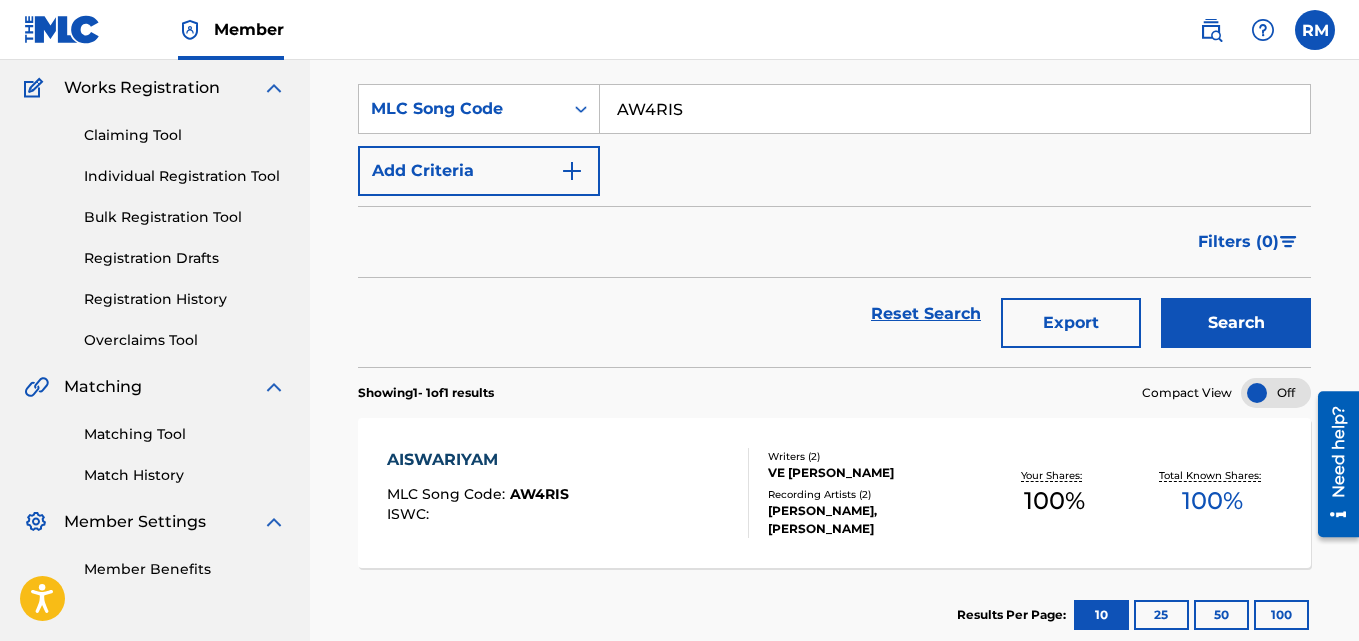 scroll, scrollTop: 276, scrollLeft: 0, axis: vertical 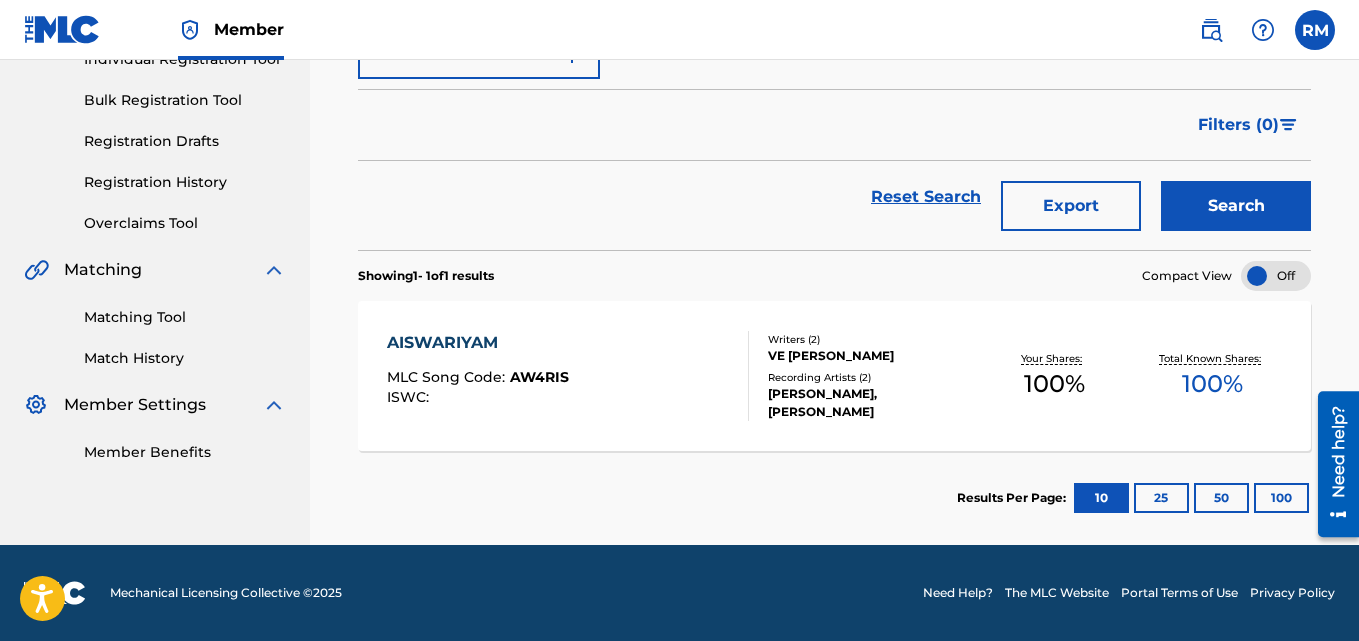 click on "AISWARIYAM MLC Song Code : AW4RIS ISWC : Writers ( 2 ) VE [PERSON_NAME] Recording Artists ( 2 ) [PERSON_NAME], [PERSON_NAME] Your Shares: 100 % Total Known Shares: 100 %" at bounding box center [834, 376] 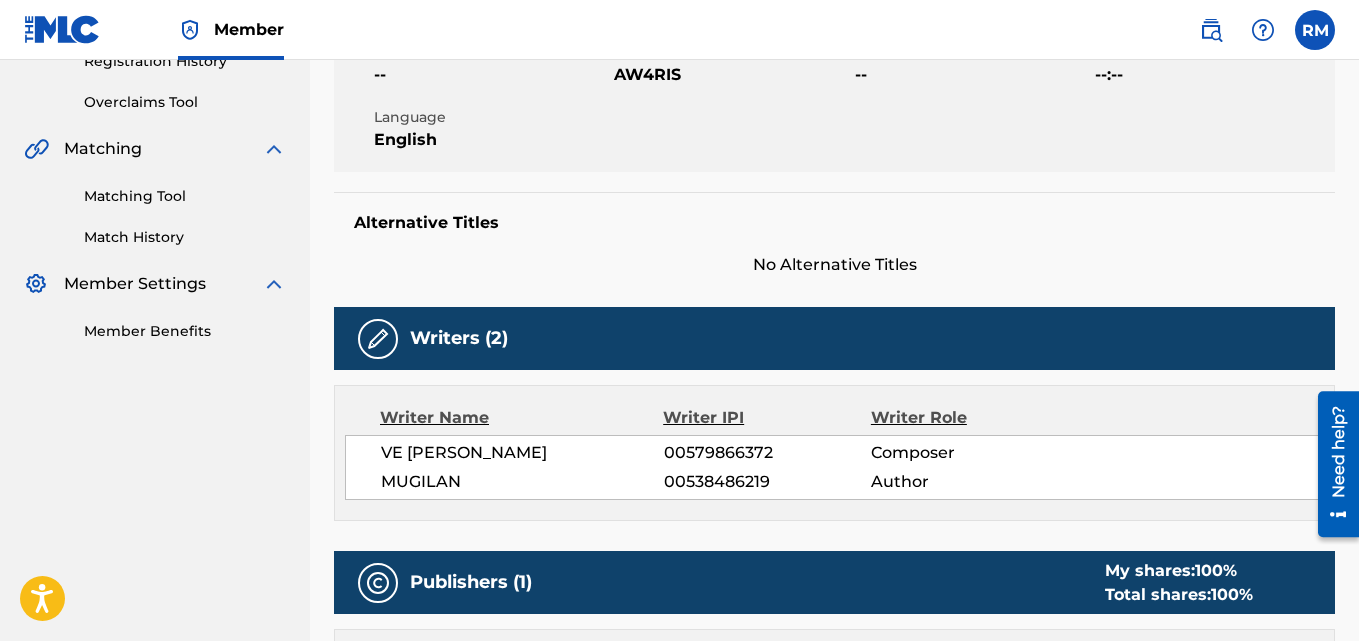 scroll, scrollTop: 0, scrollLeft: 0, axis: both 